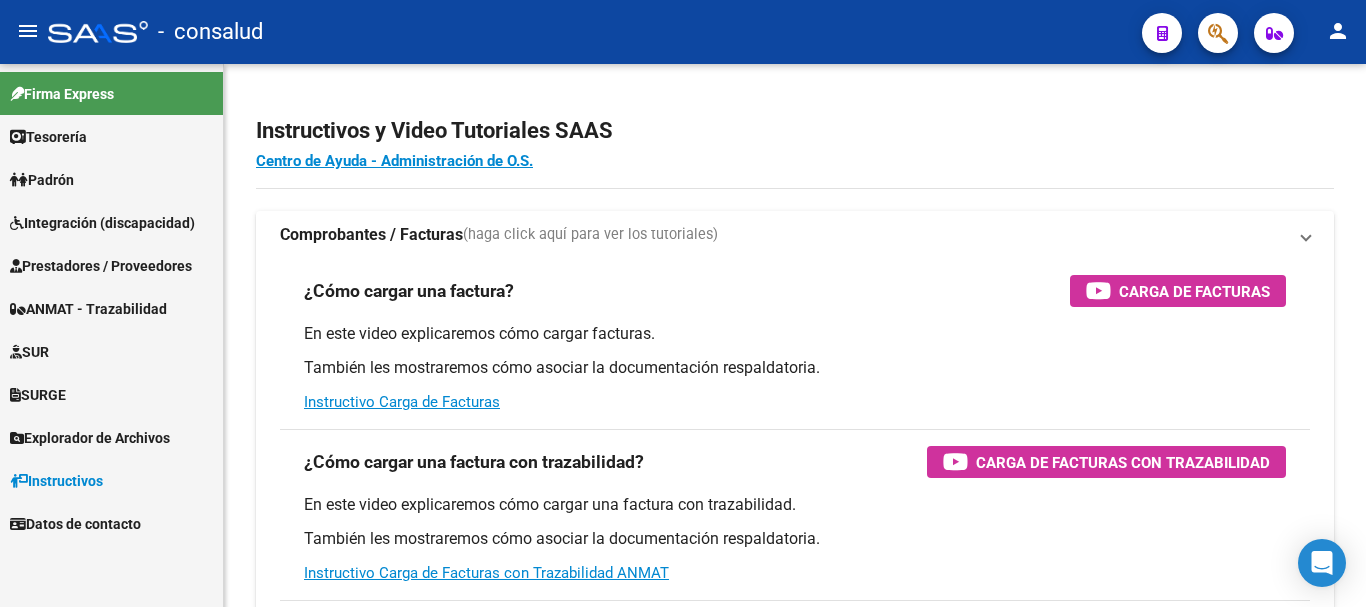 scroll, scrollTop: 0, scrollLeft: 0, axis: both 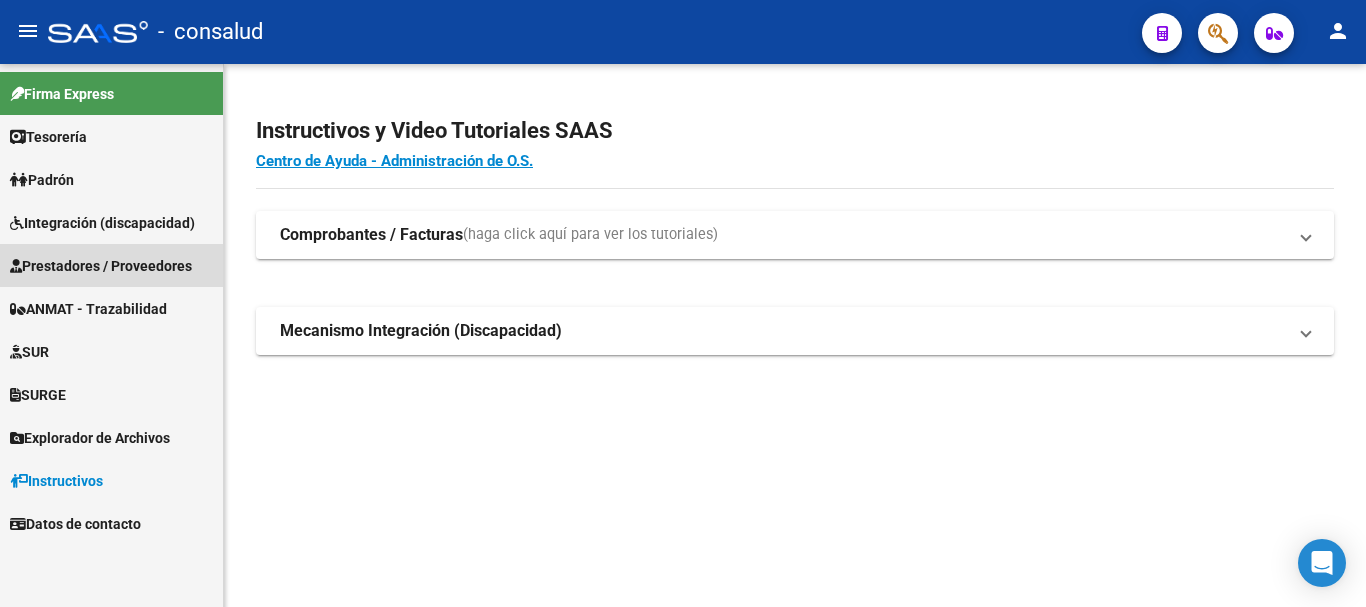 click on "Prestadores / Proveedores" at bounding box center [111, 265] 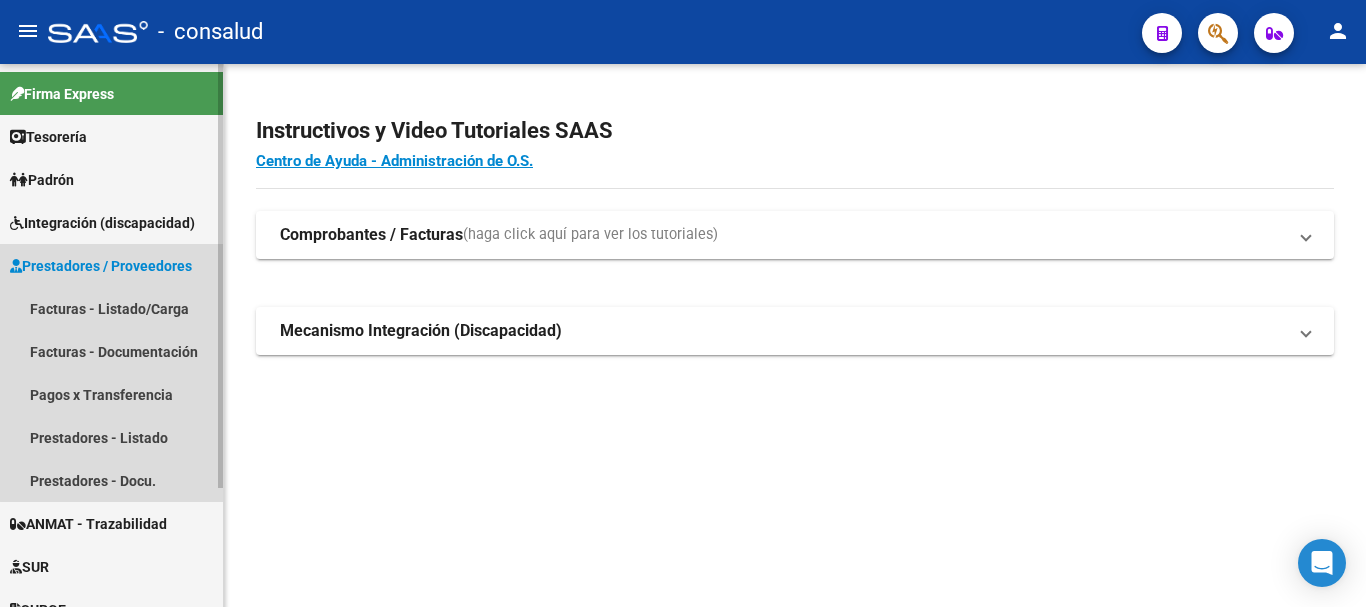 click on "Prestadores / Proveedores" at bounding box center (101, 266) 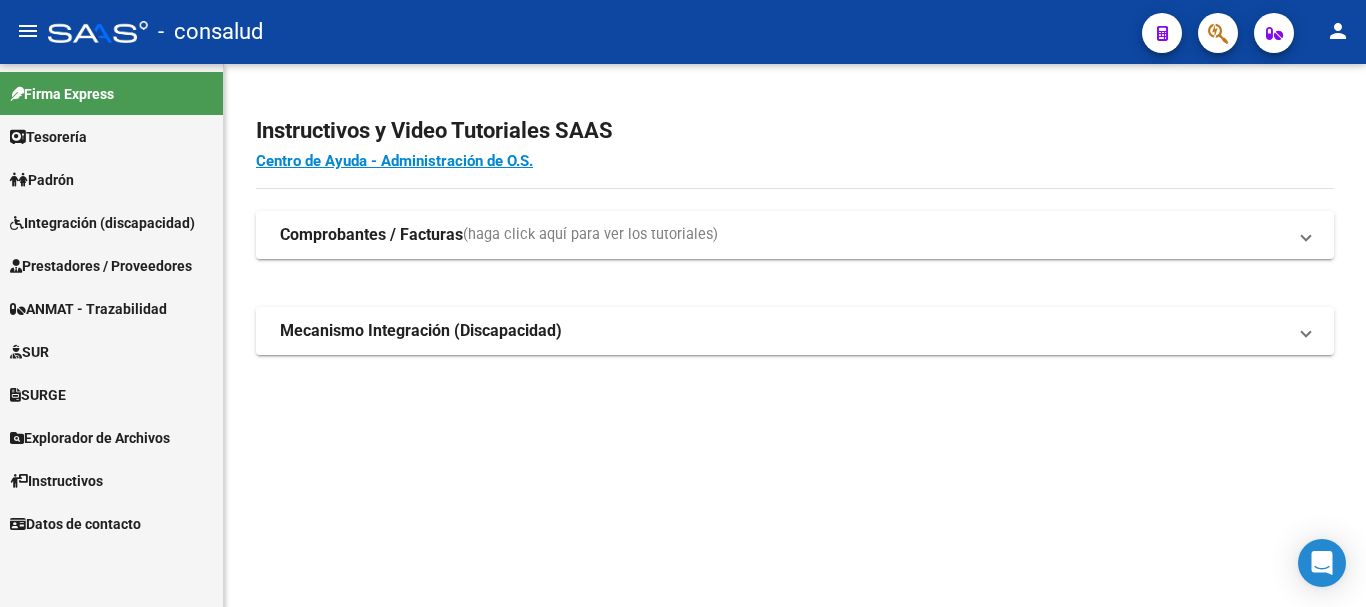 click on "Explorador de Archivos" at bounding box center [90, 438] 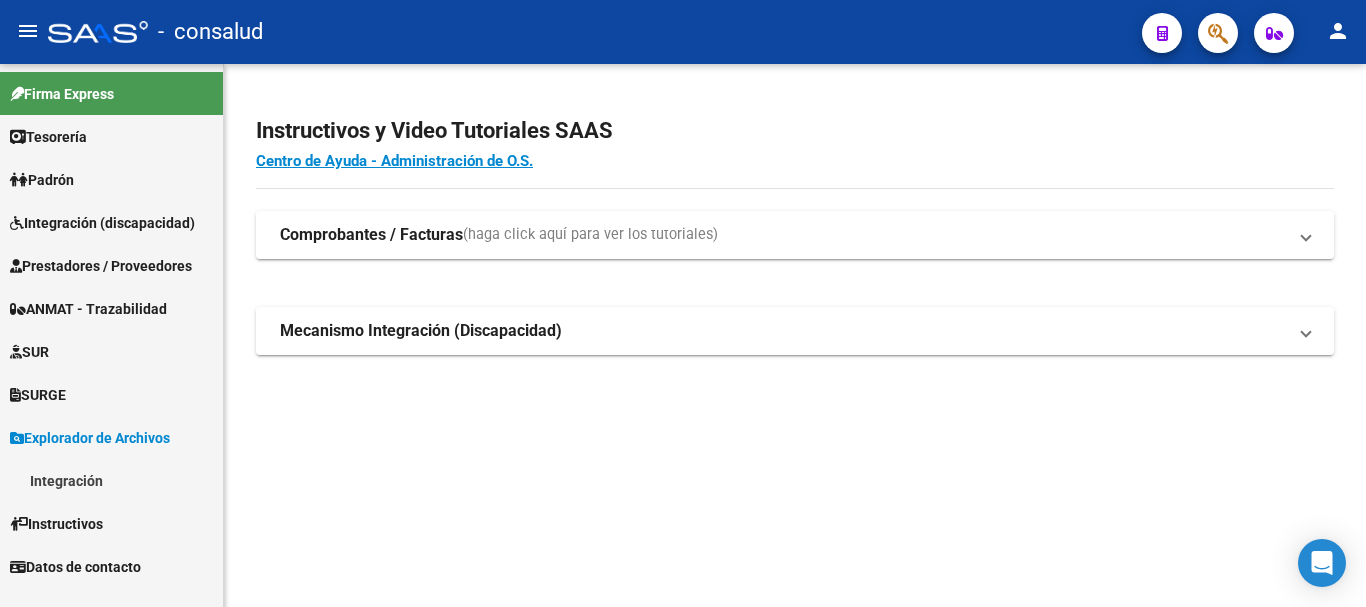 click on "Integración" at bounding box center [111, 480] 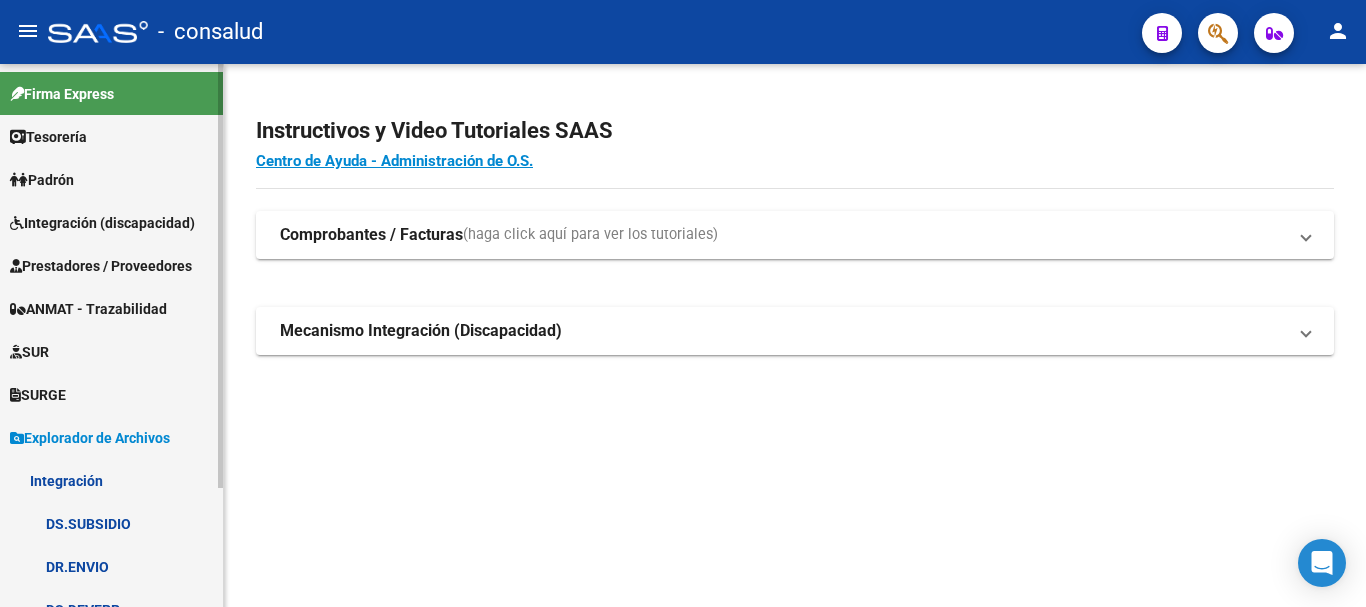 click on "DR.ENVIO" at bounding box center (111, 566) 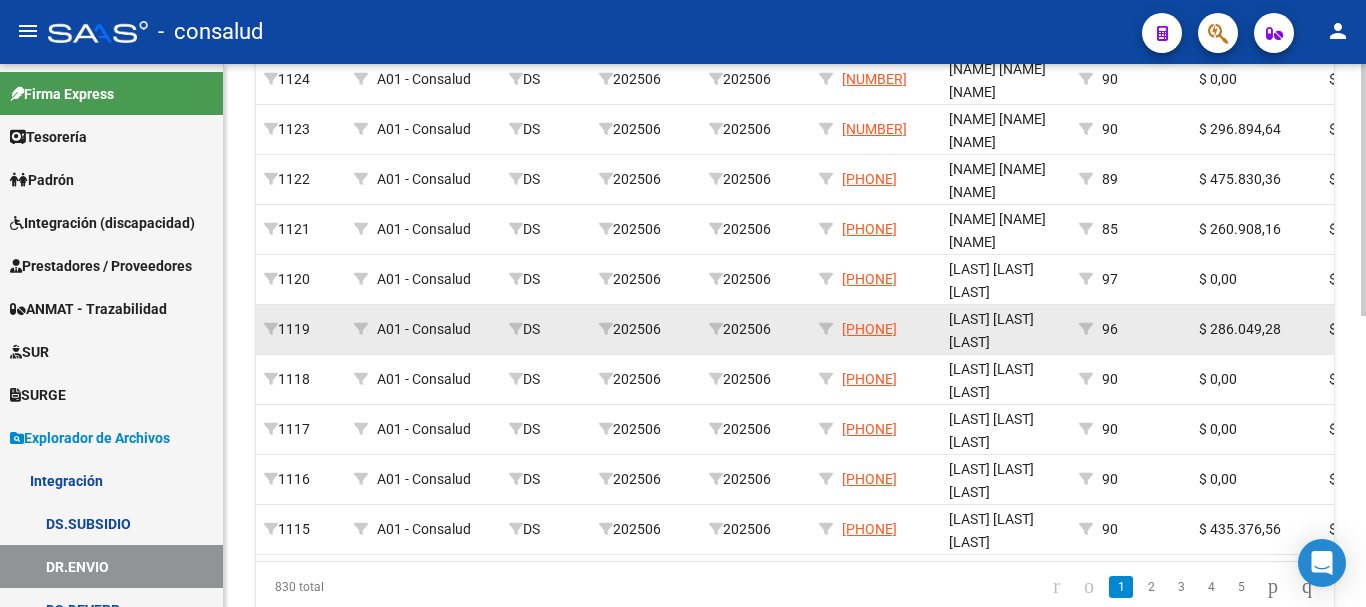 scroll, scrollTop: 600, scrollLeft: 0, axis: vertical 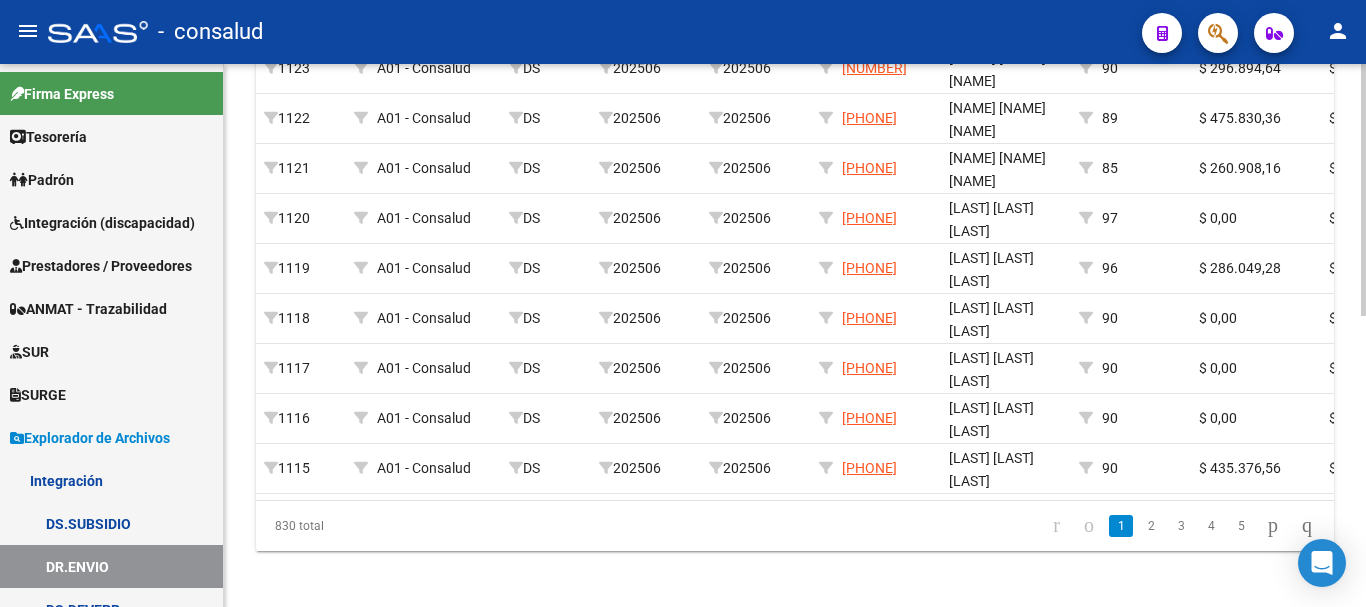 click on "[LAST] [LAST] [LAST] [NUMBER] A01 - Consalud DS 202506 202506 [NUMBER] [LAST] [LAST] [LAST] [NUMBER] [LAST] [LAST] [LAST] [NUMBER] A01 - Consalud 1123 A01 - Consalud DS 202506 202506 [NUMBER] [LAST] [LAST] [LAST] [NUMBER] [LAST] [LAST] [LAST] [NUMBER] A01 - Consalud 1122 A01 - Consalud DS 202506 202506 [NUMBER] [LAST] [LAST] [LAST] [NUMBER] [LAST] [LAST] [LAST] [NUMBER] A01 - Consalud 1121 A01 - Consalud DS 202506 202506 [NUMBER] [LAST] [LAST] [LAST] [NUMBER] [LAST] [LAST] [LAST] [NUMBER] A01 - Consalud 1120 A01 - Consalud DS 202506 202506 [NUMBER] [LAST] [LAST] [LAST] [NUMBER] [LAST] [LAST] [LAST] [NUMBER] A01 - Consalud 540020800 540020800 00 0 0 104 84597295344 A01 - Consalud" 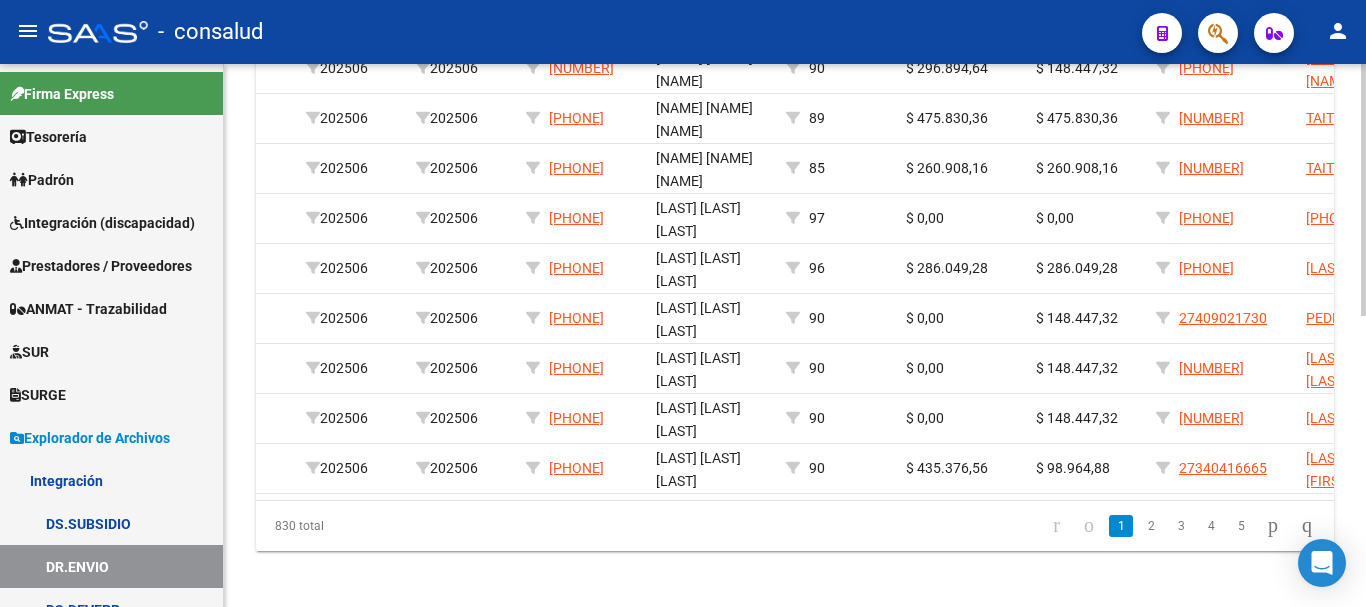 scroll, scrollTop: 0, scrollLeft: 486, axis: horizontal 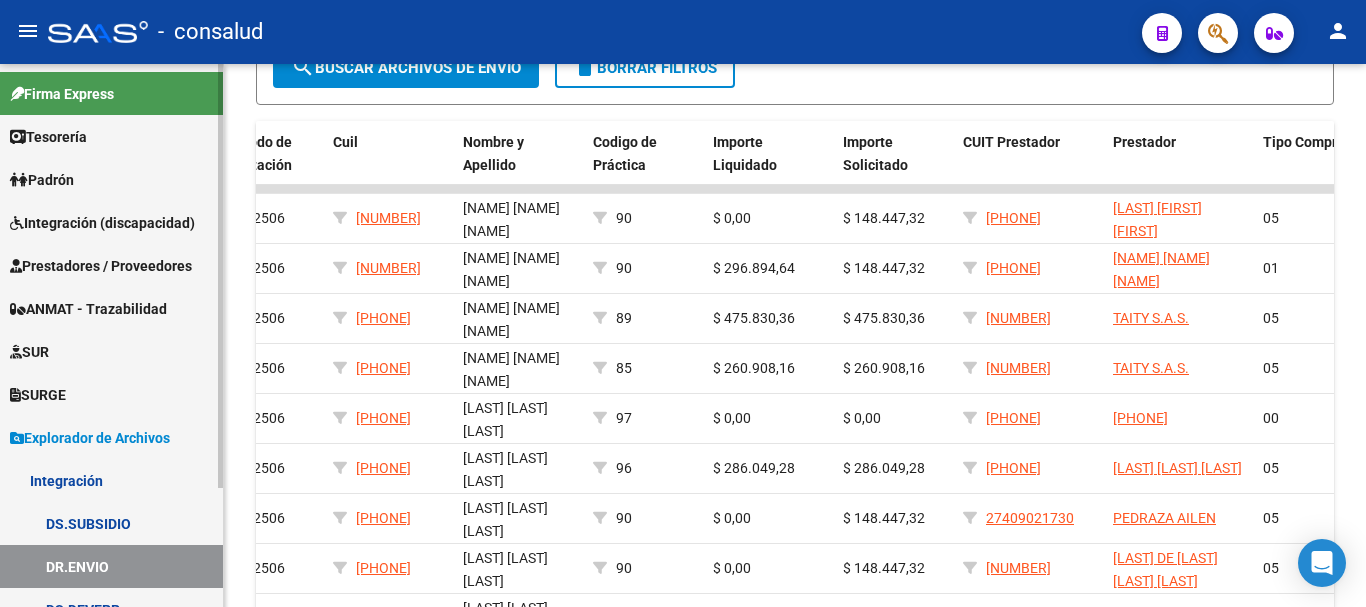 click on "Integración (discapacidad)" at bounding box center (102, 223) 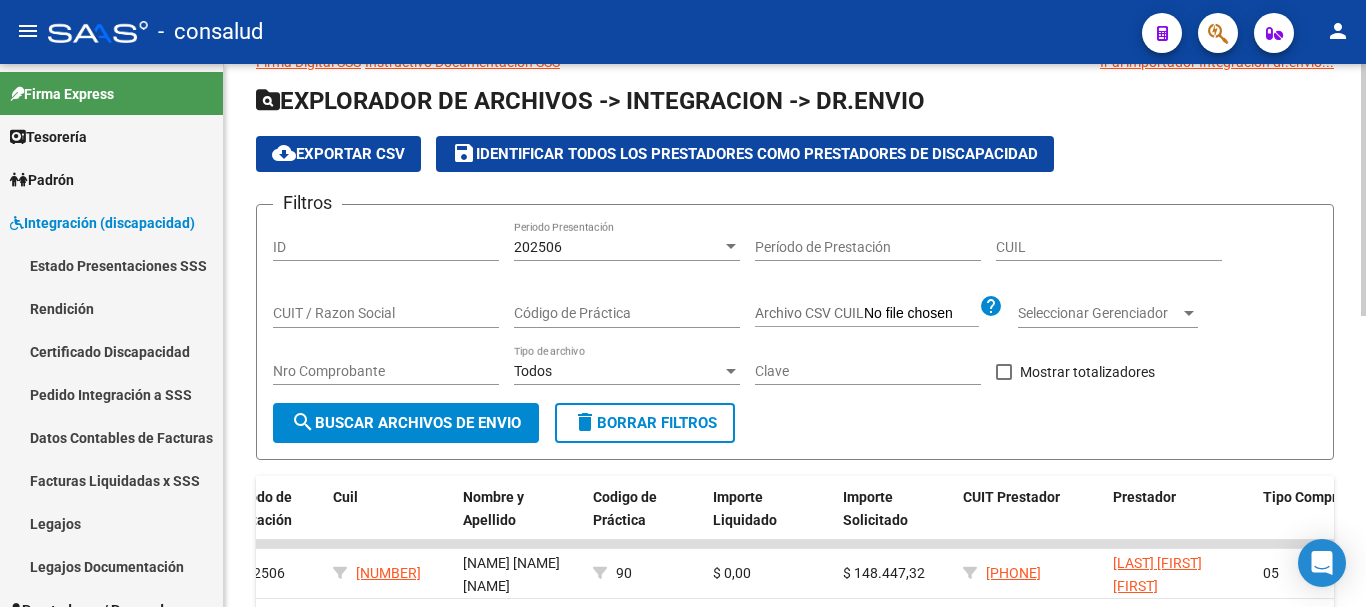 scroll, scrollTop: 0, scrollLeft: 0, axis: both 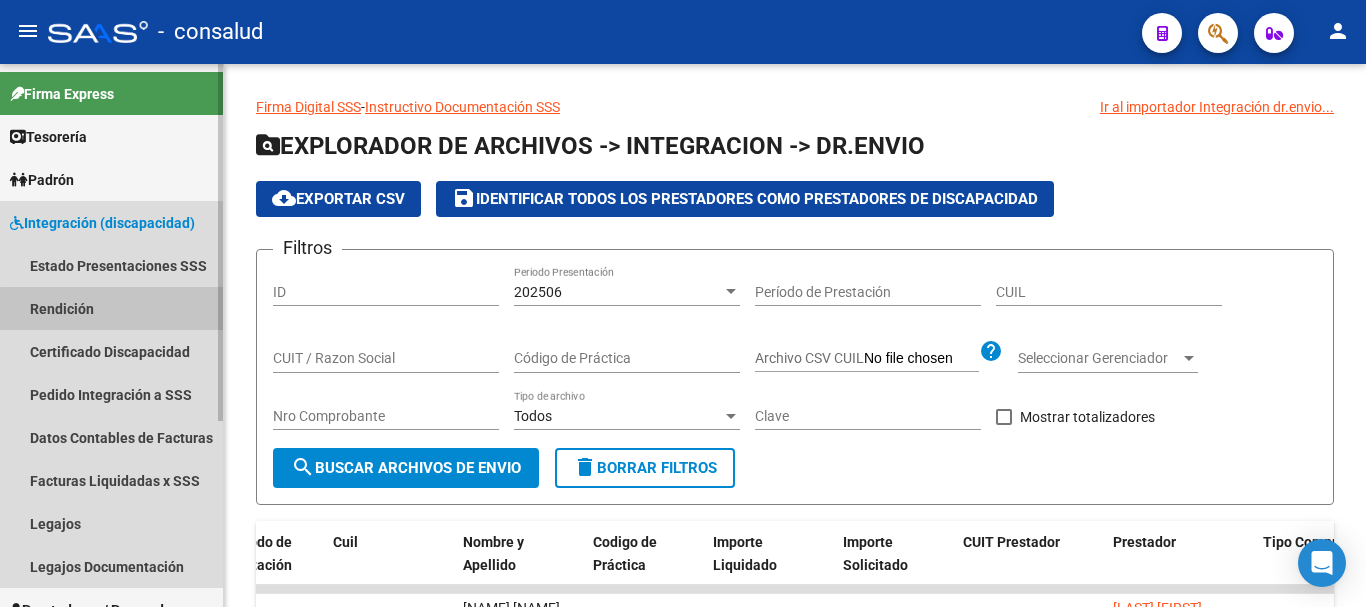 click on "Rendición" at bounding box center [111, 308] 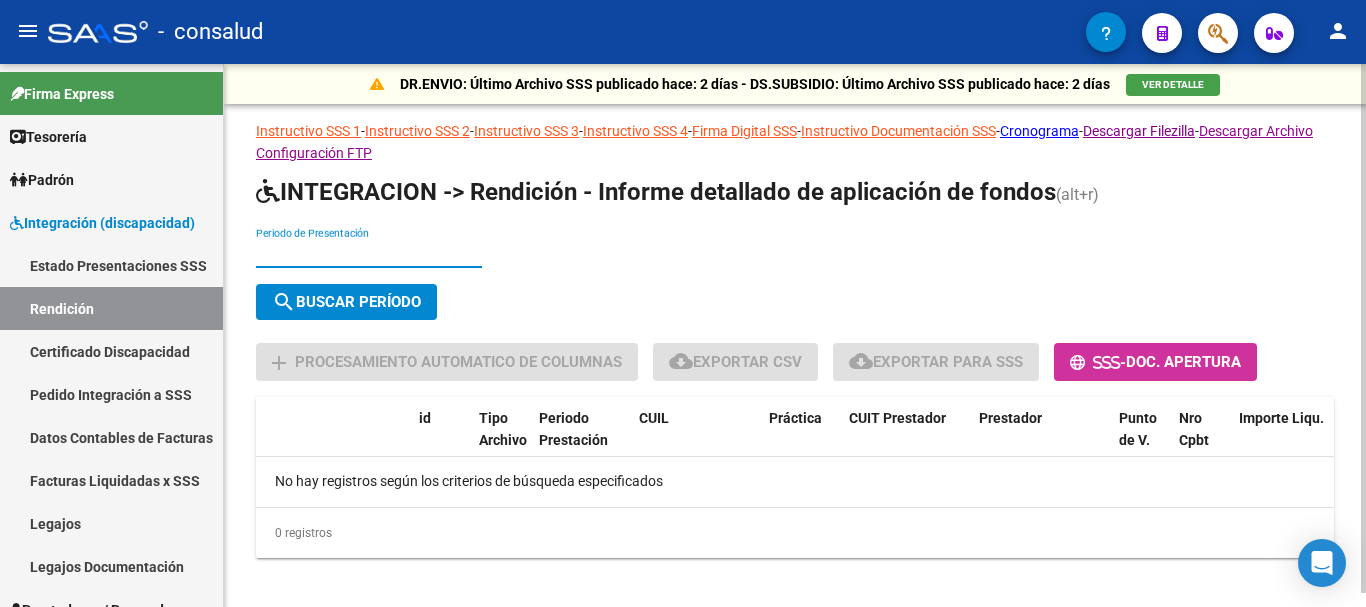 click on "Periodo de Presentación" at bounding box center [369, 253] 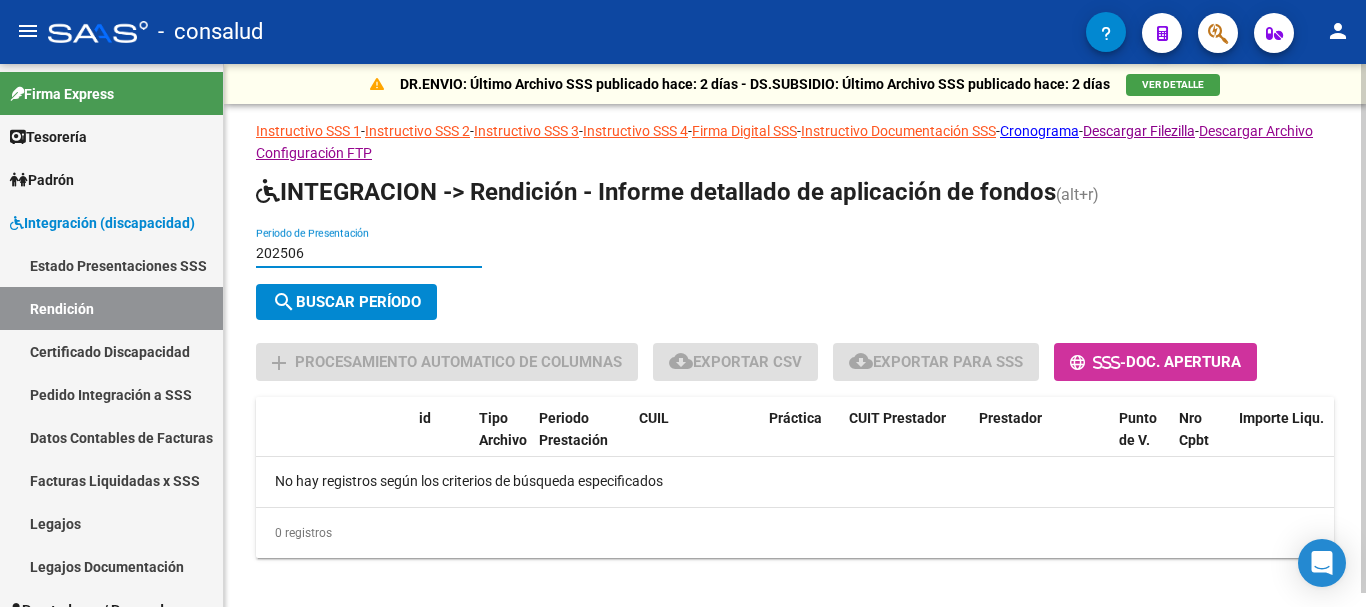 type on "202506" 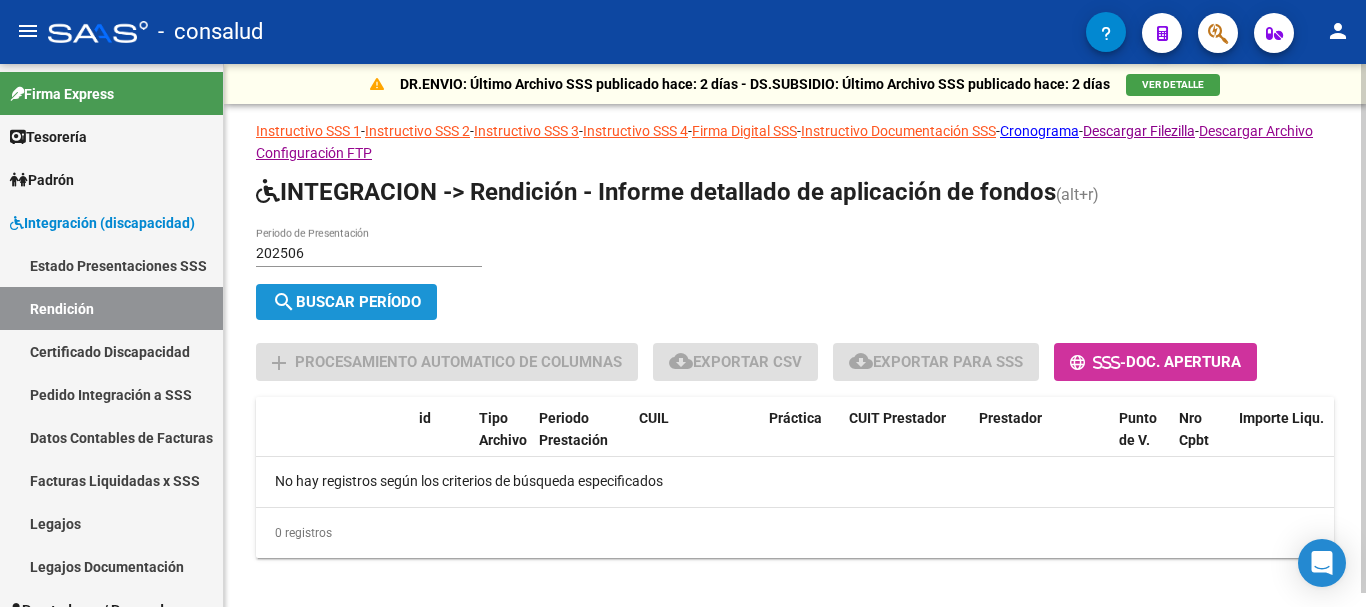 click on "search  Buscar Período" 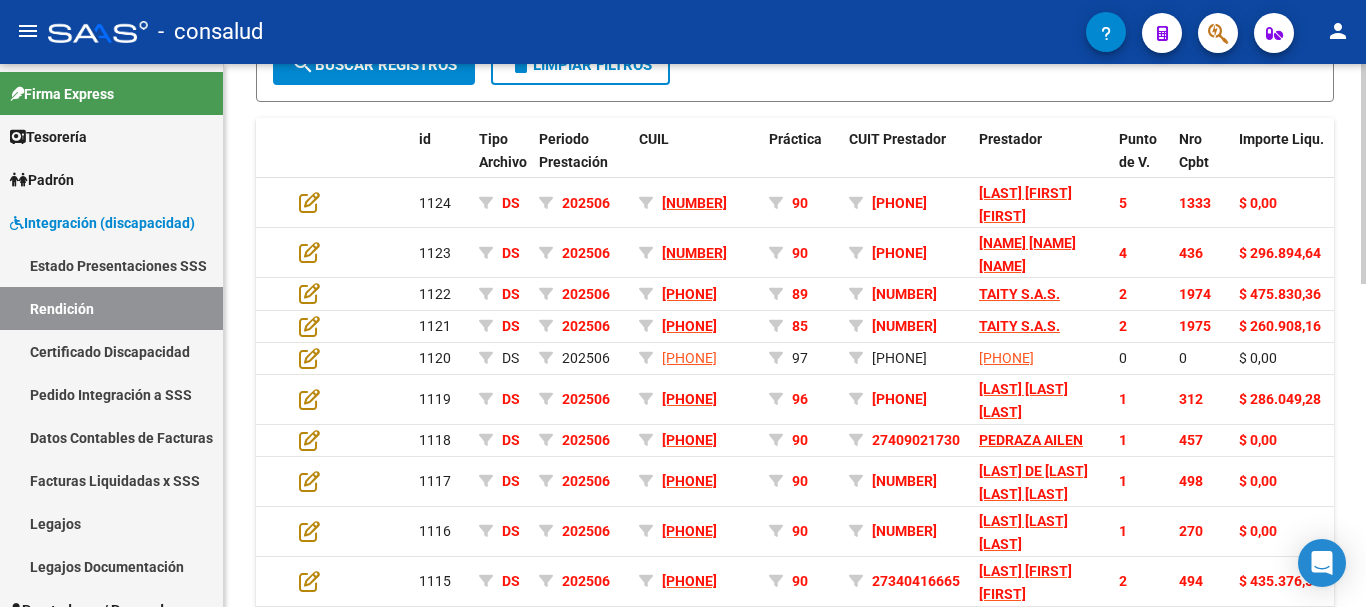 scroll, scrollTop: 700, scrollLeft: 0, axis: vertical 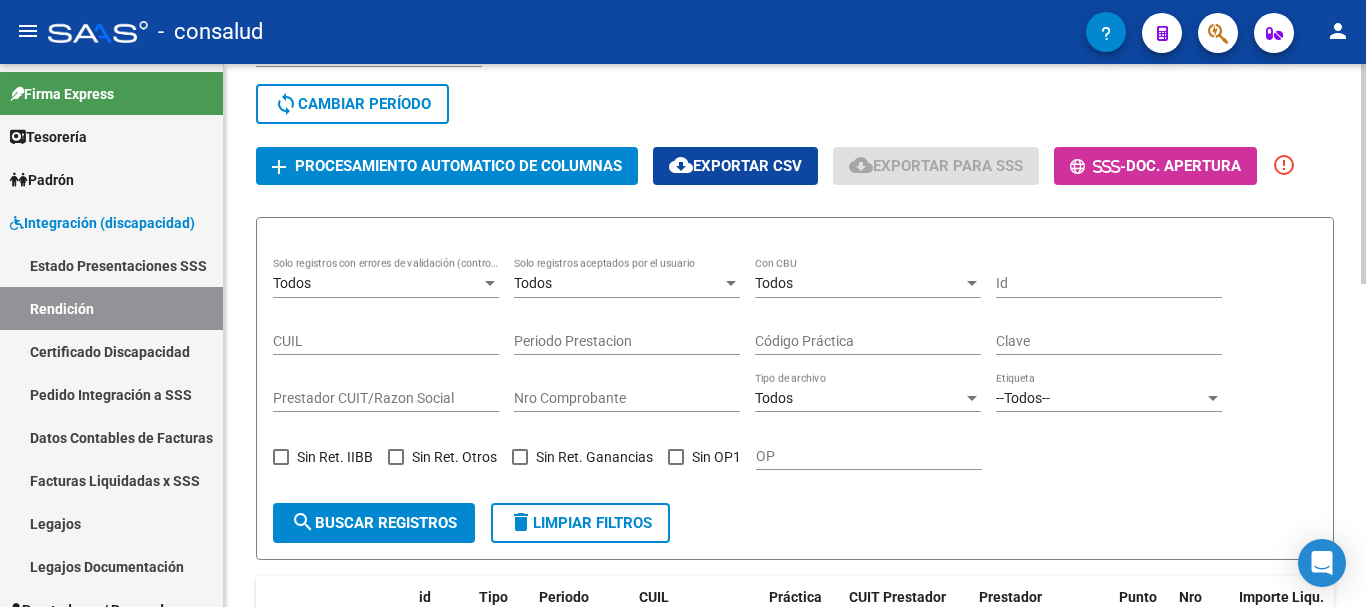 click on "Procesamiento automatico de columnas" 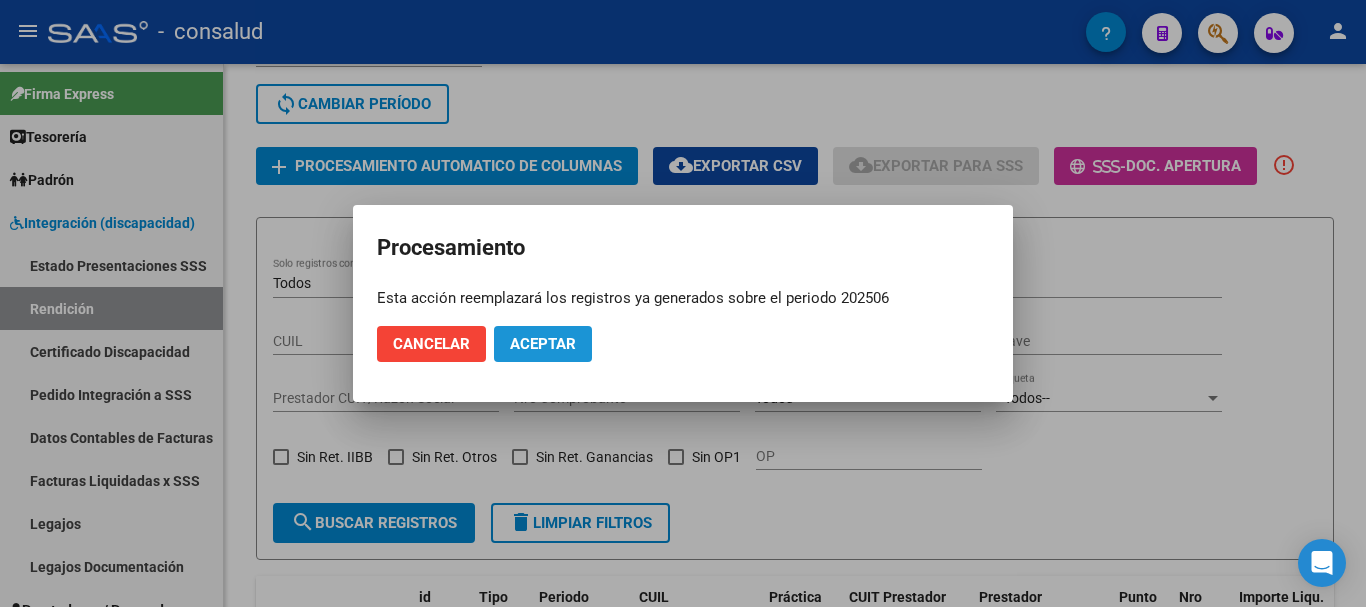 click on "Aceptar" at bounding box center (543, 344) 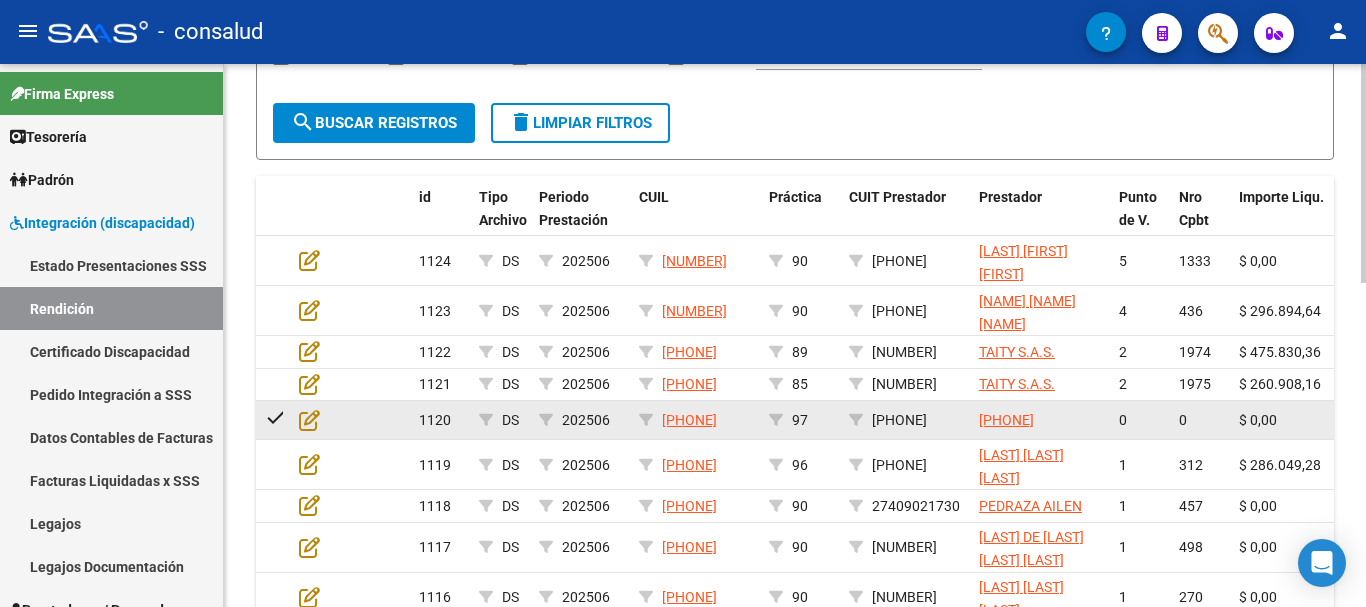 scroll, scrollTop: 800, scrollLeft: 0, axis: vertical 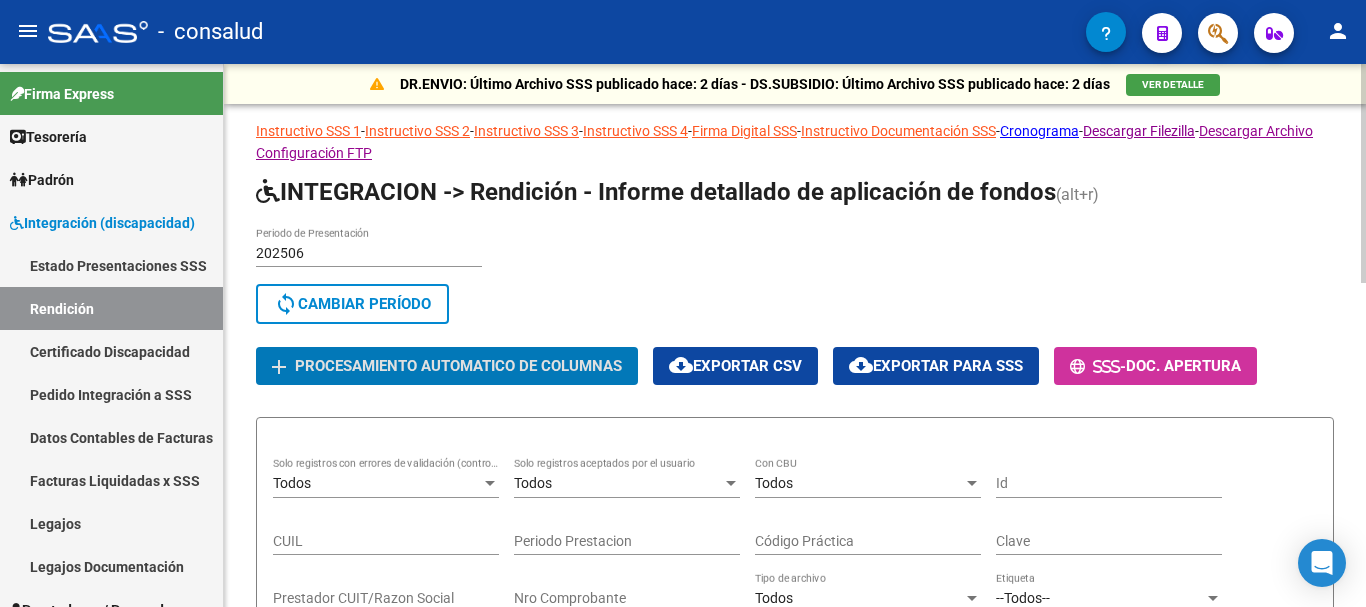 click on "cloud_download  Exportar CSV" 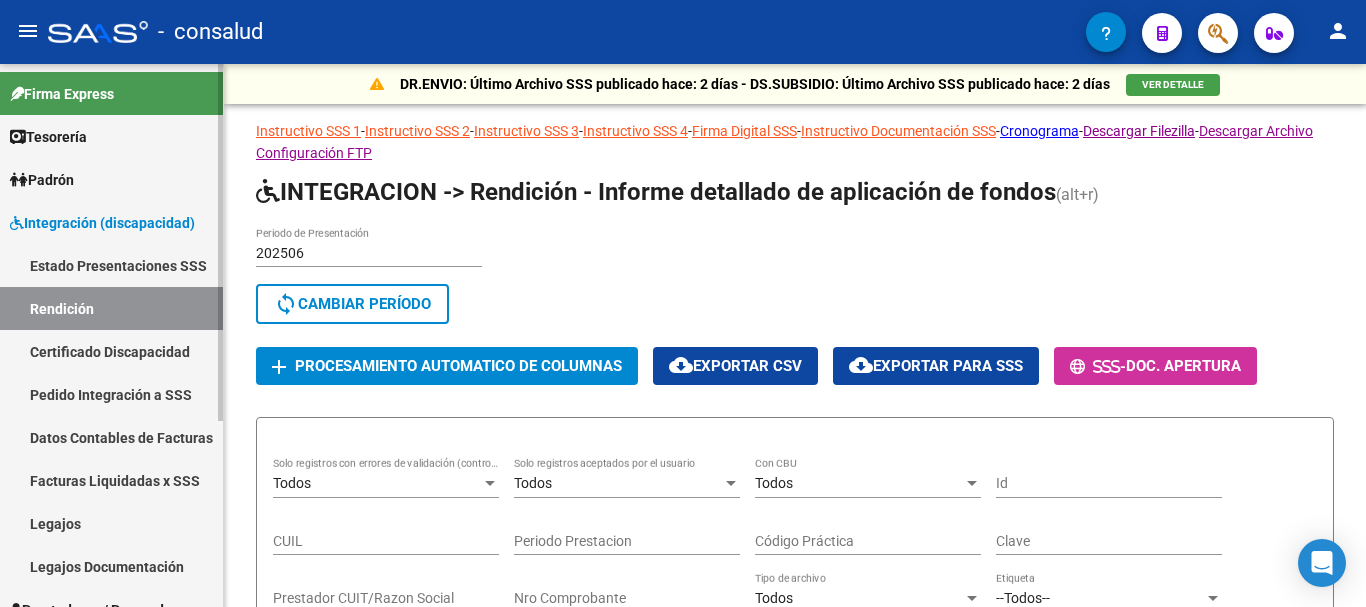 click on "Pedido Integración a SSS" at bounding box center (111, 394) 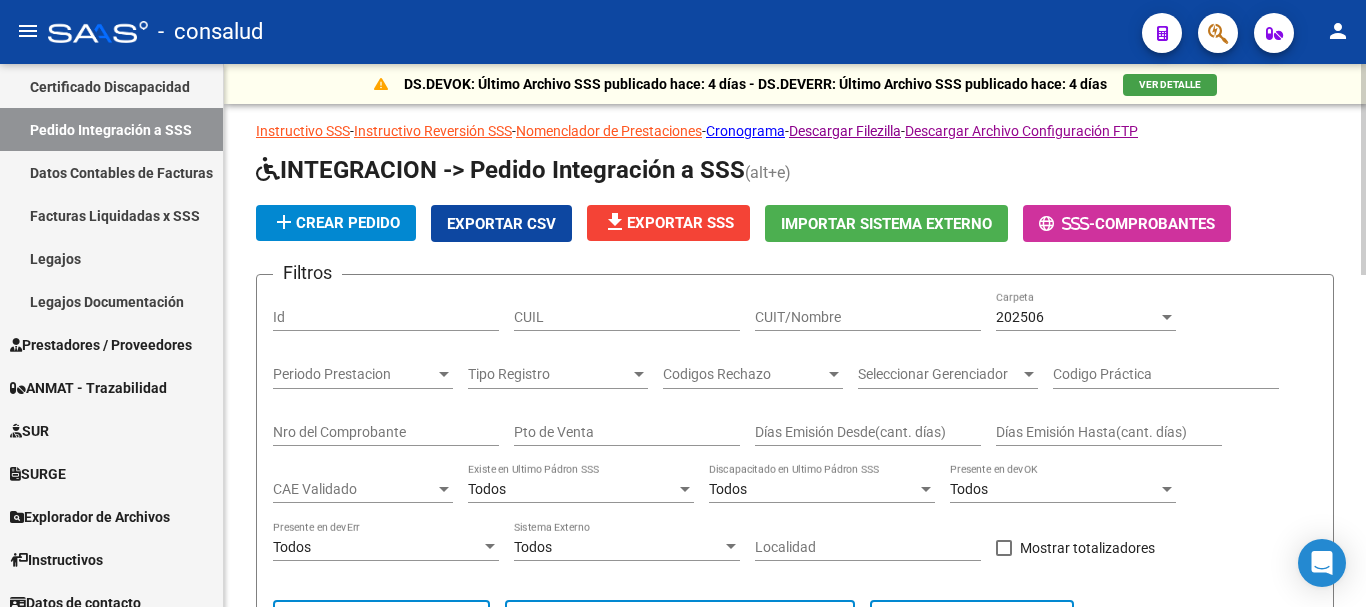 scroll, scrollTop: 282, scrollLeft: 0, axis: vertical 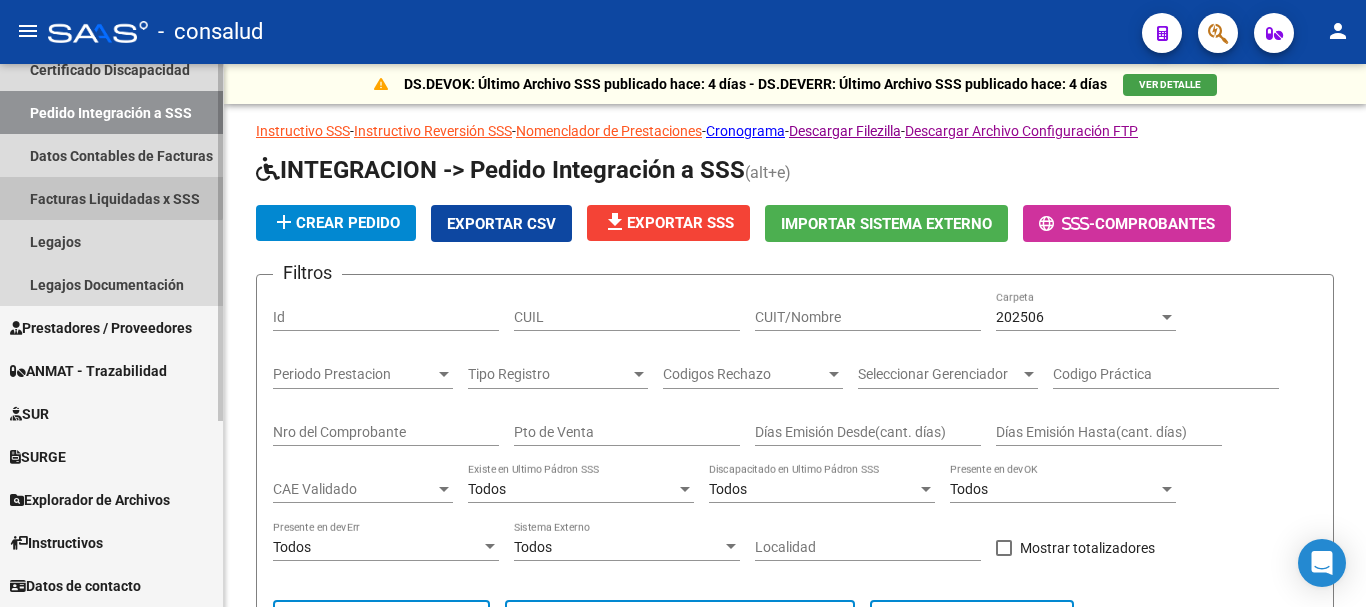 click on "Facturas Liquidadas x SSS" at bounding box center (111, 198) 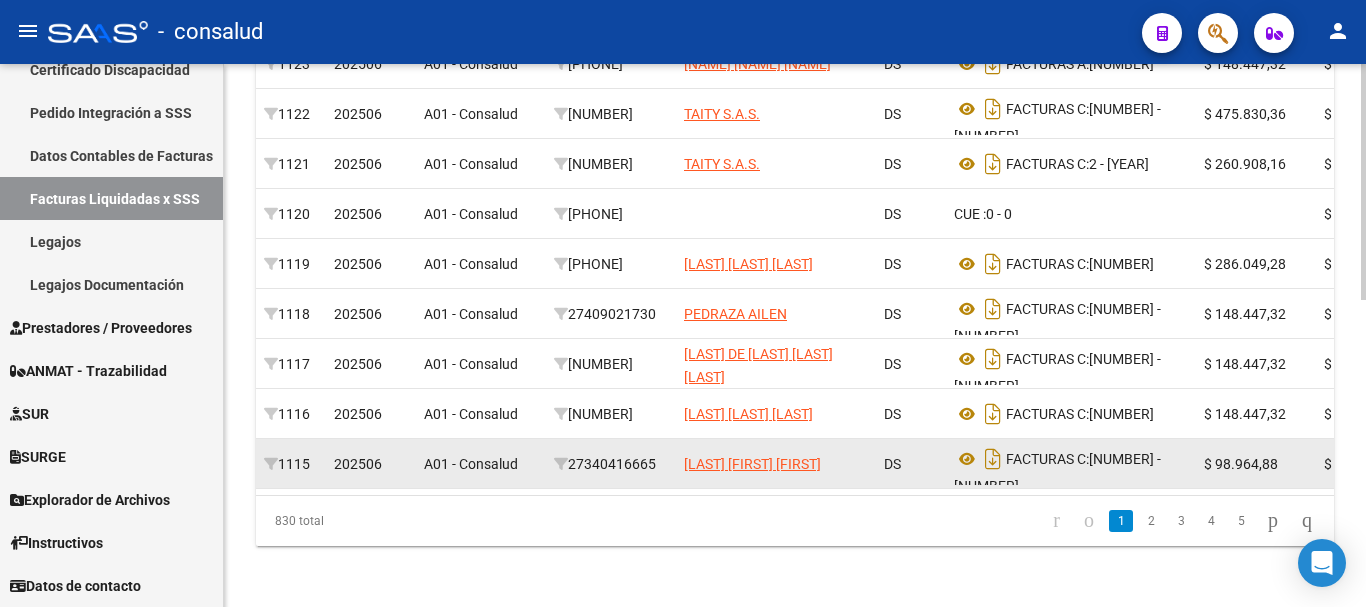 scroll, scrollTop: 706, scrollLeft: 0, axis: vertical 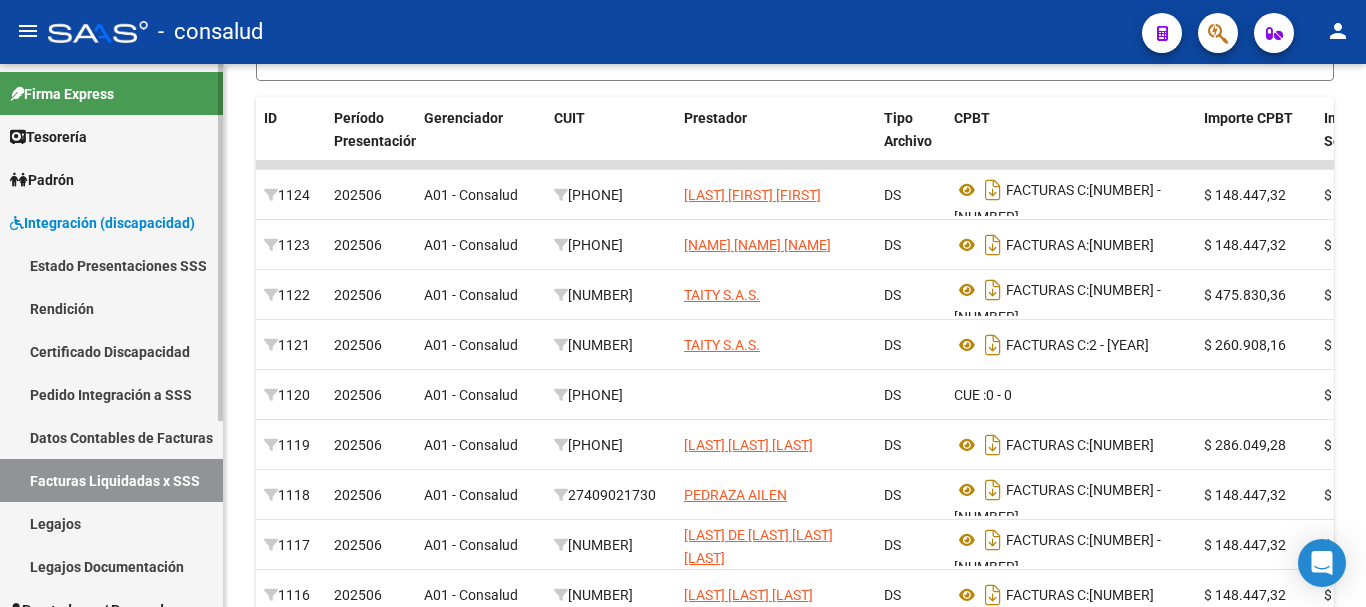 click on "Pedido Integración a SSS" at bounding box center (111, 394) 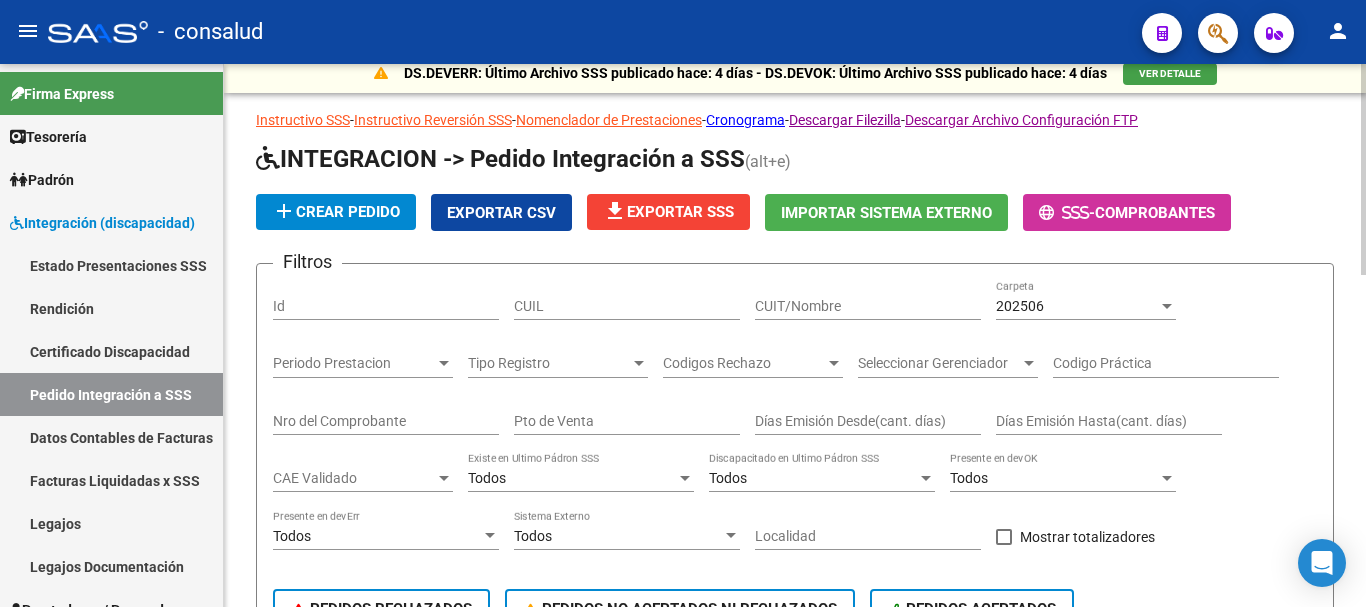 scroll, scrollTop: 0, scrollLeft: 0, axis: both 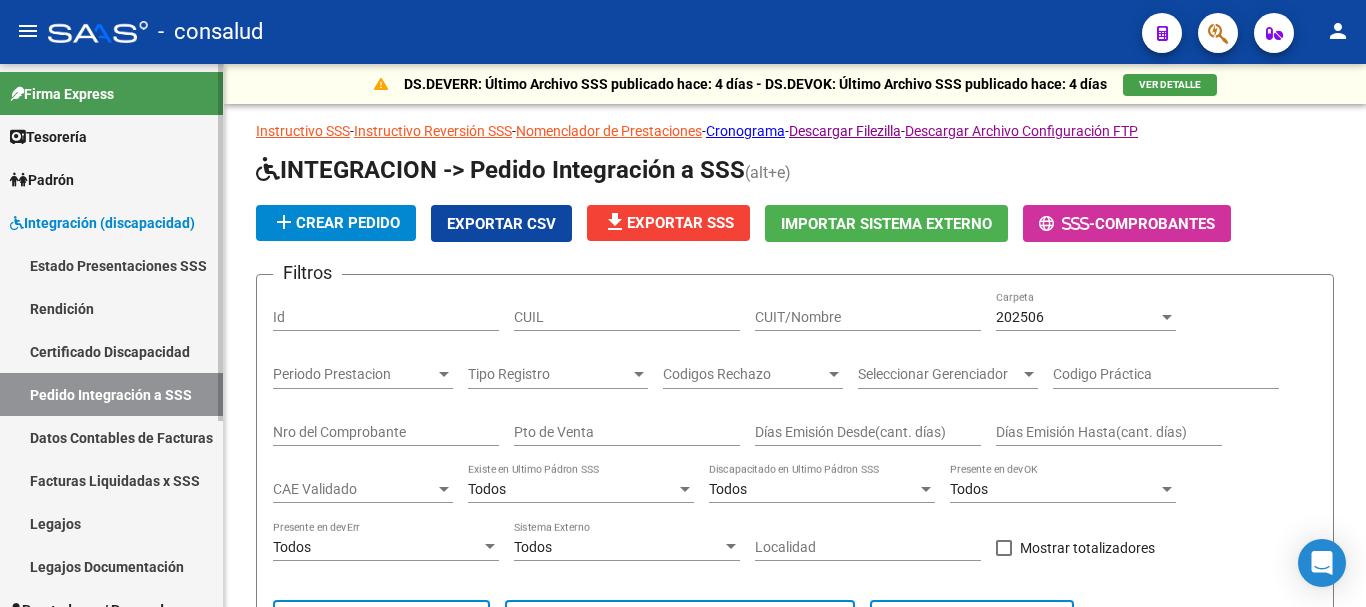 click on "Rendición" at bounding box center [111, 308] 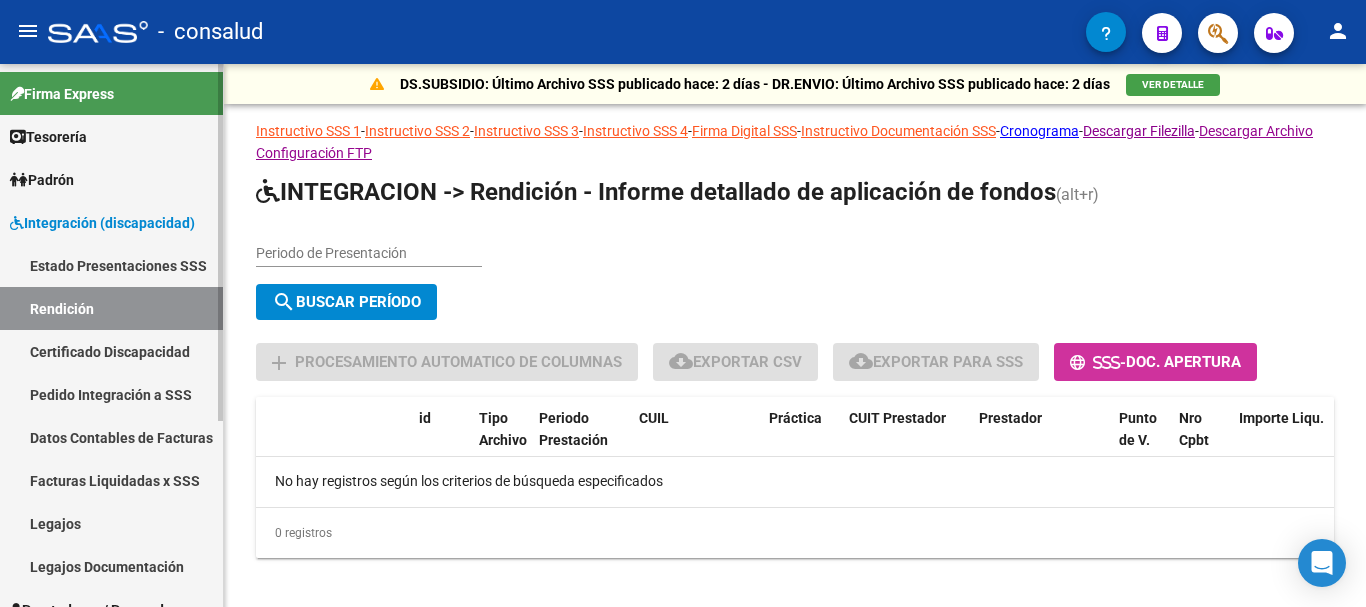 click on "Facturas Liquidadas x SSS" at bounding box center (111, 480) 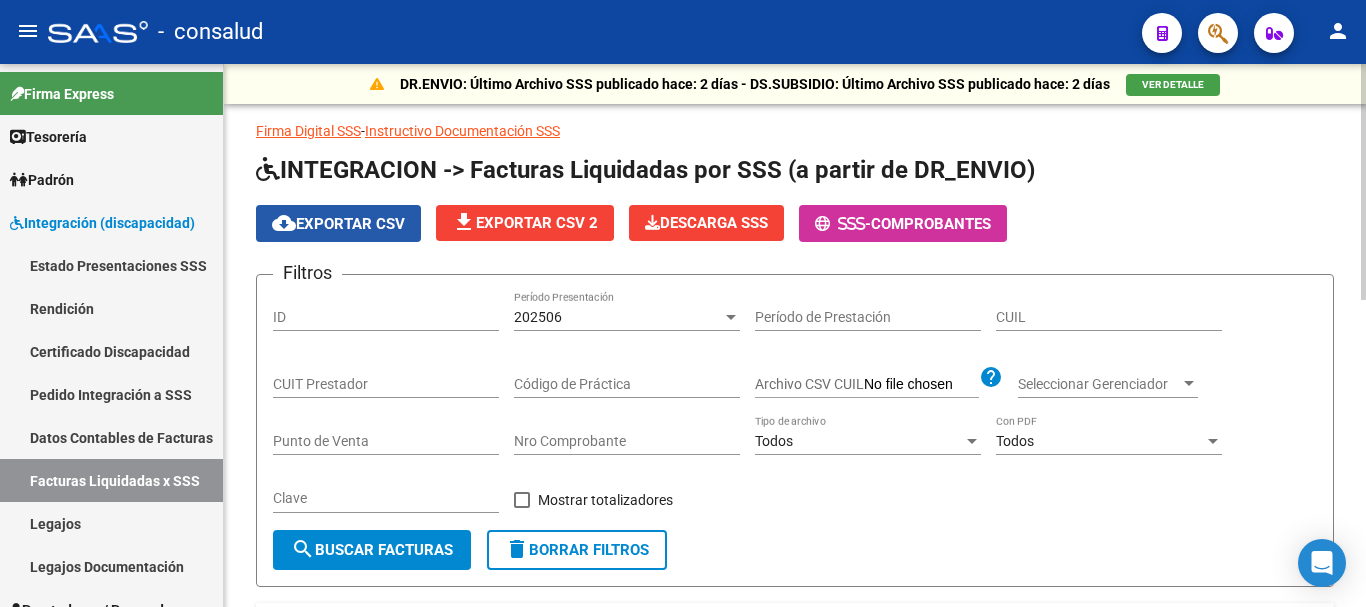 click on "cloud_download  Exportar CSV" 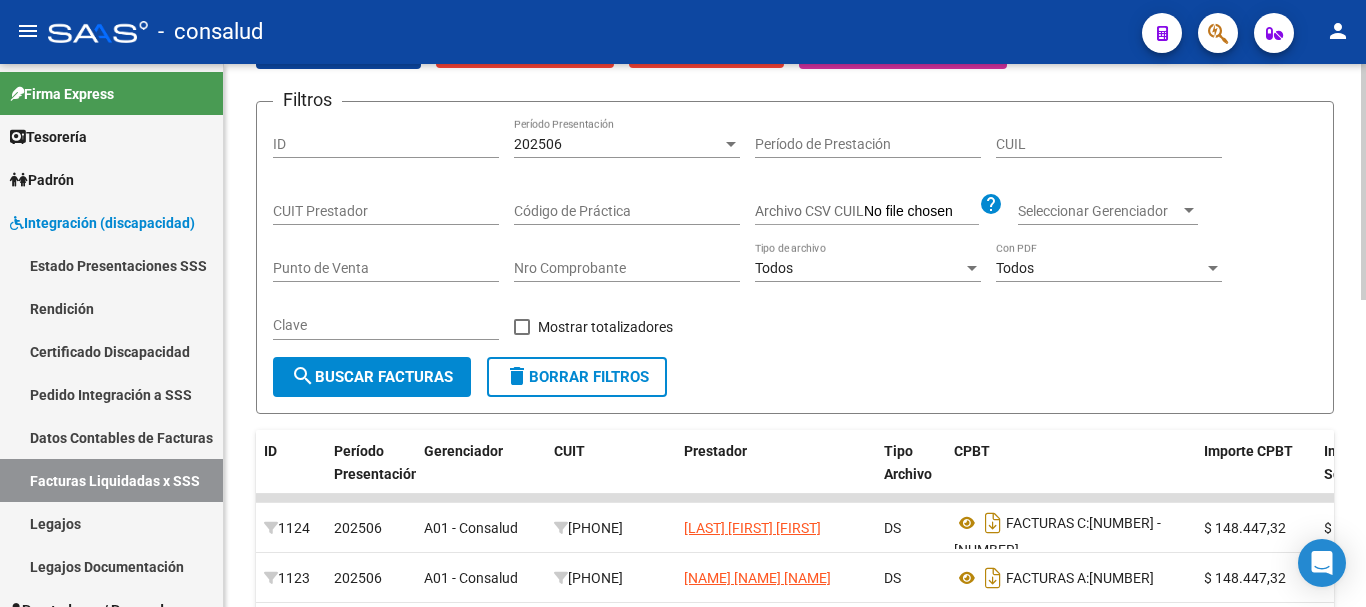 scroll, scrollTop: 300, scrollLeft: 0, axis: vertical 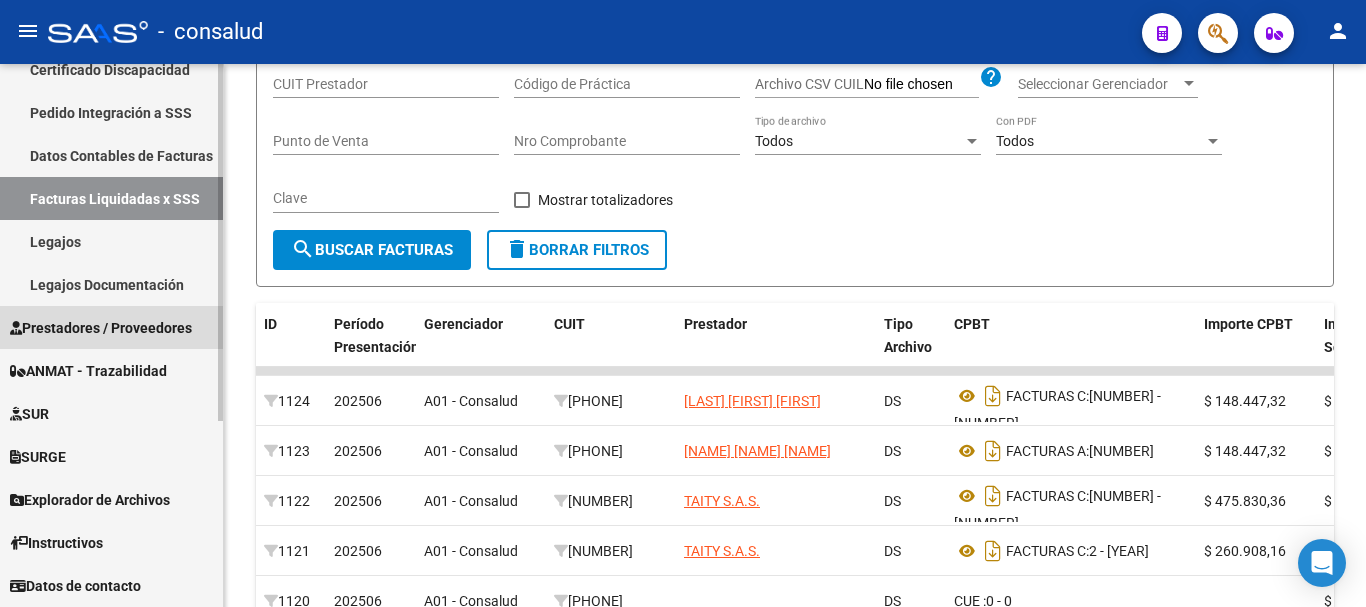 click on "Prestadores / Proveedores" at bounding box center [101, 328] 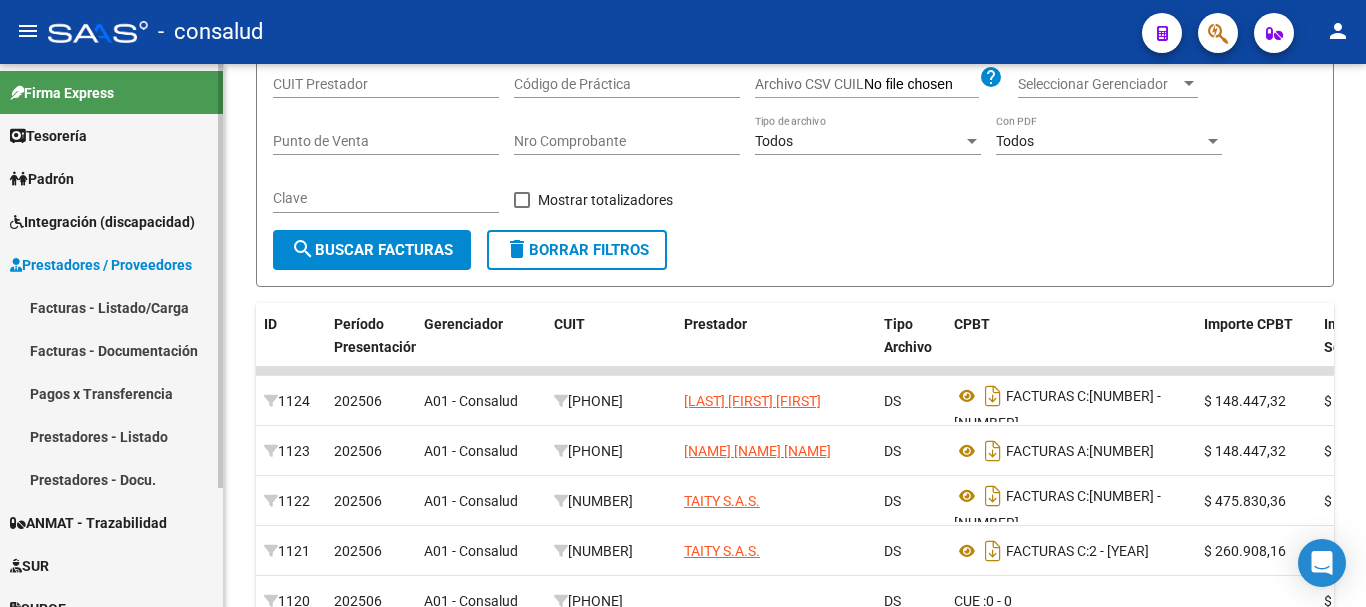 scroll, scrollTop: 0, scrollLeft: 0, axis: both 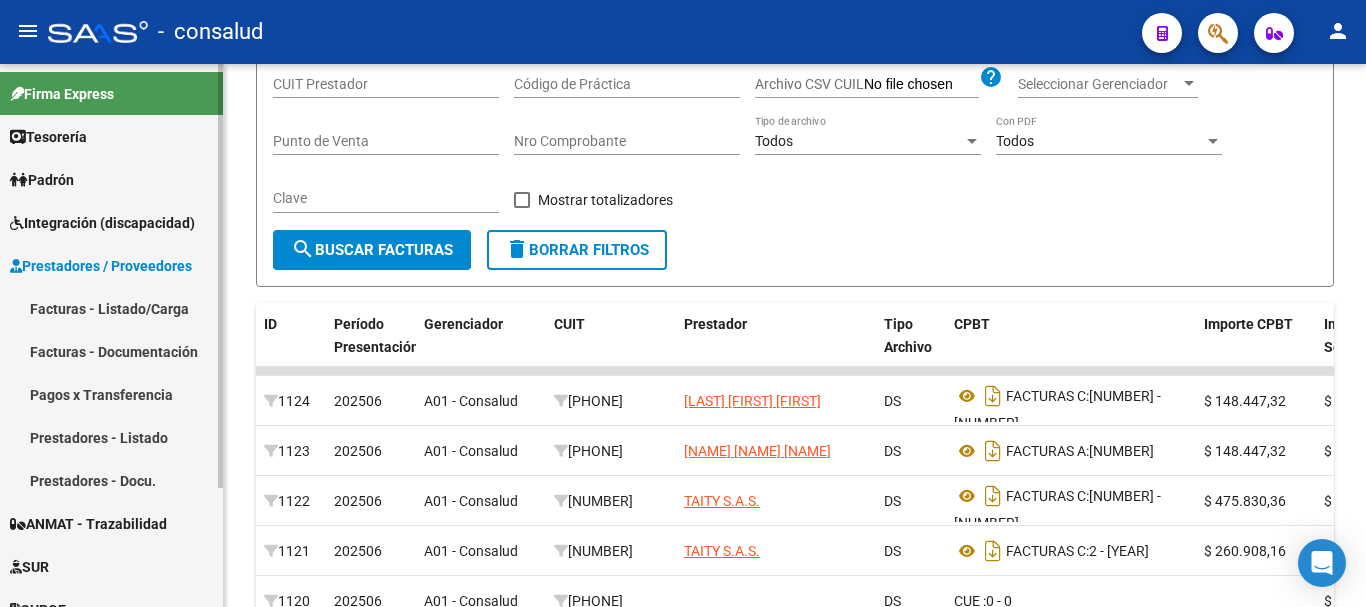 click on "Integración (discapacidad)" at bounding box center (102, 223) 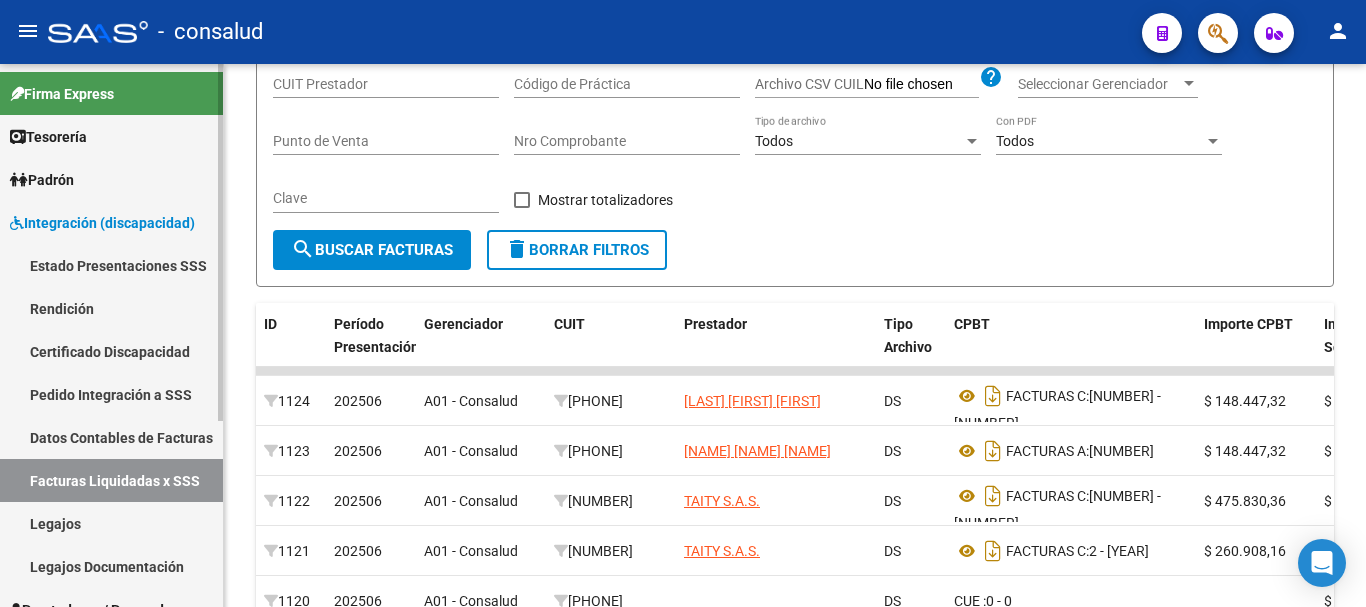 click on "Integración (discapacidad)" at bounding box center (102, 223) 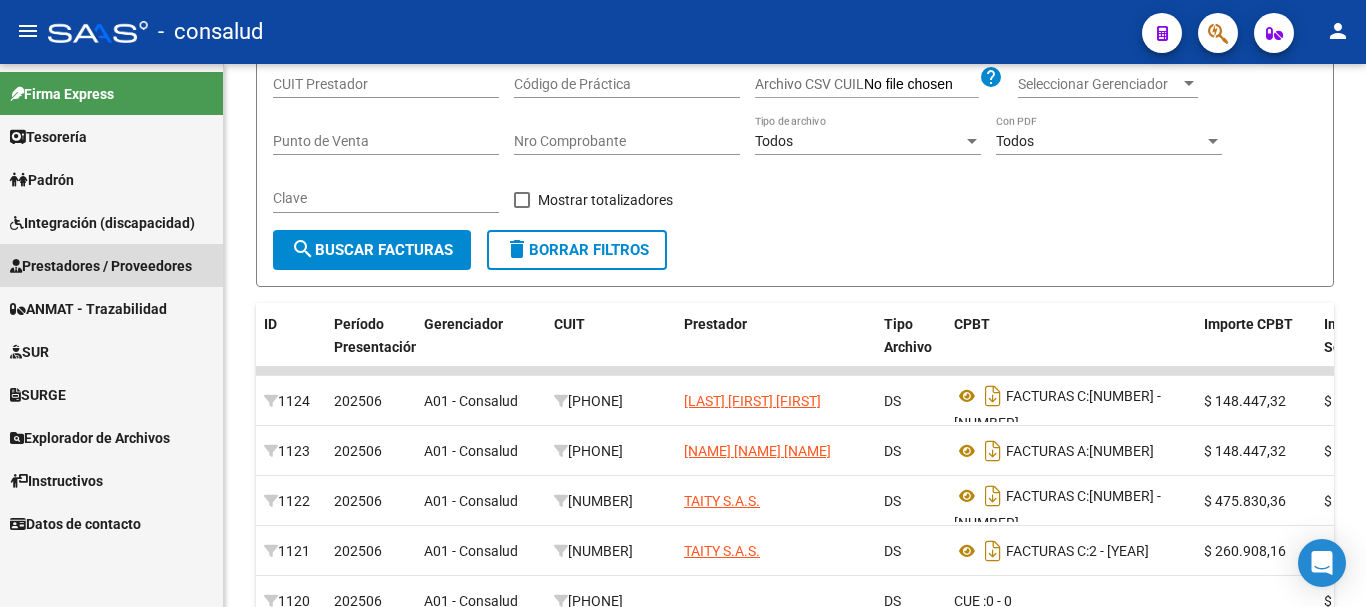 click on "Prestadores / Proveedores" at bounding box center [101, 266] 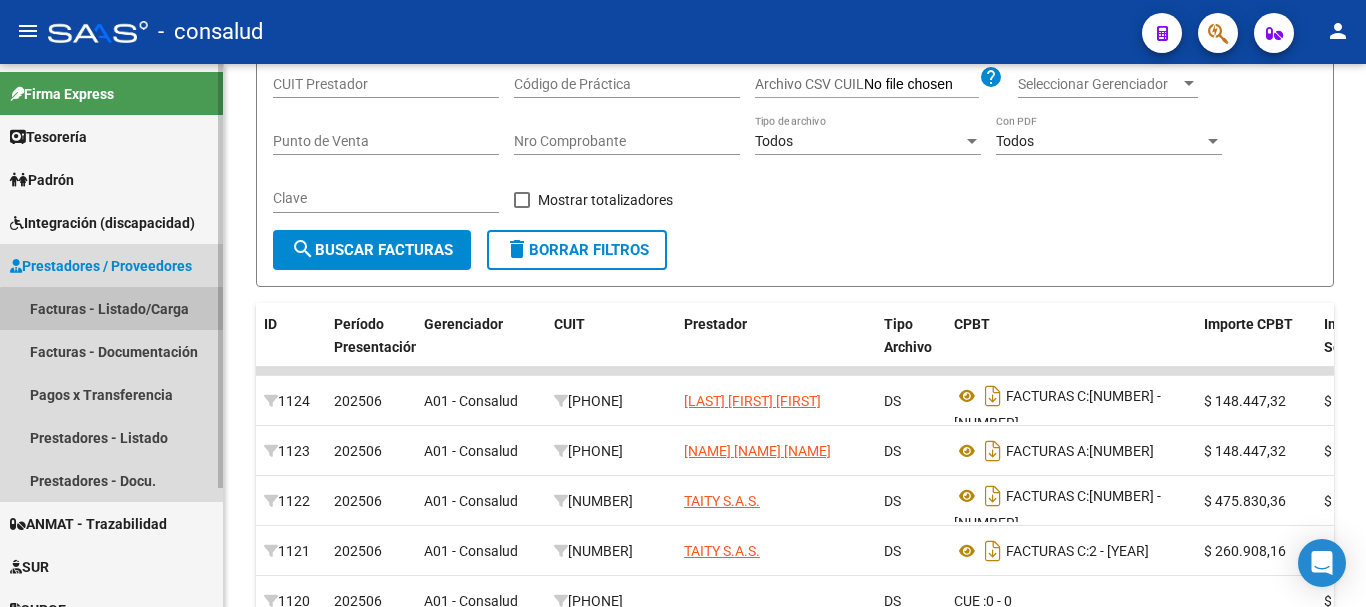 click on "Facturas - Listado/Carga" at bounding box center [111, 308] 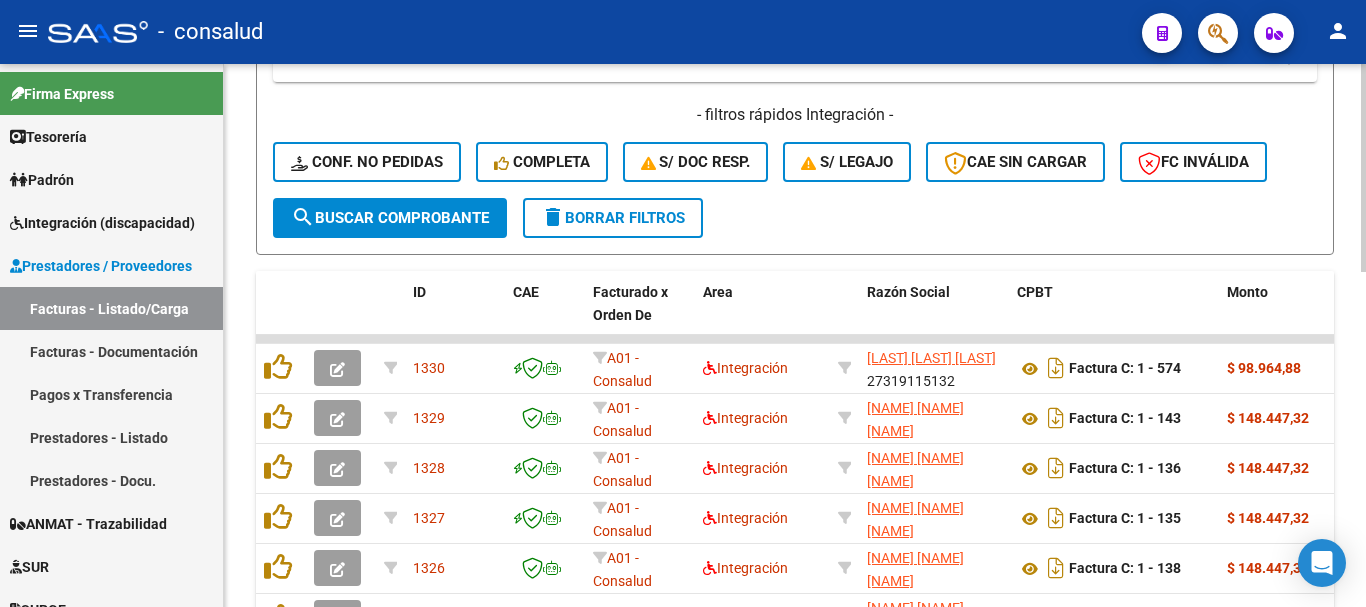 scroll, scrollTop: 600, scrollLeft: 0, axis: vertical 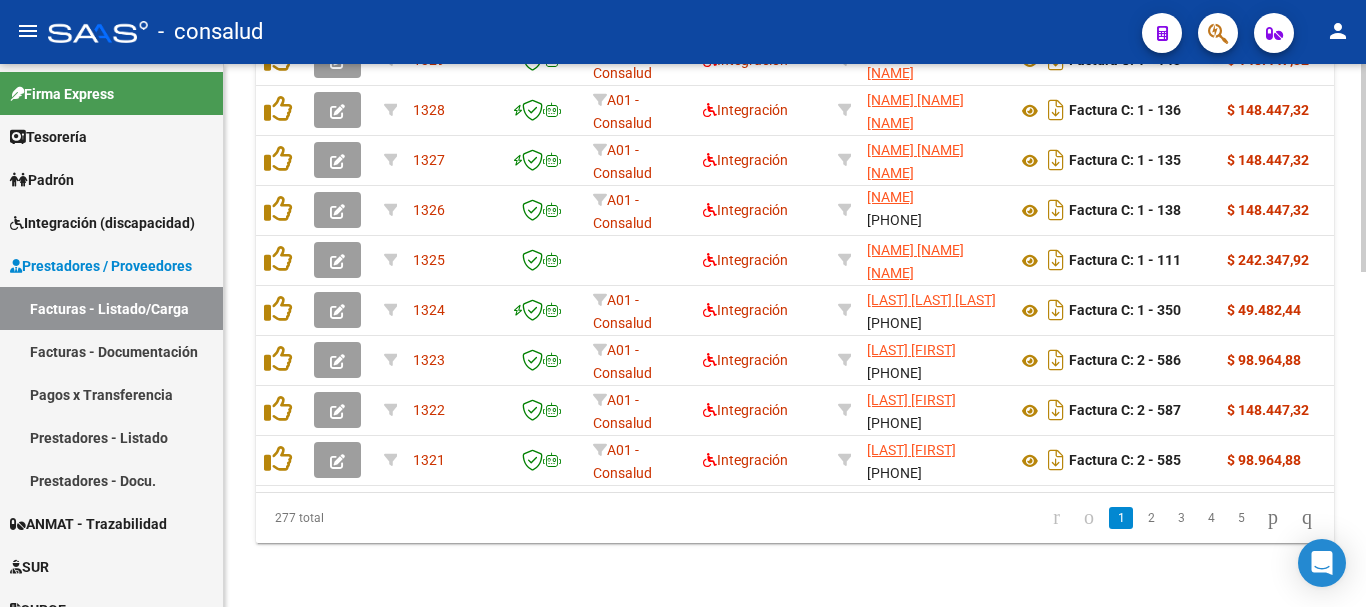 click on "Video tutorial   PRESTADORES -> Listado de CPBTs Emitidos por Prestadores / Proveedores (alt+q)   Cargar Comprobante
Carga Masiva  cloud_download  CSV  cloud_download  EXCEL  cloud_download  Estandar   Descarga Masiva
Filtros Id Area Area Seleccionar Gerenciador Seleccionar Gerenciador No Confirmado Todos Cargado desde Masivo   Mostrar totalizadores   FILTROS DEL COMPROBANTE  Comprobante Tipo Comprobante Tipo Start date – End date Fec. Comprobante Desde / Hasta Días Emisión Desde(cant. días) Días Emisión Hasta(cant. días) CUIT / Razón Social Pto. Venta Nro. Comprobante Código SSS CAE Válido CAE Válido Todos Cargado Módulo Hosp. Todos Tiene facturacion Apócrifa Hospital Refes  FILTROS DE INTEGRACION  Todos Cargado en Para Enviar SSS Período De Prestación Campos del Archivo de Rendición Devuelto x SSS (dr_envio) Todos Rendido x SSS (dr_envio) Tipo de Registro Tipo de Registro Período Presentación Período Presentación Campos del Legajo Asociado (preaprobación) Todos  MAS FILTROS  Op" 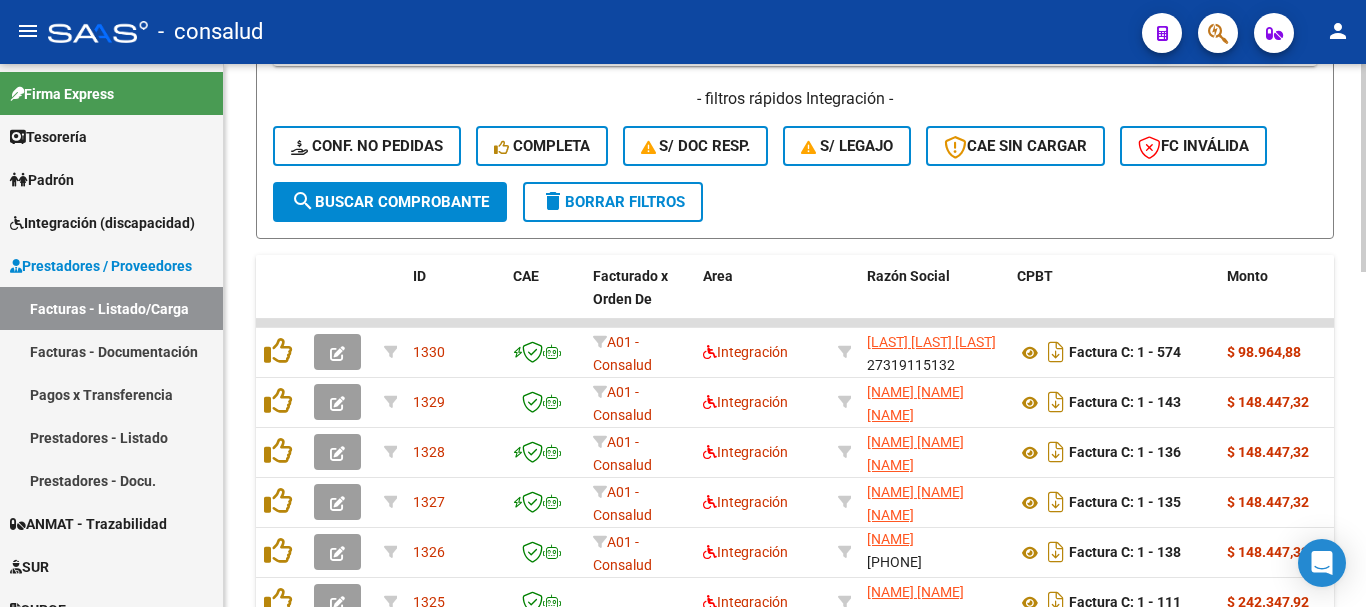 scroll, scrollTop: 477, scrollLeft: 0, axis: vertical 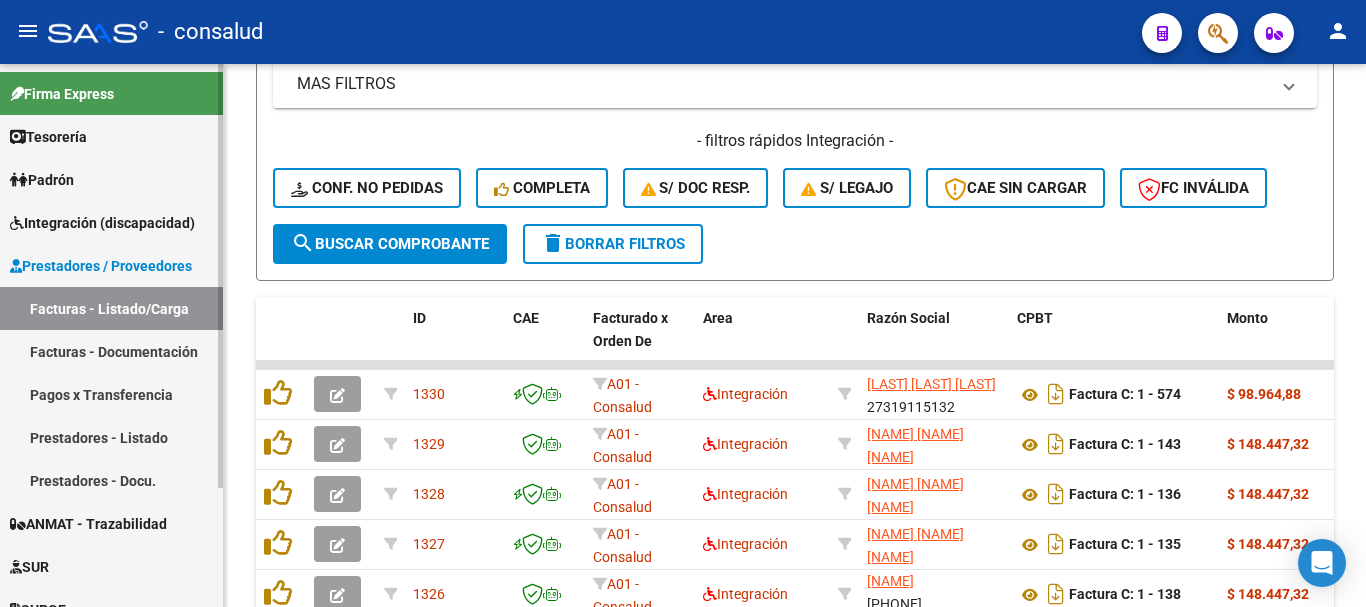 click on "Integración (discapacidad)" at bounding box center [102, 223] 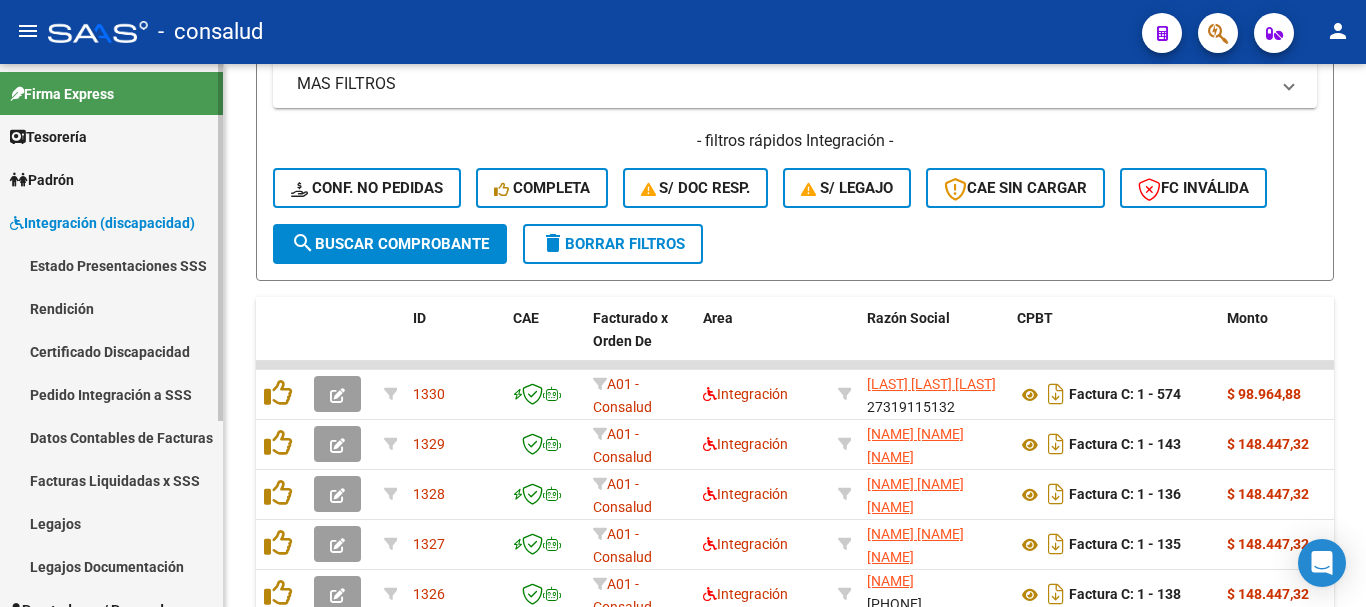 click on "Rendición" at bounding box center (111, 308) 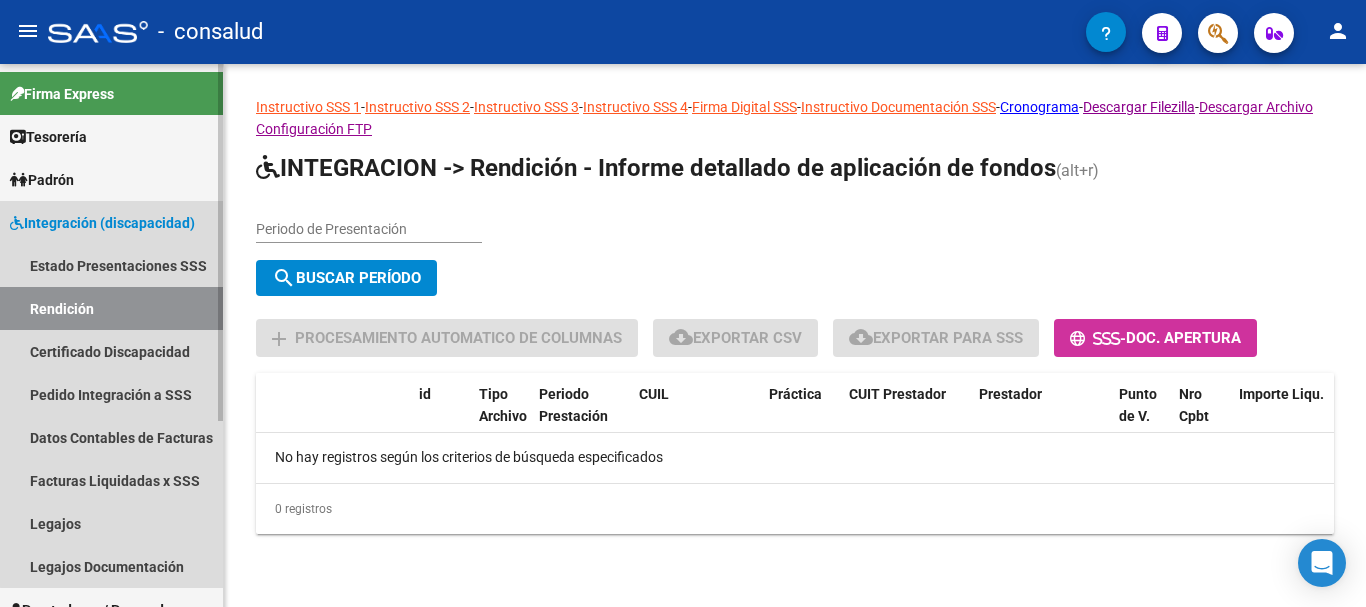 scroll, scrollTop: 0, scrollLeft: 0, axis: both 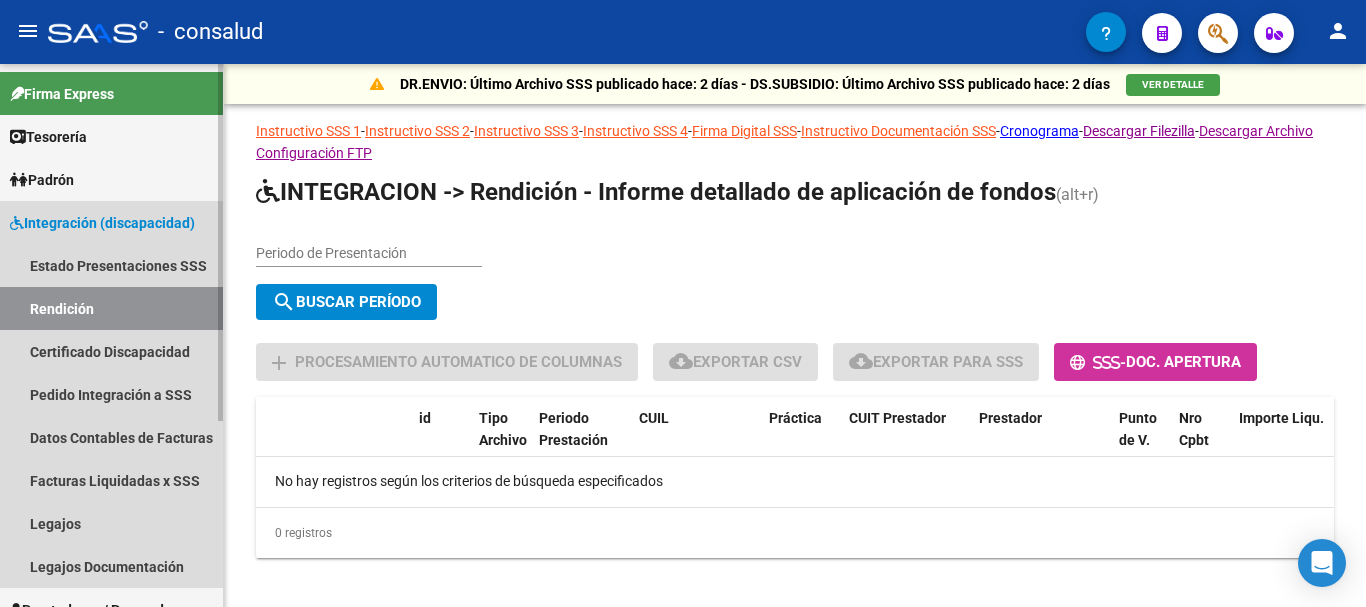 click on "Integración (discapacidad)" at bounding box center (102, 223) 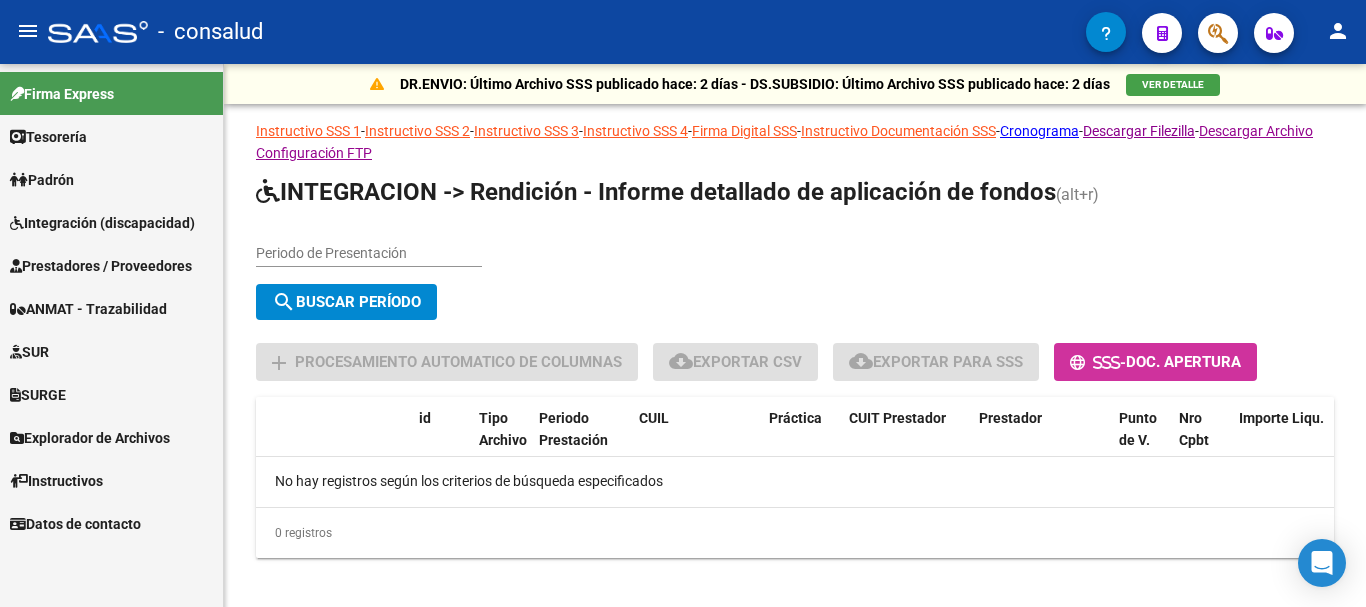 click on "Integración (discapacidad)" at bounding box center (102, 223) 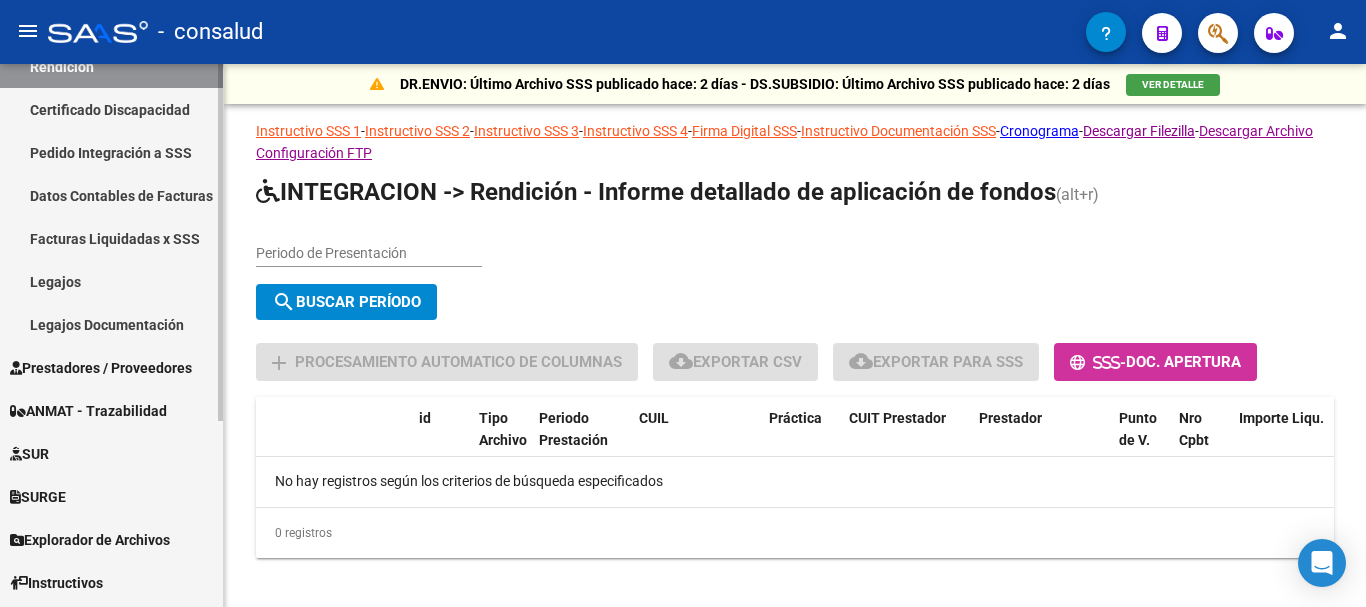 scroll, scrollTop: 282, scrollLeft: 0, axis: vertical 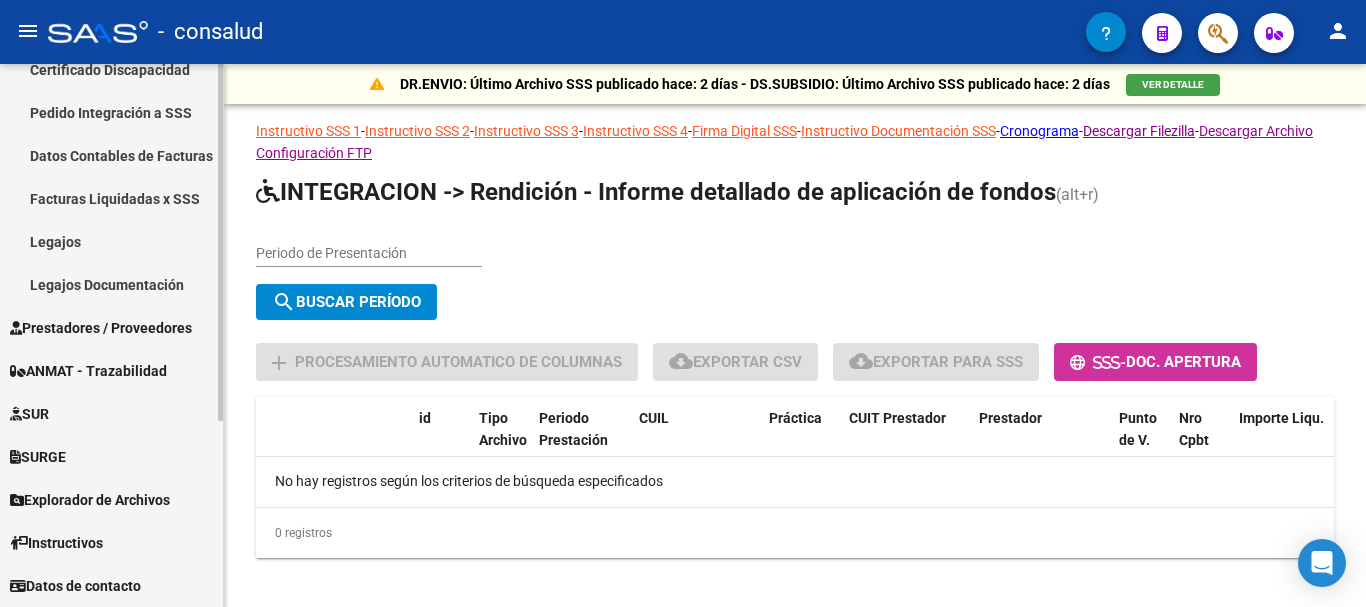 click on "Prestadores / Proveedores" at bounding box center [101, 328] 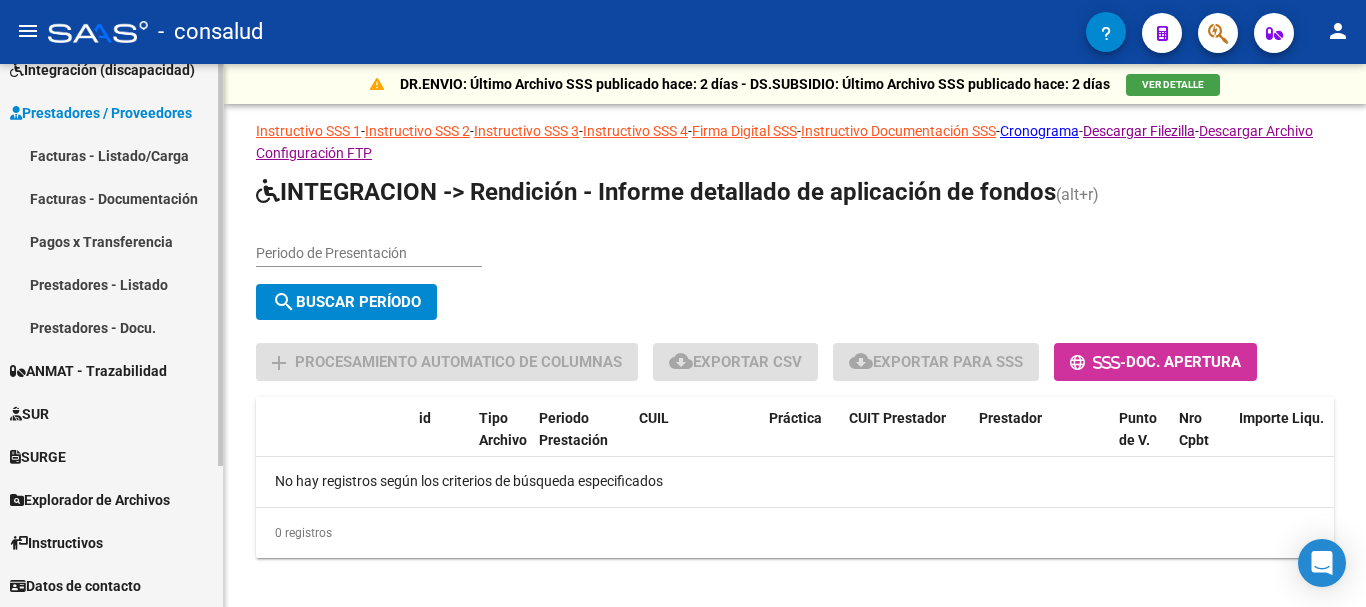 scroll, scrollTop: 153, scrollLeft: 0, axis: vertical 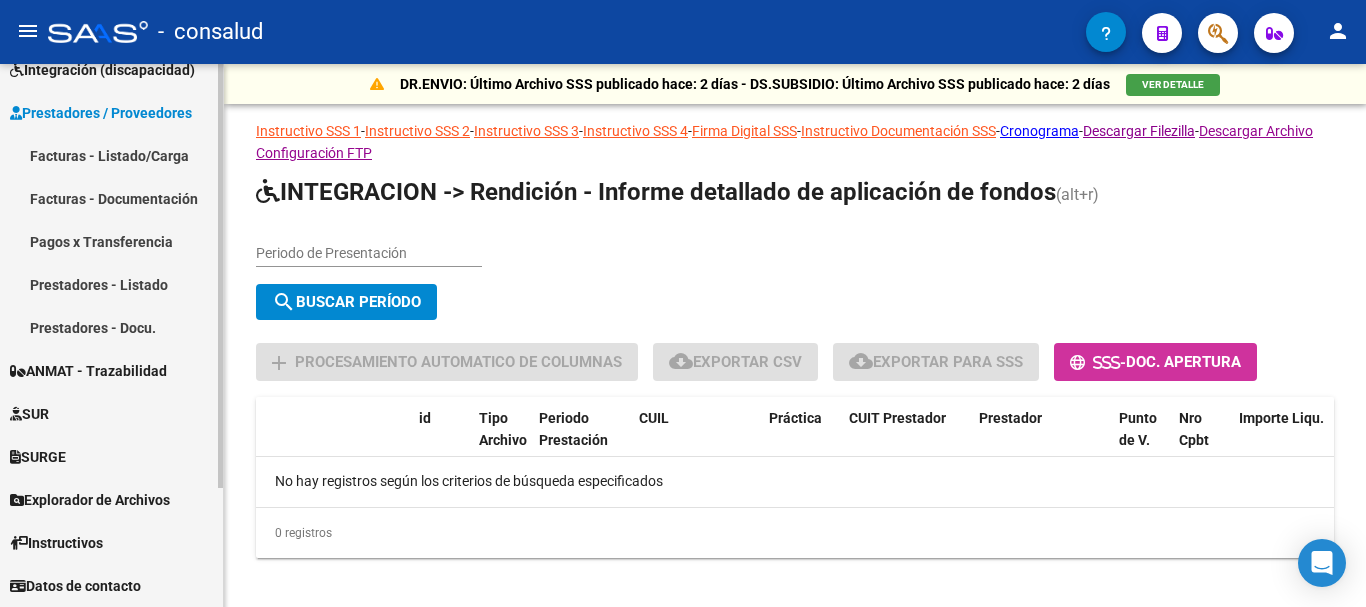 click on "Facturas - Listado/Carga" at bounding box center (111, 155) 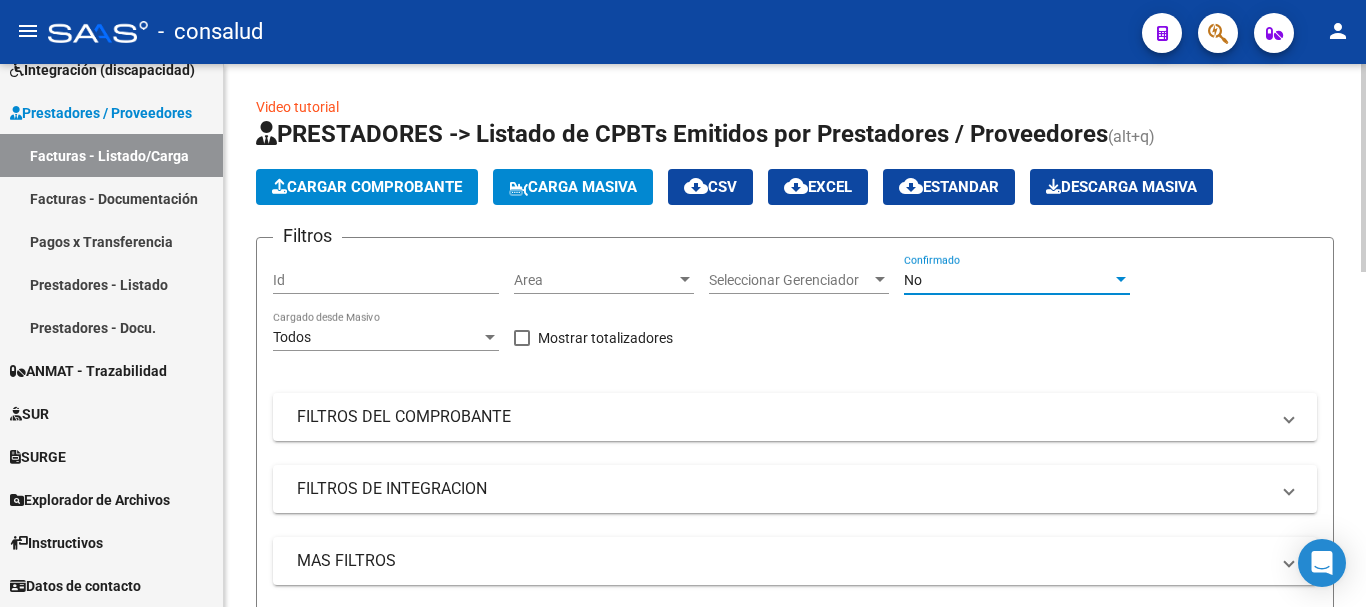 click on "No" at bounding box center [1008, 280] 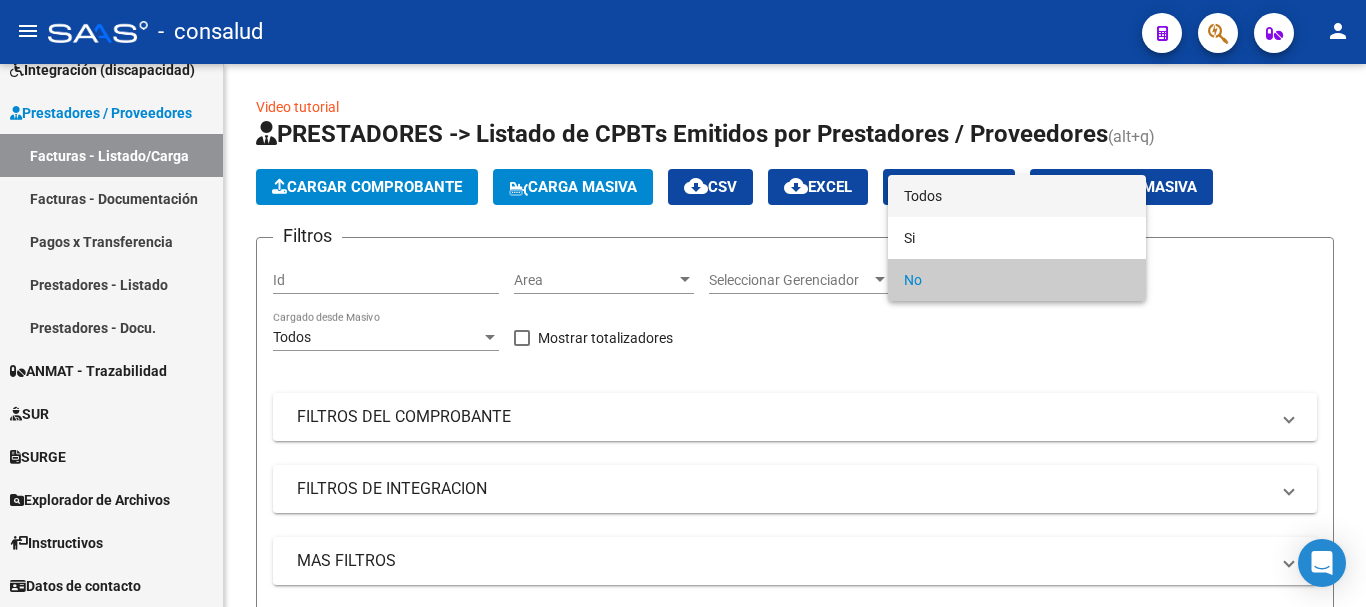 click on "Todos" at bounding box center (1017, 196) 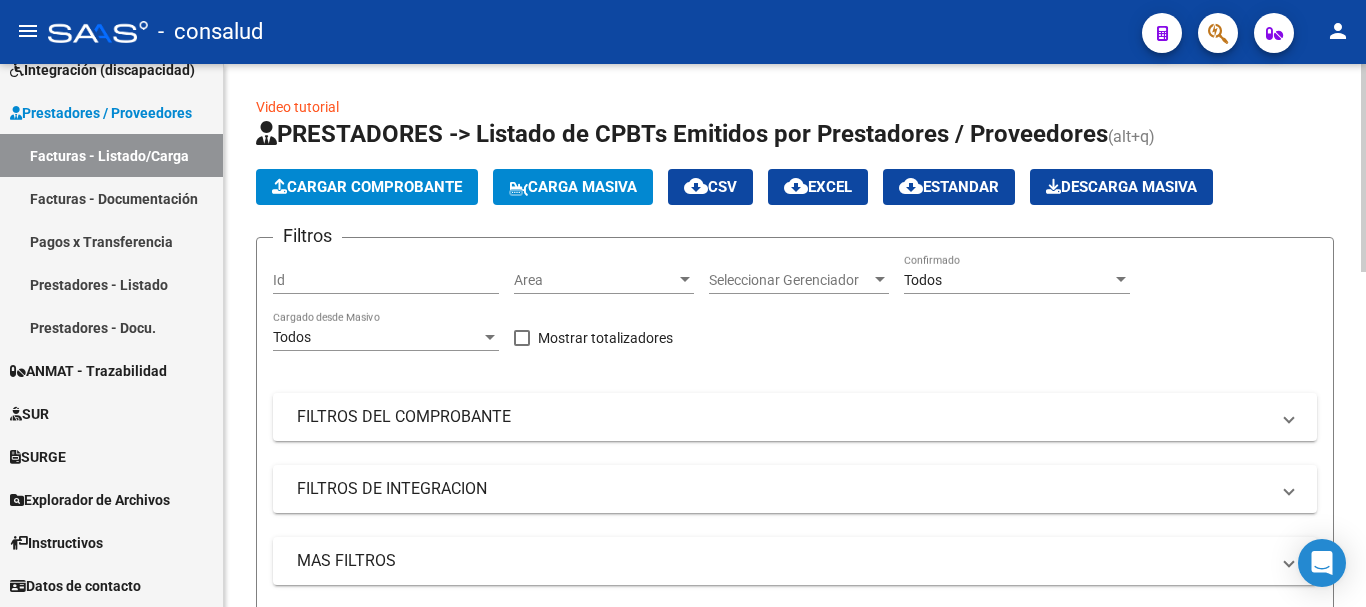 click on "Filtros Id Area Area Seleccionar Gerenciador Seleccionar Gerenciador Todos Confirmado Todos Cargado desde Masivo   Mostrar totalizadores   FILTROS DEL COMPROBANTE  Comprobante Tipo Comprobante Tipo Start date – End date Fec. Comprobante Desde / Hasta Días Emisión Desde(cant. días) Días Emisión Hasta(cant. días) CUIT / Razón Social Pto. Venta Nro. Comprobante Código SSS CAE Válido CAE Válido Todos Cargado Módulo Hosp. Todos Tiene facturacion Apócrifa Hospital Refes  FILTROS DE INTEGRACION  Todos Cargado en Para Enviar SSS Período De Prestación Campos del Archivo de Rendición Devuelto x SSS (dr_envio) Todos Rendido x SSS (dr_envio) Tipo de Registro Tipo de Registro Período Presentación Período Presentación Campos del Legajo Asociado (preaprobación) Afiliado Legajo (cuil/nombre) Todos Solo facturas preaprobadas  MAS FILTROS  Todos Con Doc. Respaldatoria Todos Con Trazabilidad Todos Asociado a Expediente Sur Auditoría Auditoría Auditoría Id Start date – End date Start date – End date" 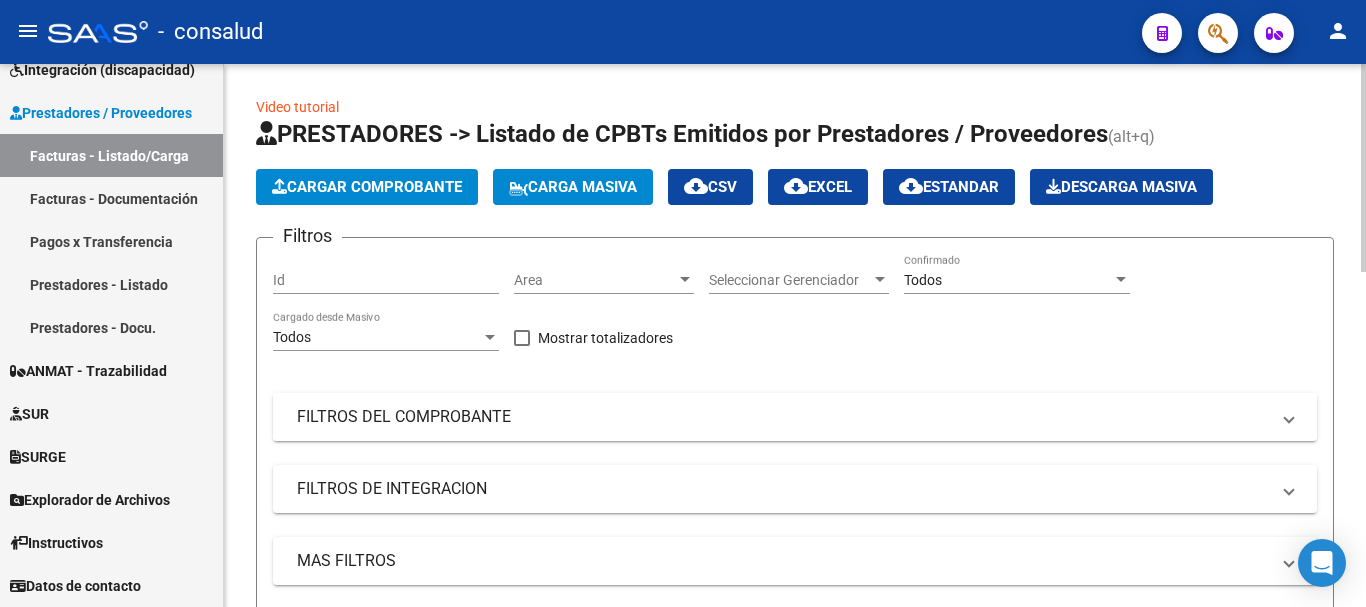click on "FILTROS DEL COMPROBANTE" at bounding box center [783, 417] 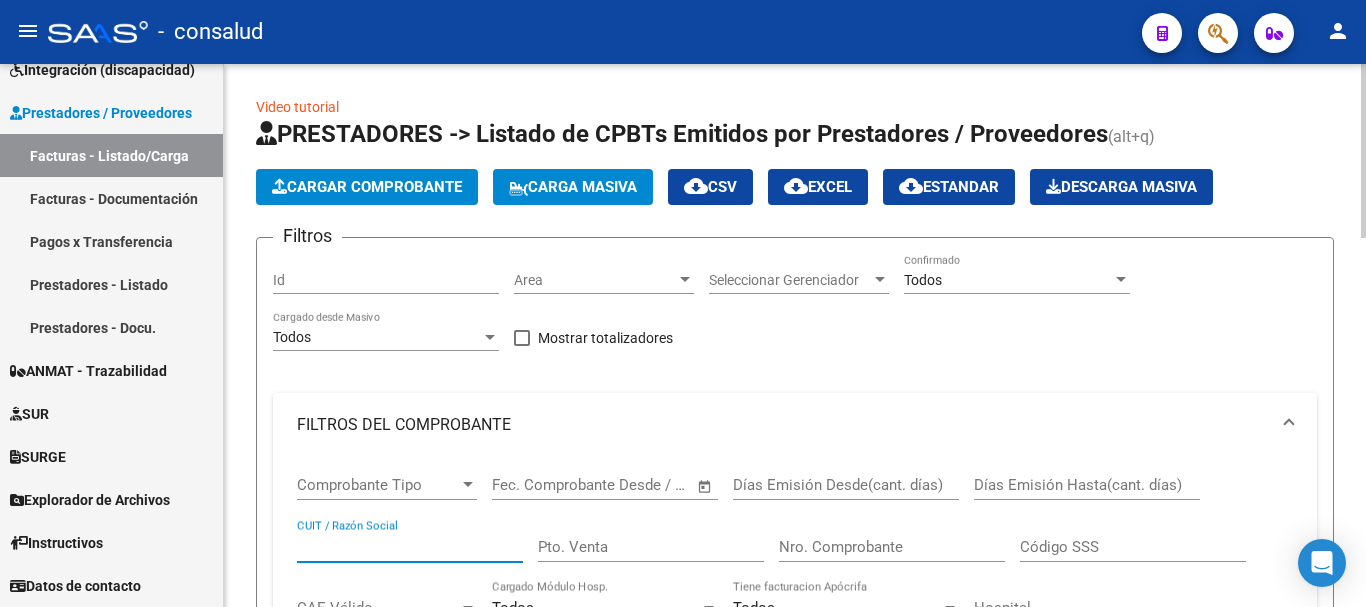 paste on "[NUMBER]" 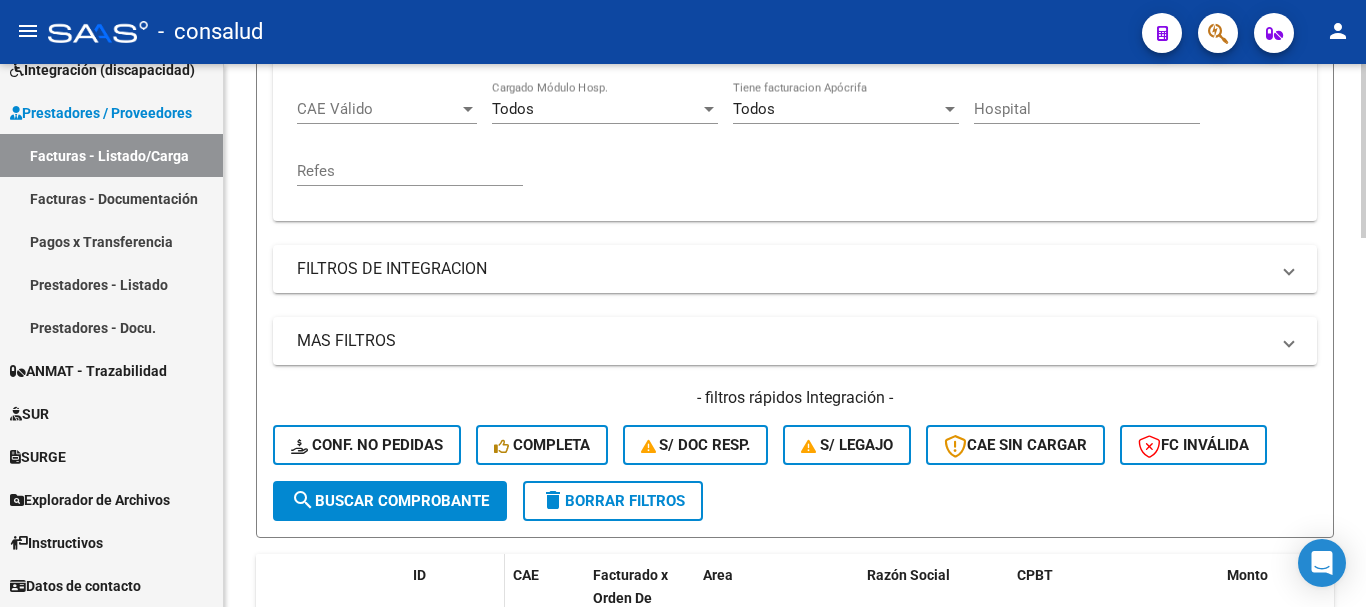 scroll, scrollTop: 600, scrollLeft: 0, axis: vertical 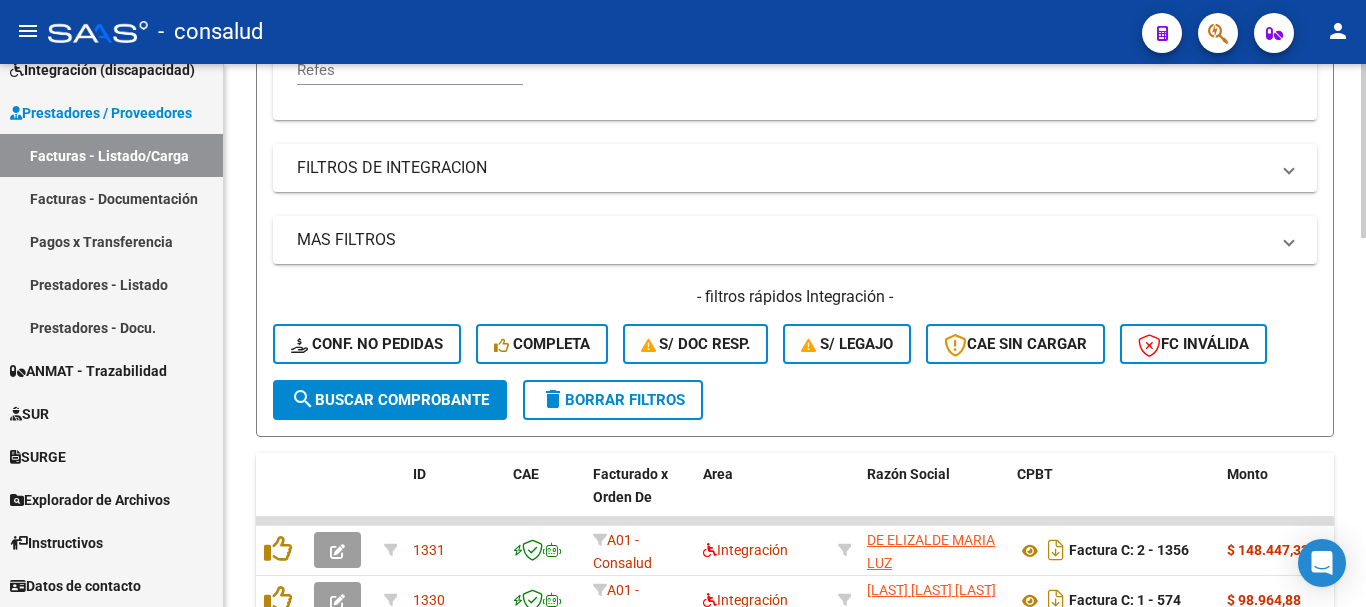 type on "[NUMBER]" 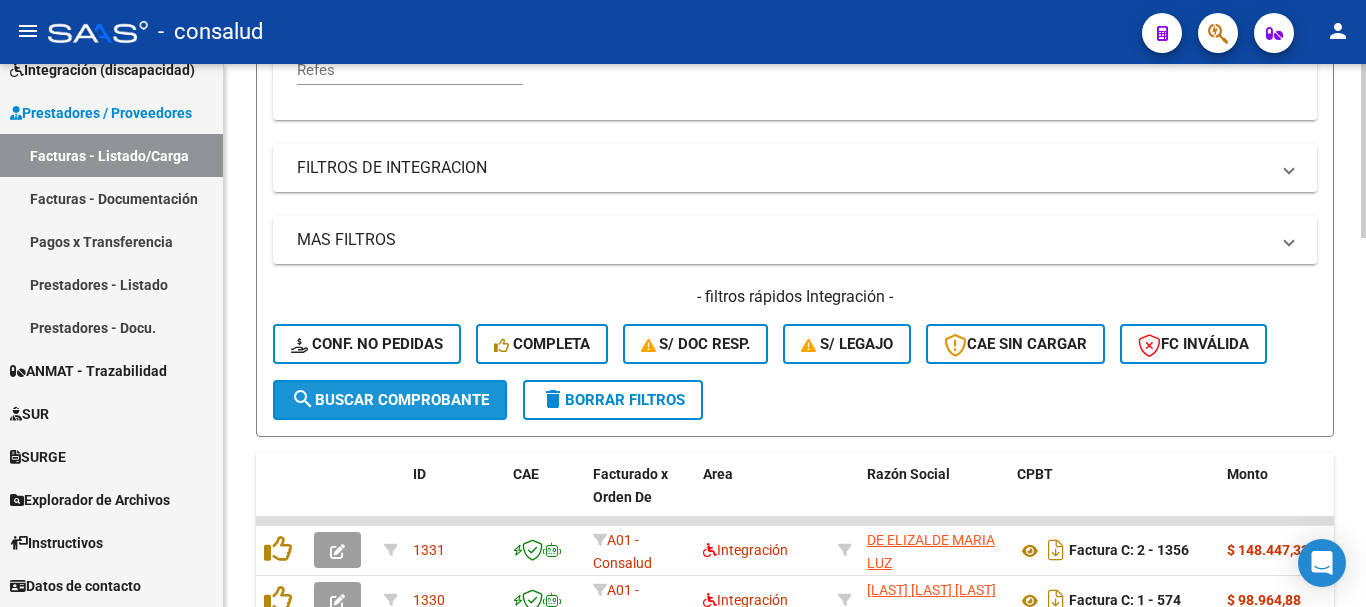 click on "search  Buscar Comprobante" 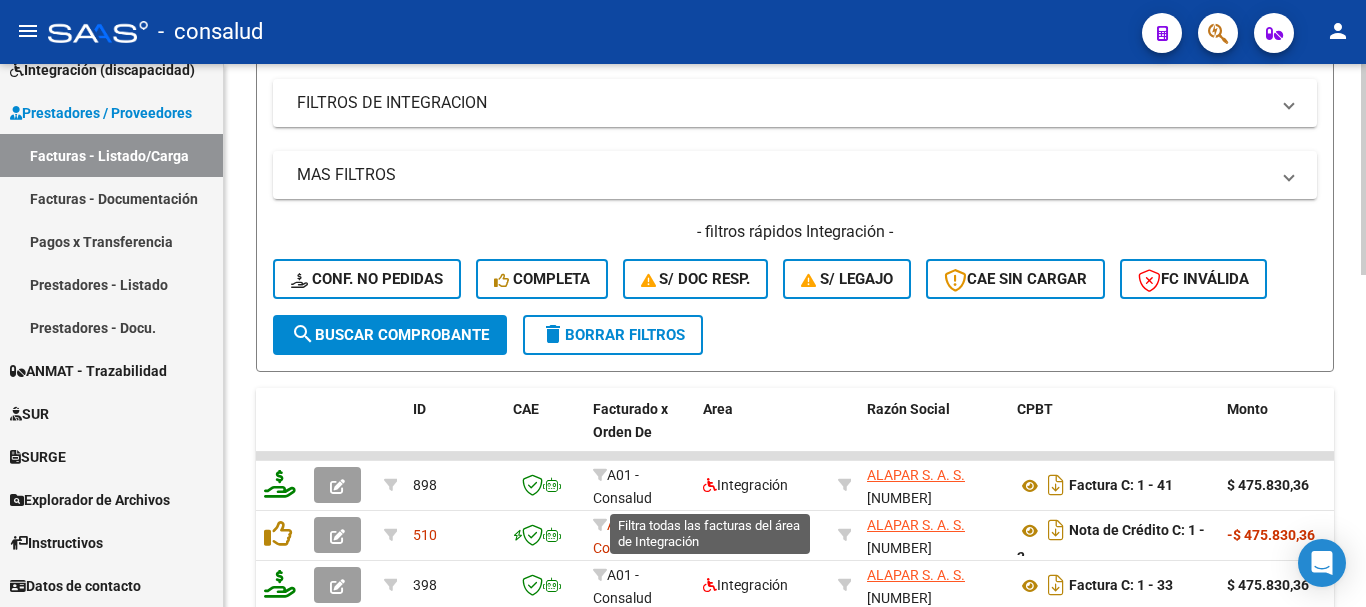 scroll, scrollTop: 856, scrollLeft: 0, axis: vertical 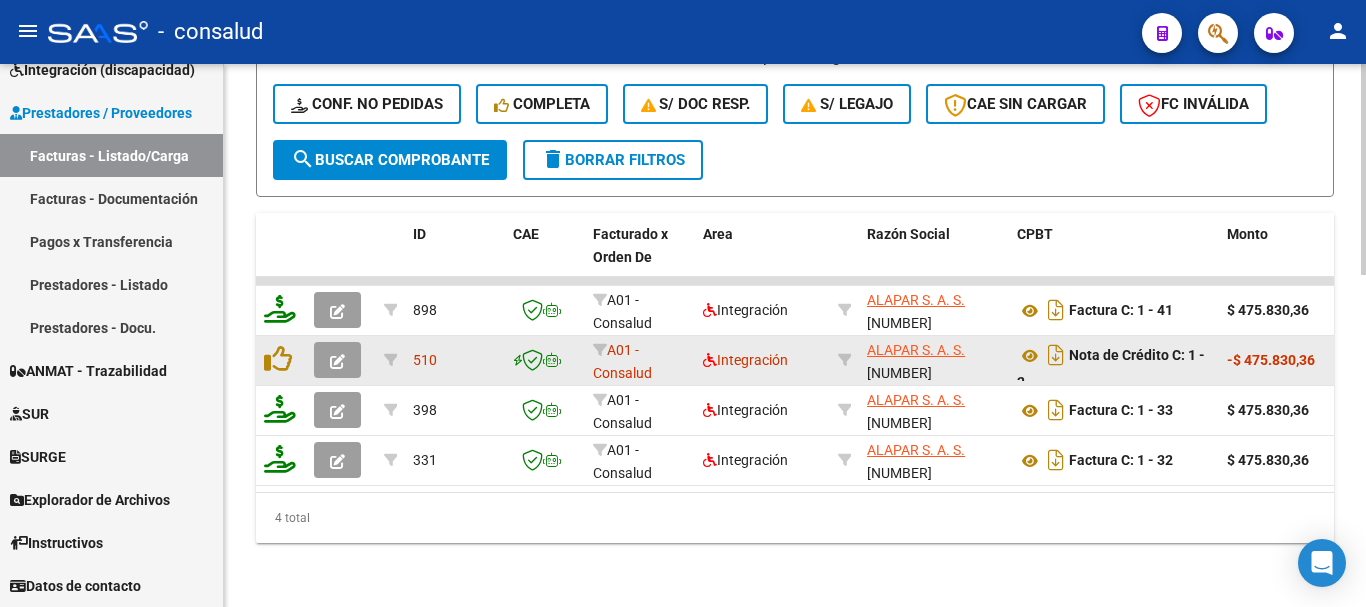 click 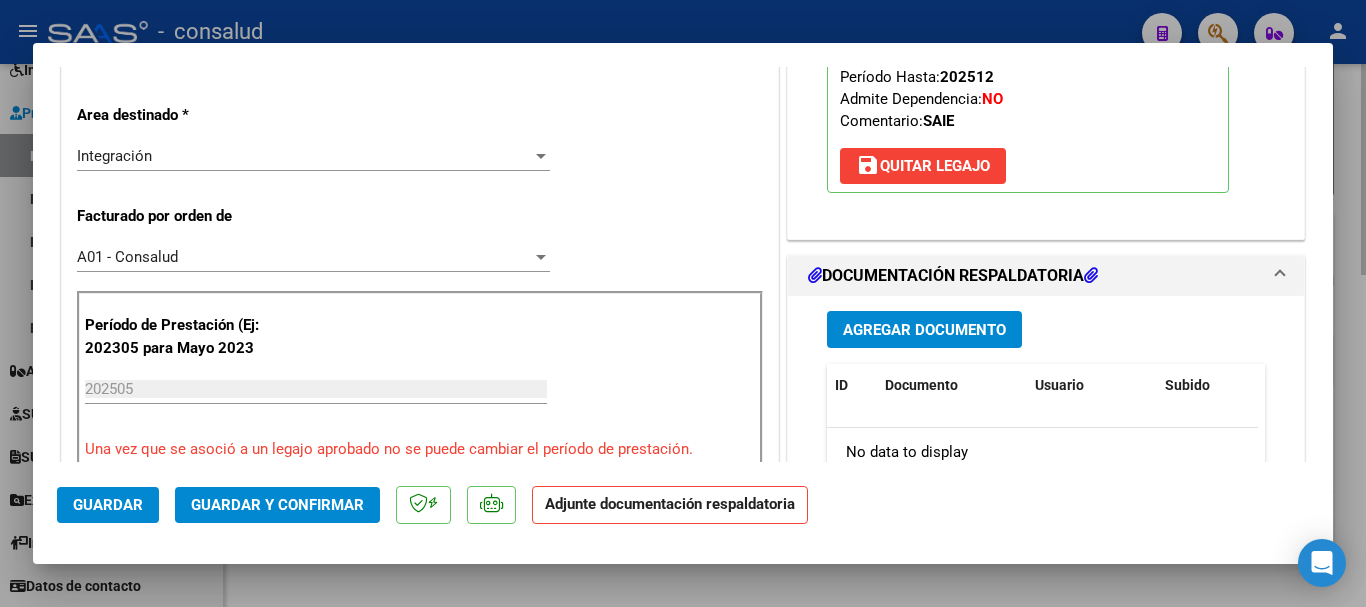scroll, scrollTop: 0, scrollLeft: 0, axis: both 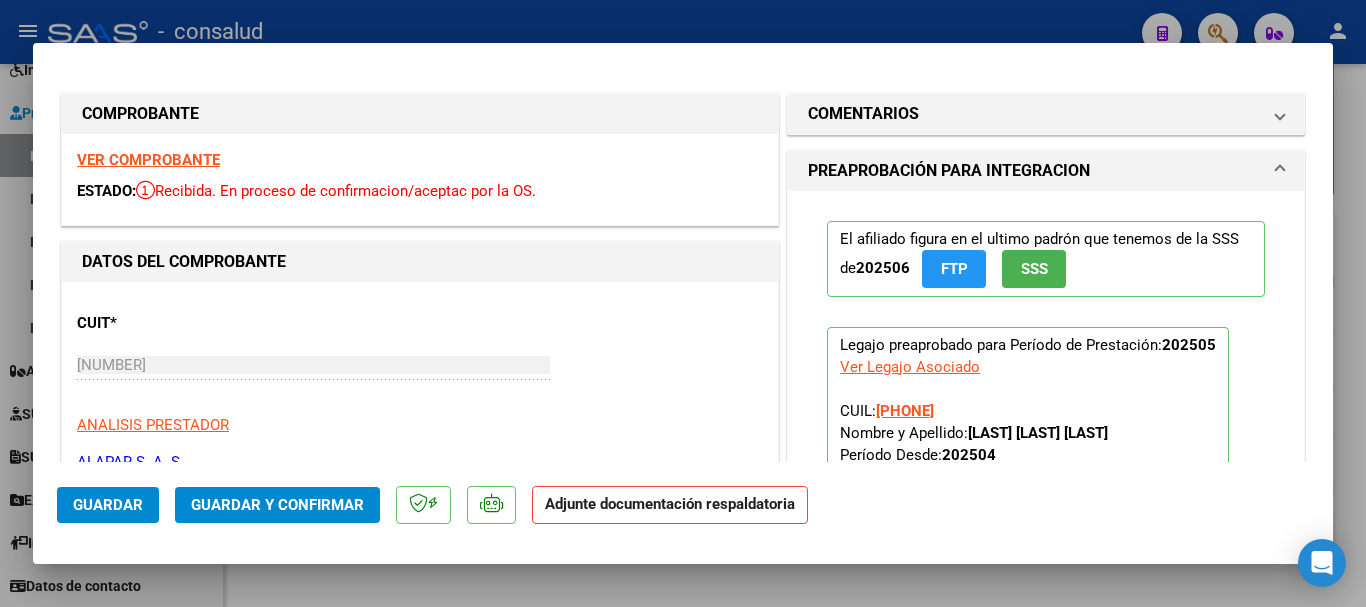 click on "VER COMPROBANTE" at bounding box center (148, 160) 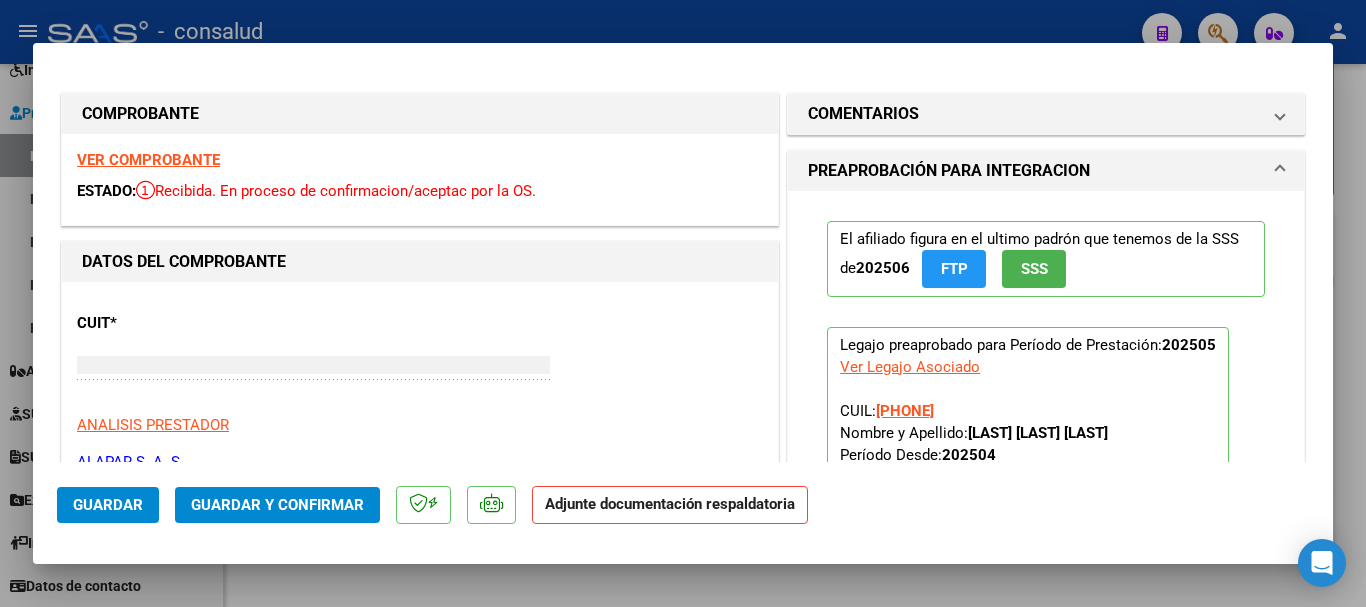 type 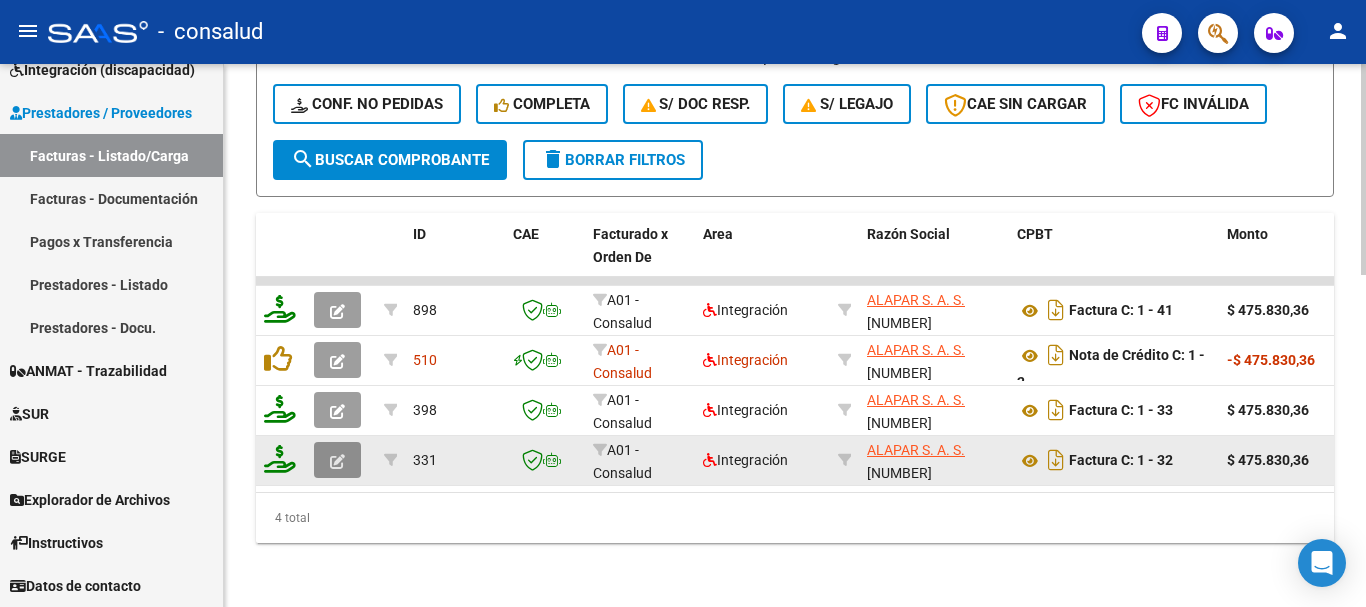 click 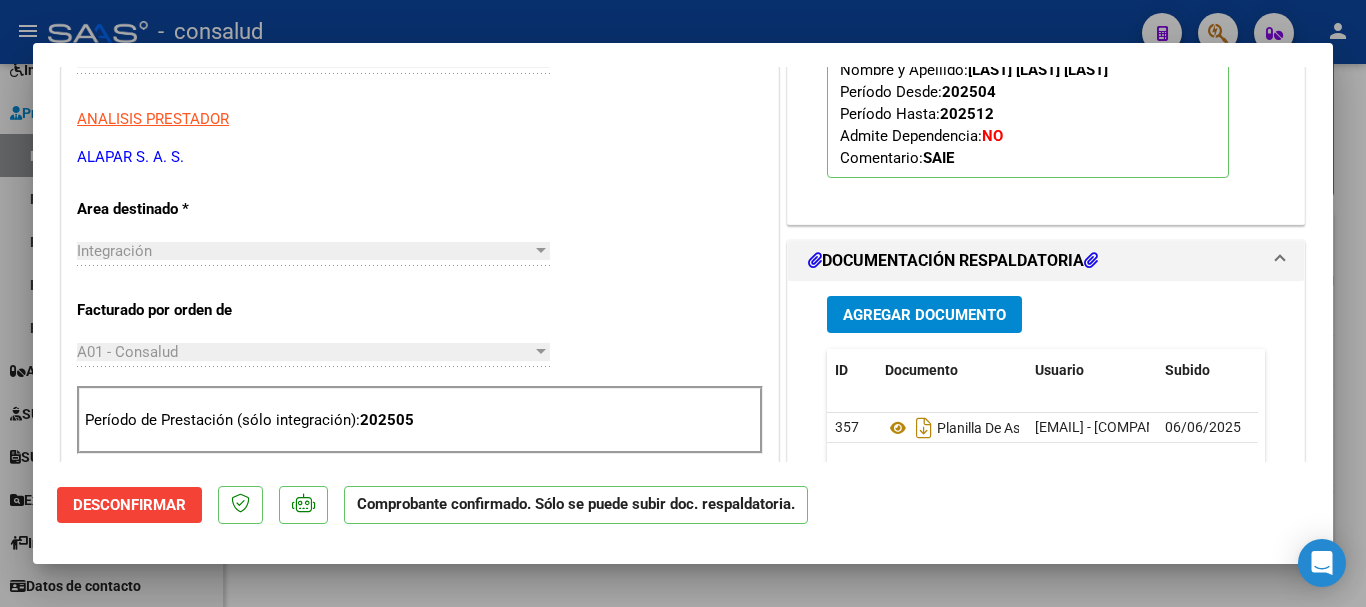 scroll, scrollTop: 600, scrollLeft: 0, axis: vertical 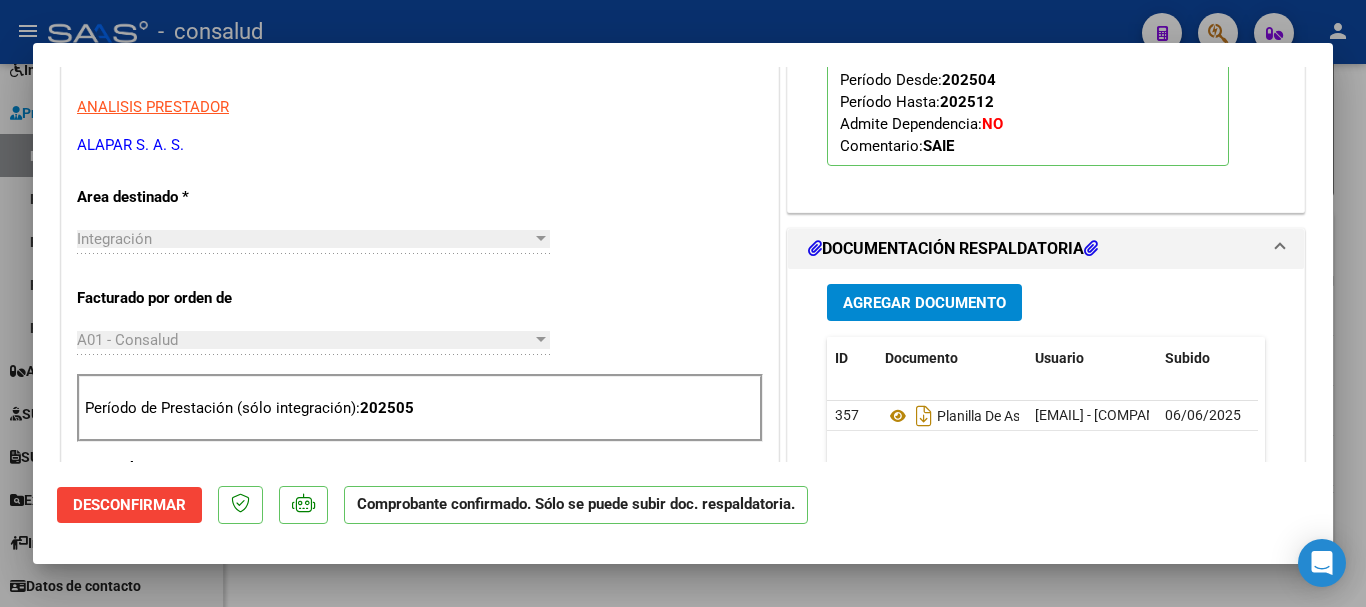 type 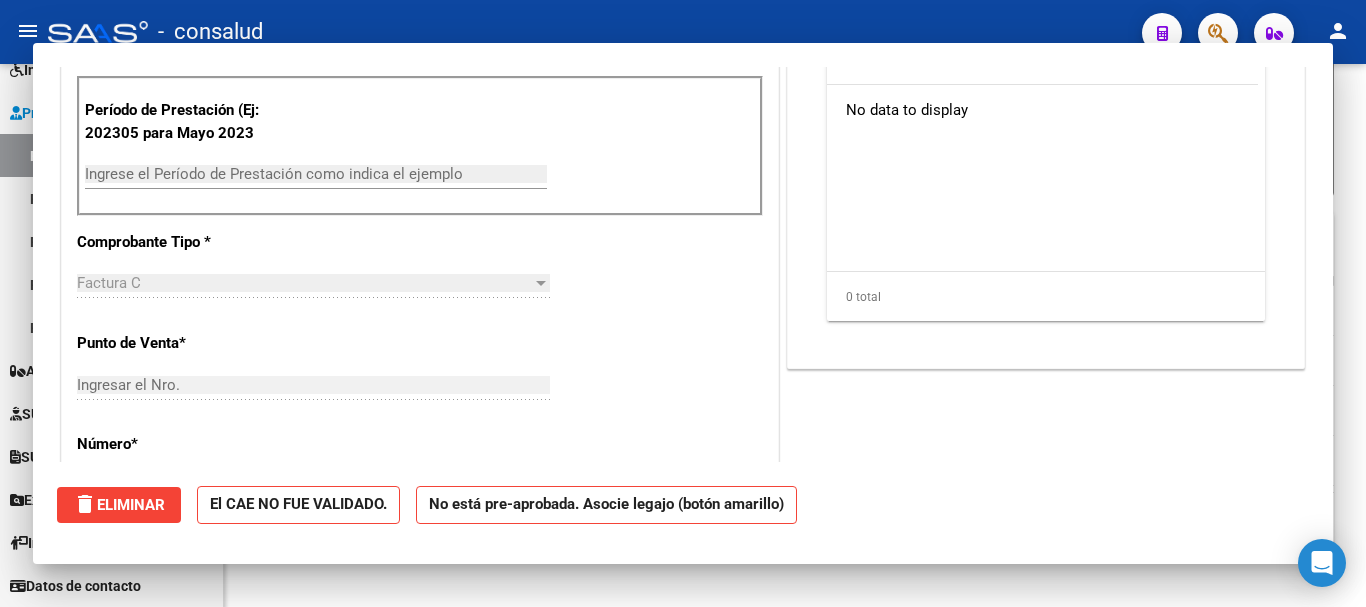 scroll, scrollTop: 0, scrollLeft: 0, axis: both 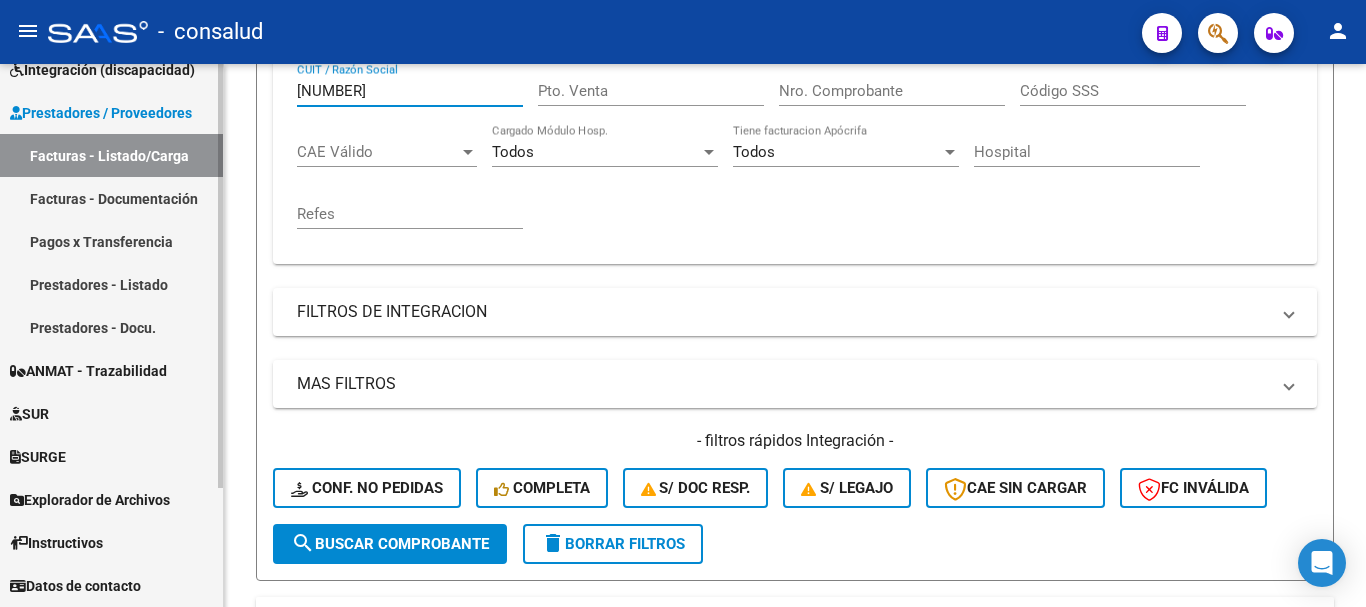 drag, startPoint x: 424, startPoint y: 90, endPoint x: 57, endPoint y: 101, distance: 367.16483 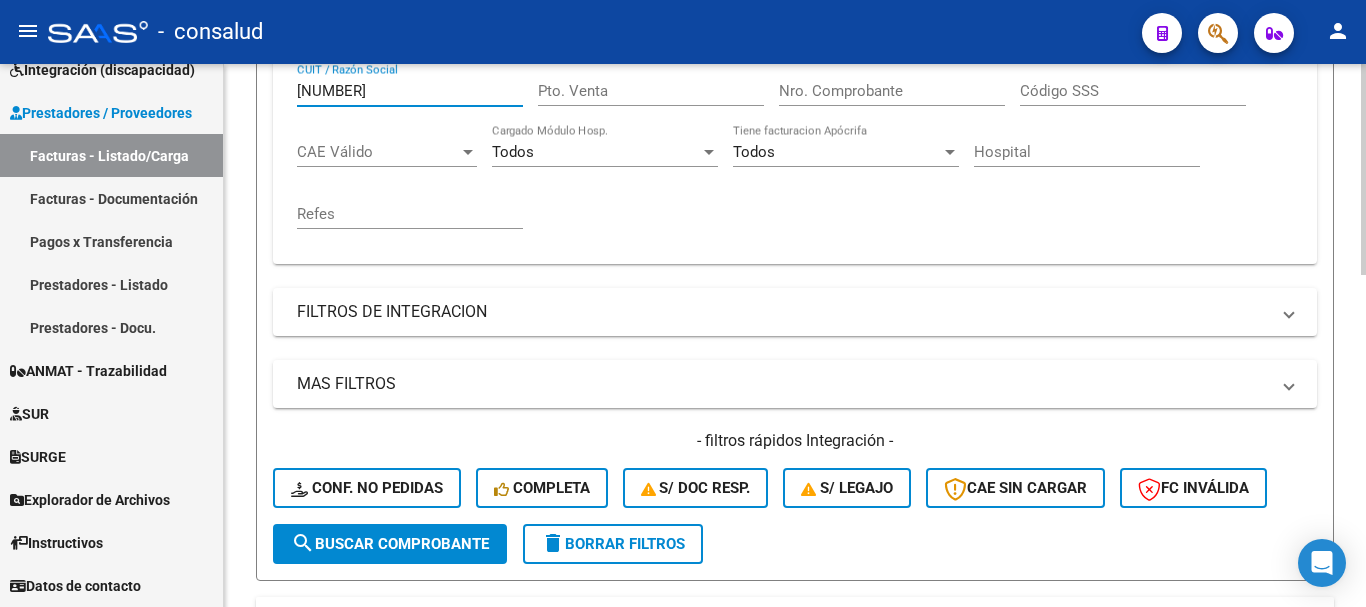 type on "[NUMBER]" 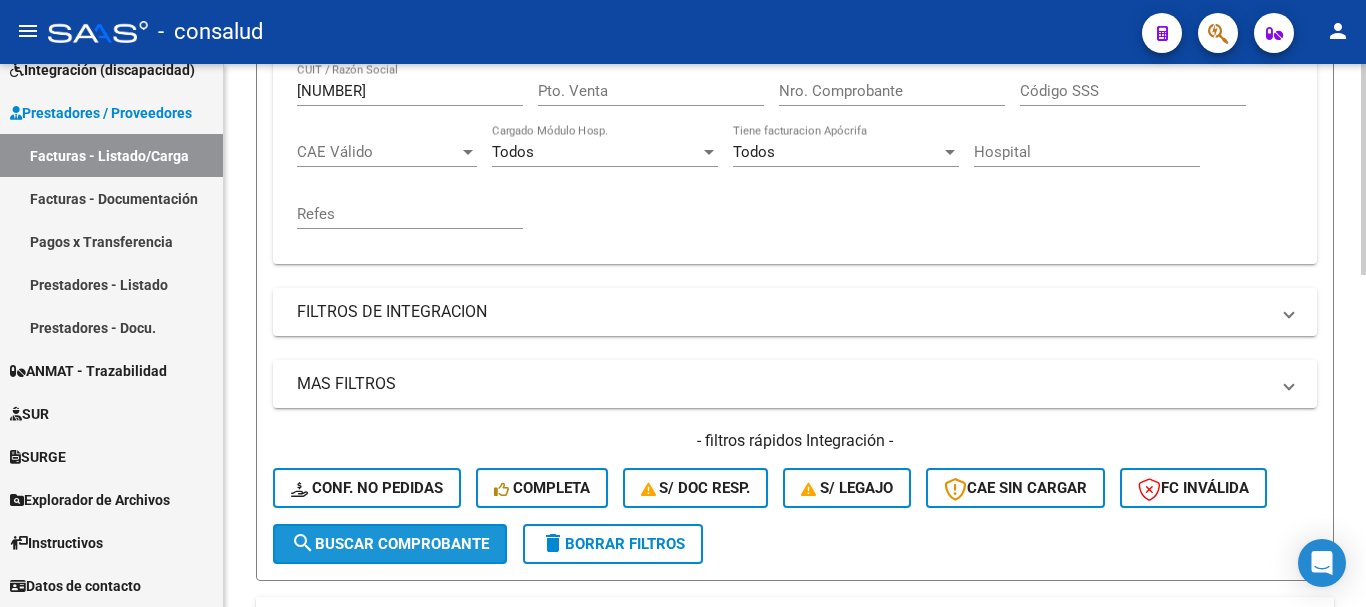 click on "search  Buscar Comprobante" 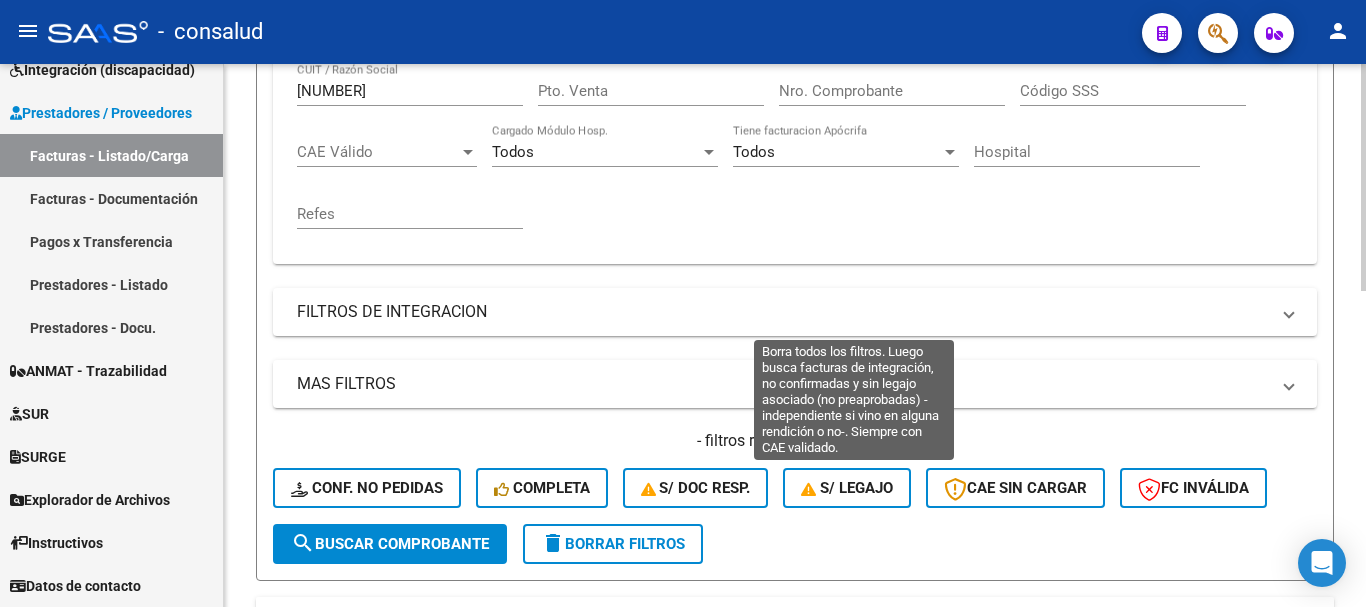scroll, scrollTop: 756, scrollLeft: 0, axis: vertical 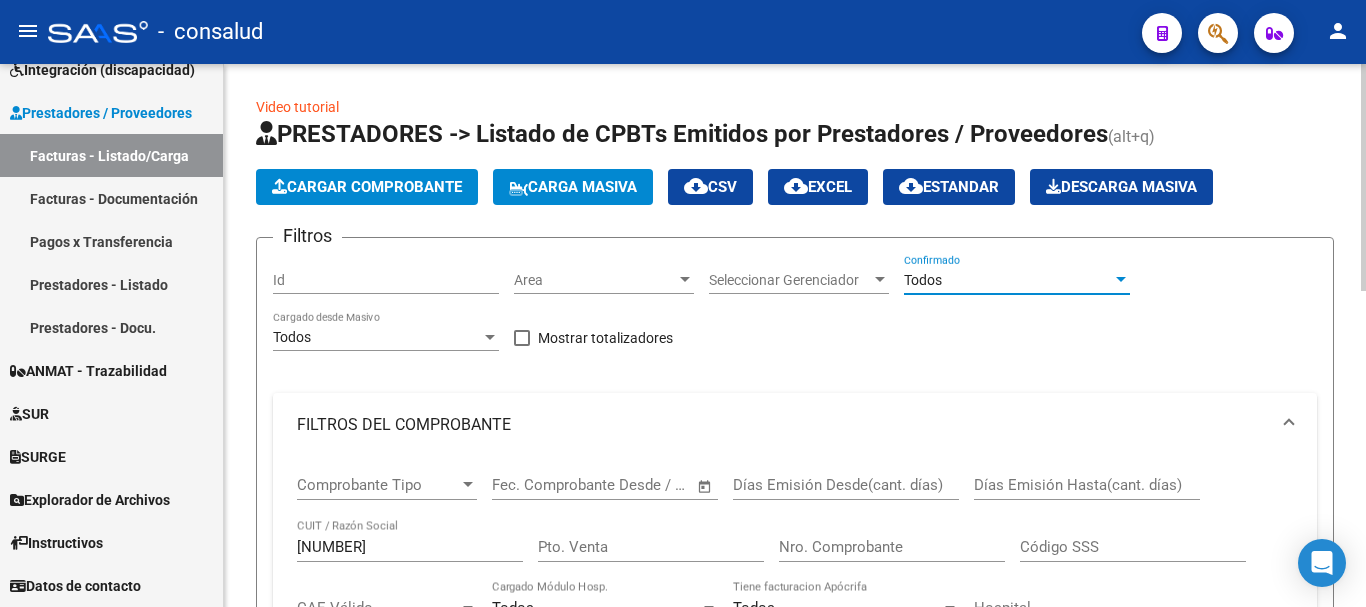 click on "Todos" at bounding box center (1008, 280) 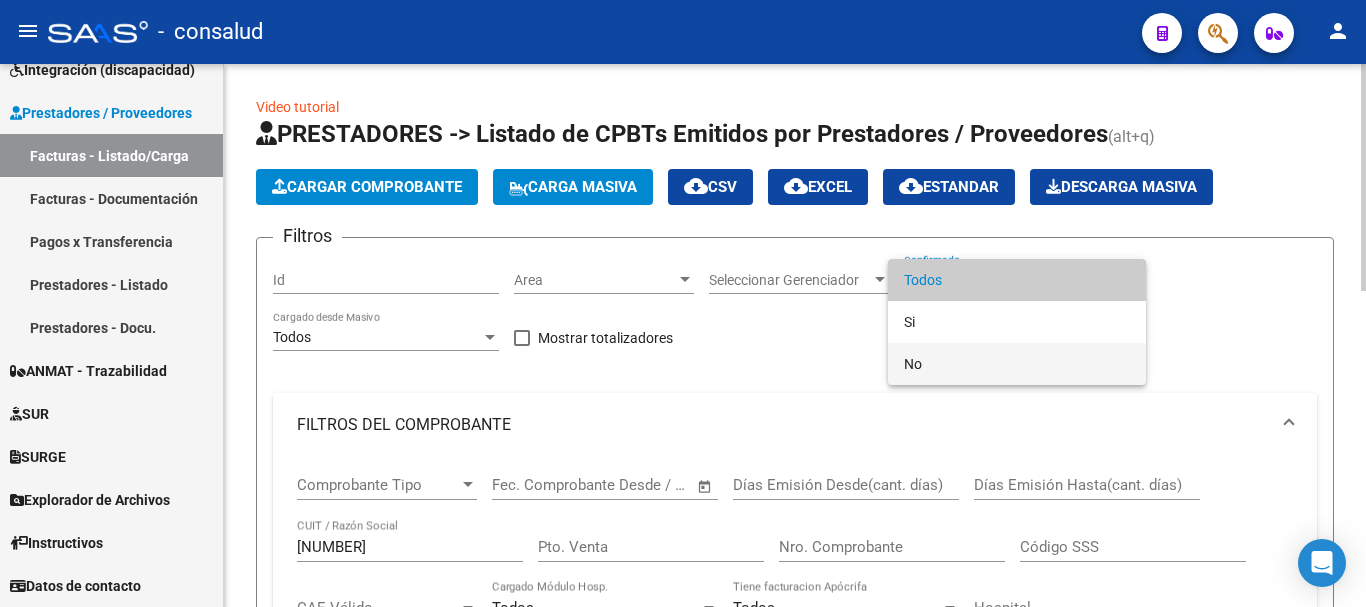 click on "No" at bounding box center [1017, 364] 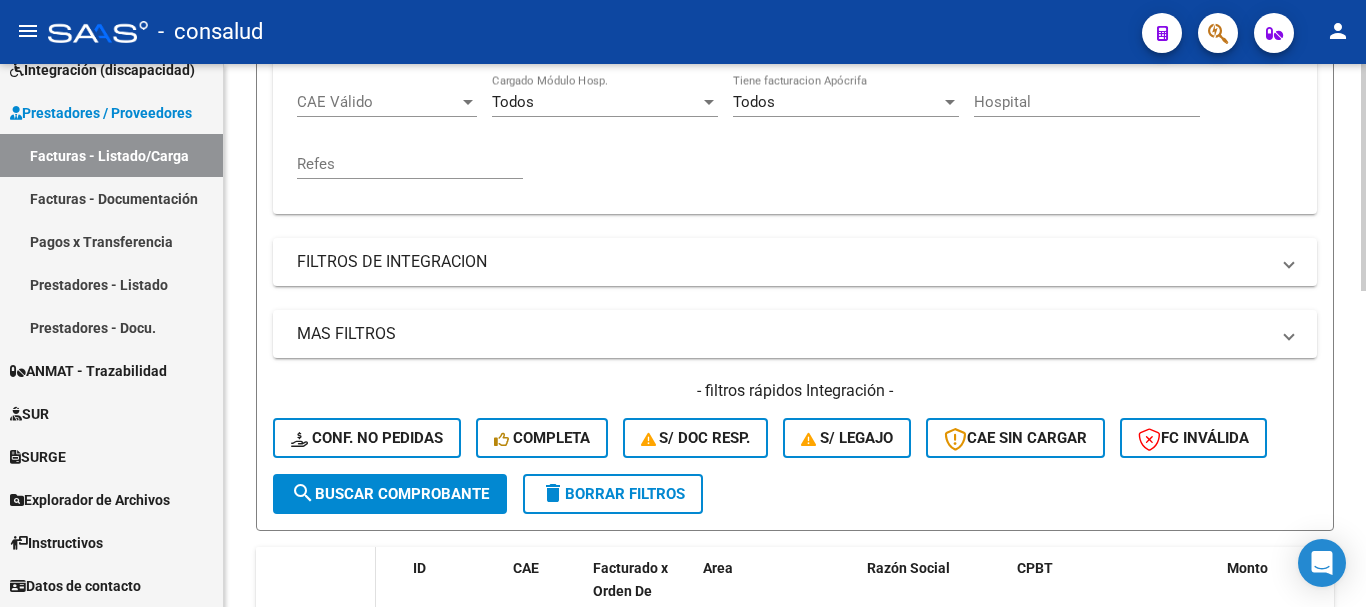 scroll, scrollTop: 600, scrollLeft: 0, axis: vertical 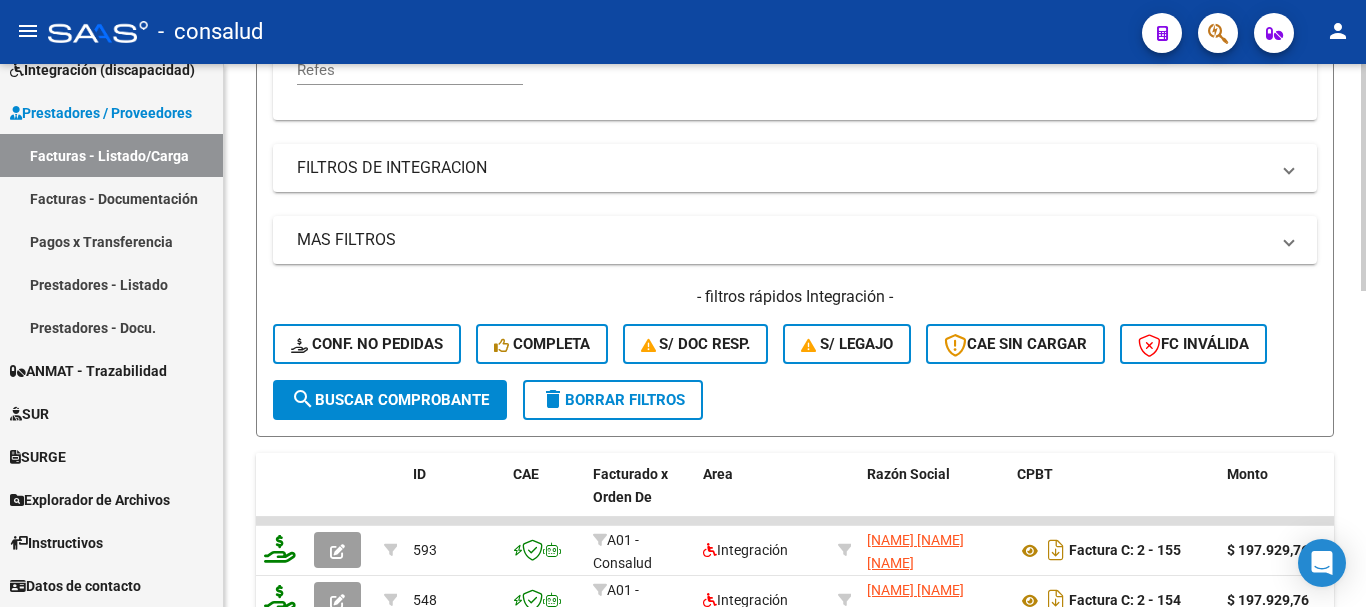 click on "search  Buscar Comprobante" 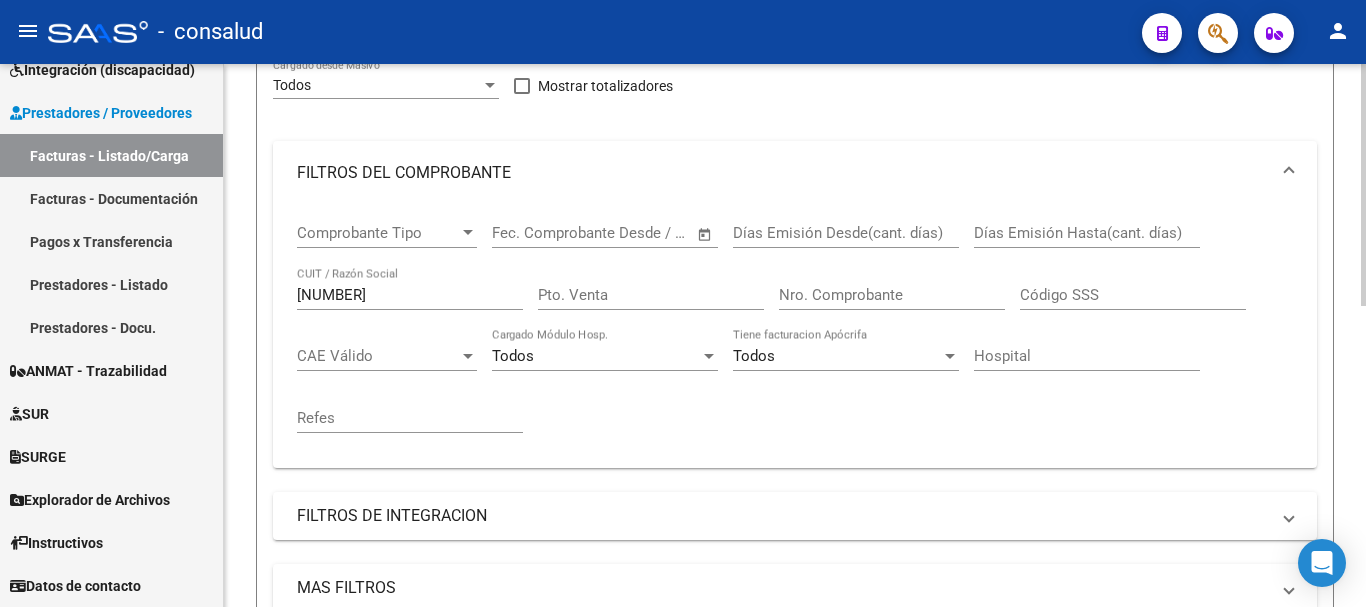 scroll, scrollTop: 0, scrollLeft: 0, axis: both 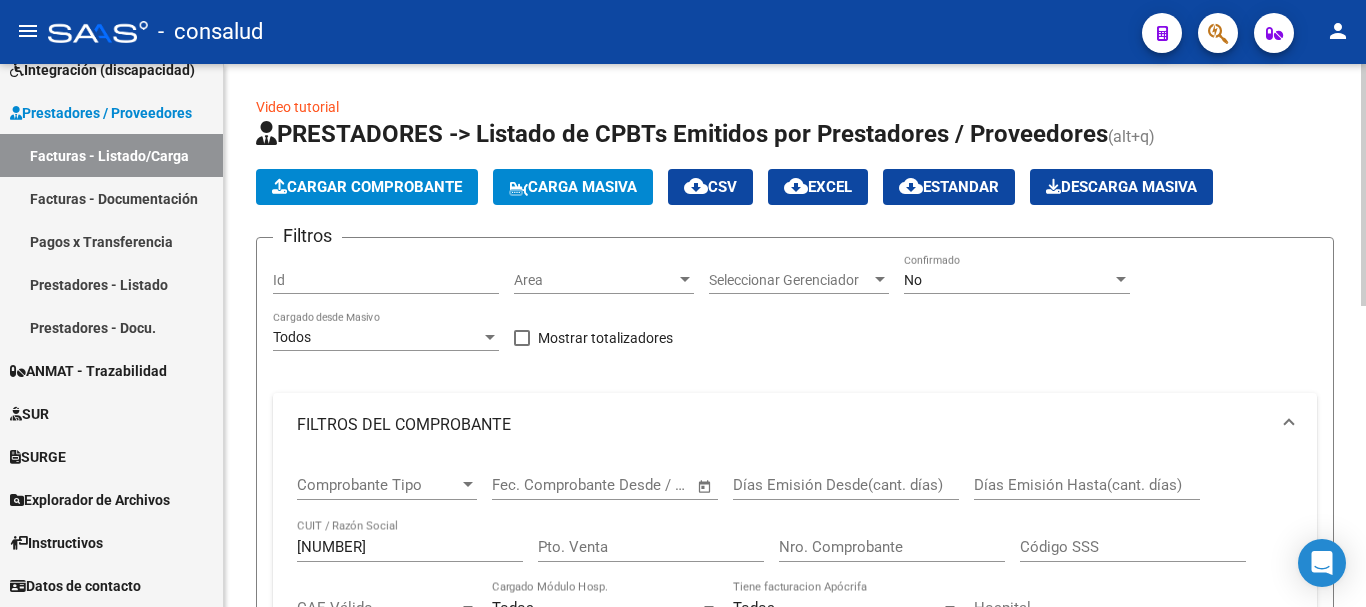 click on "No" at bounding box center (1008, 280) 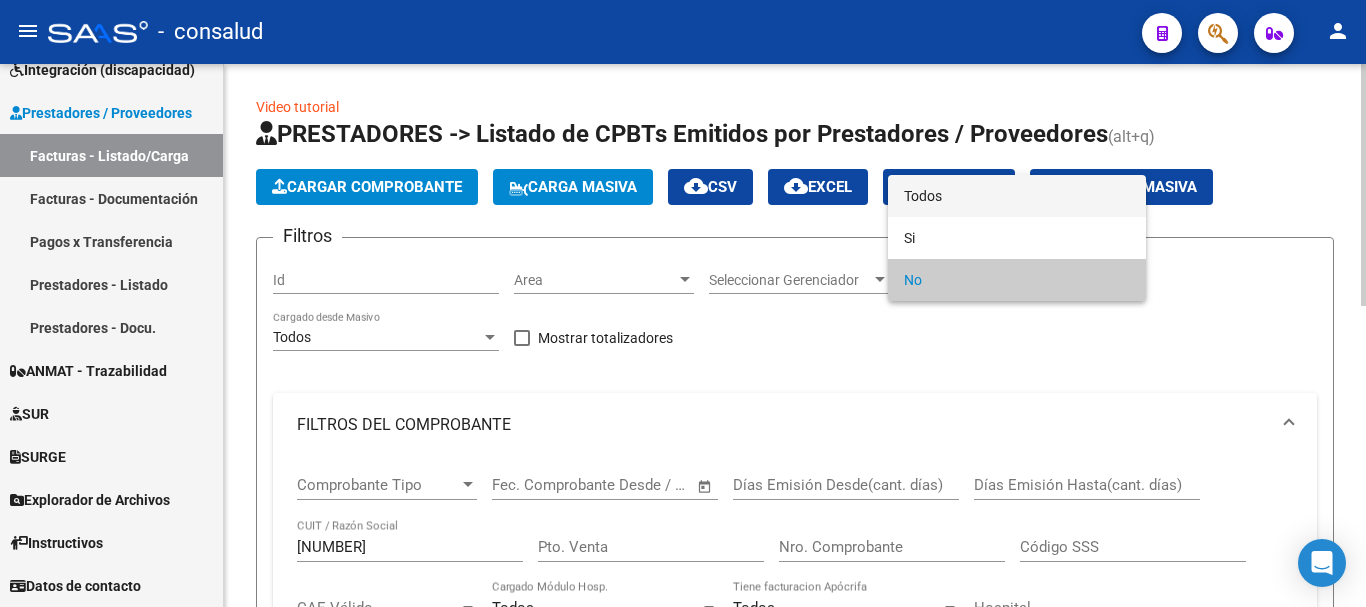click on "Todos" at bounding box center [1017, 196] 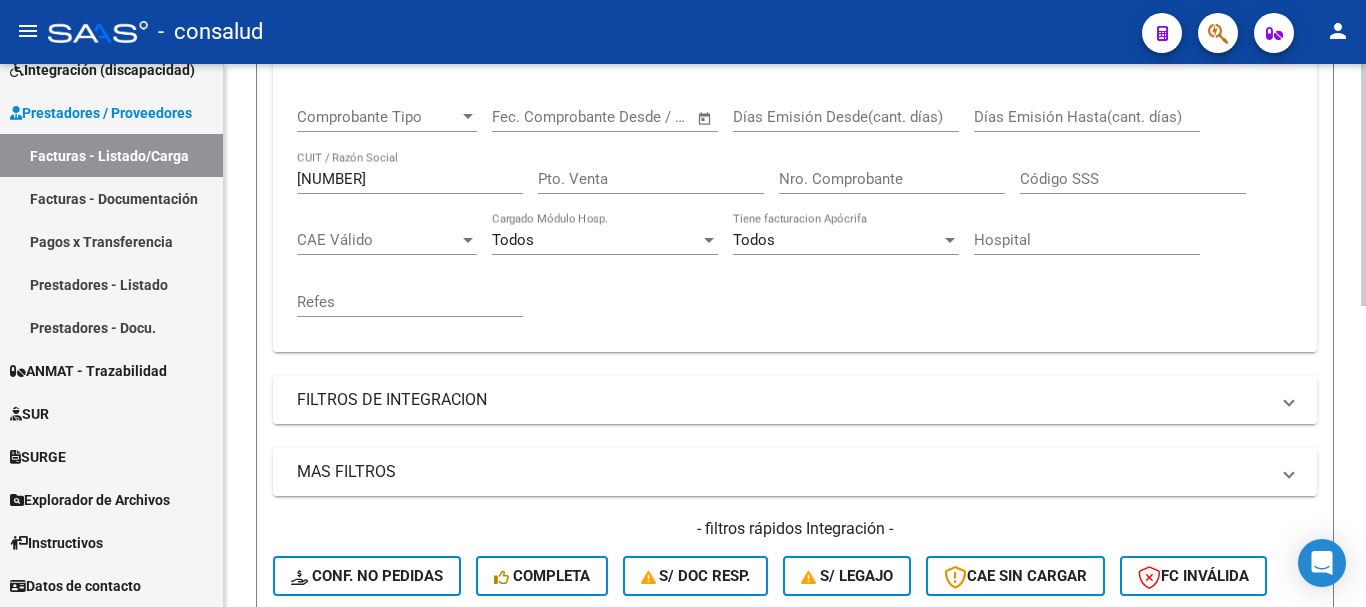 scroll, scrollTop: 600, scrollLeft: 0, axis: vertical 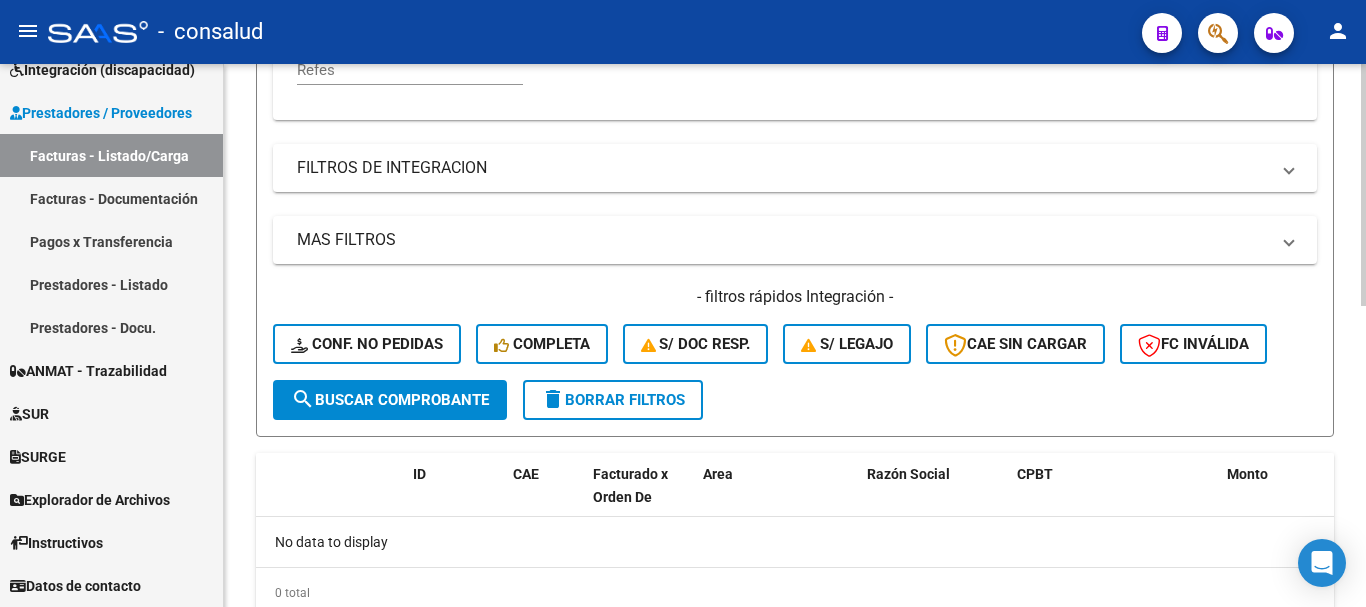 click on "search  Buscar Comprobante" 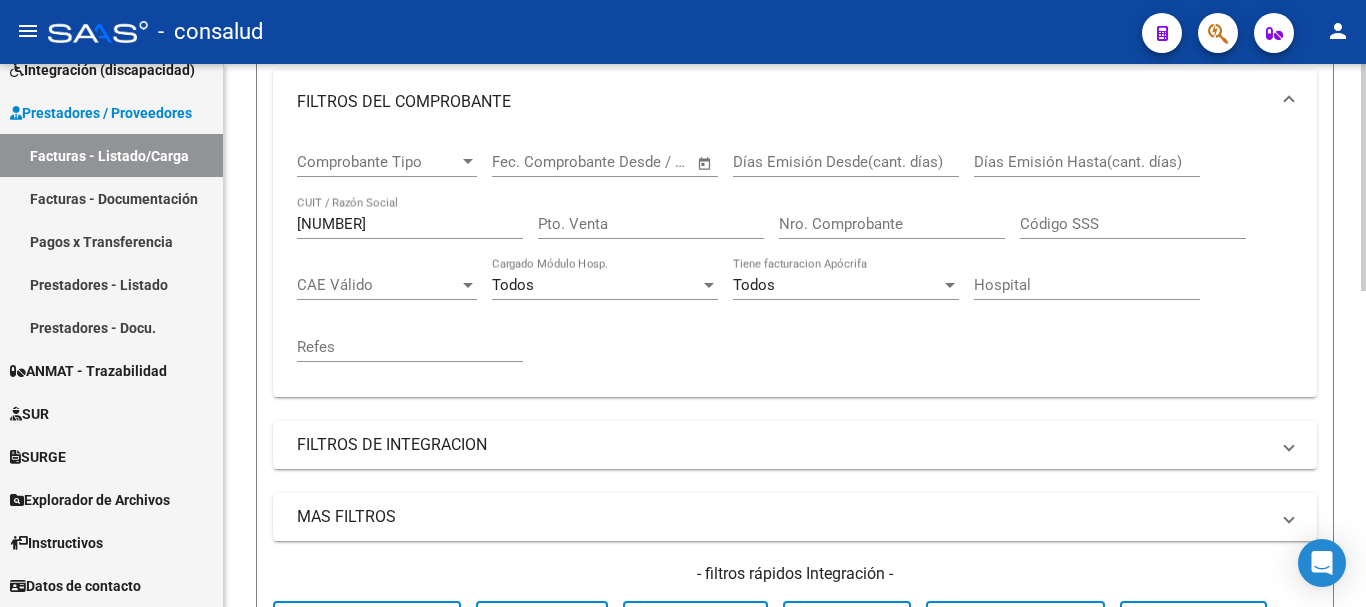 scroll, scrollTop: 256, scrollLeft: 0, axis: vertical 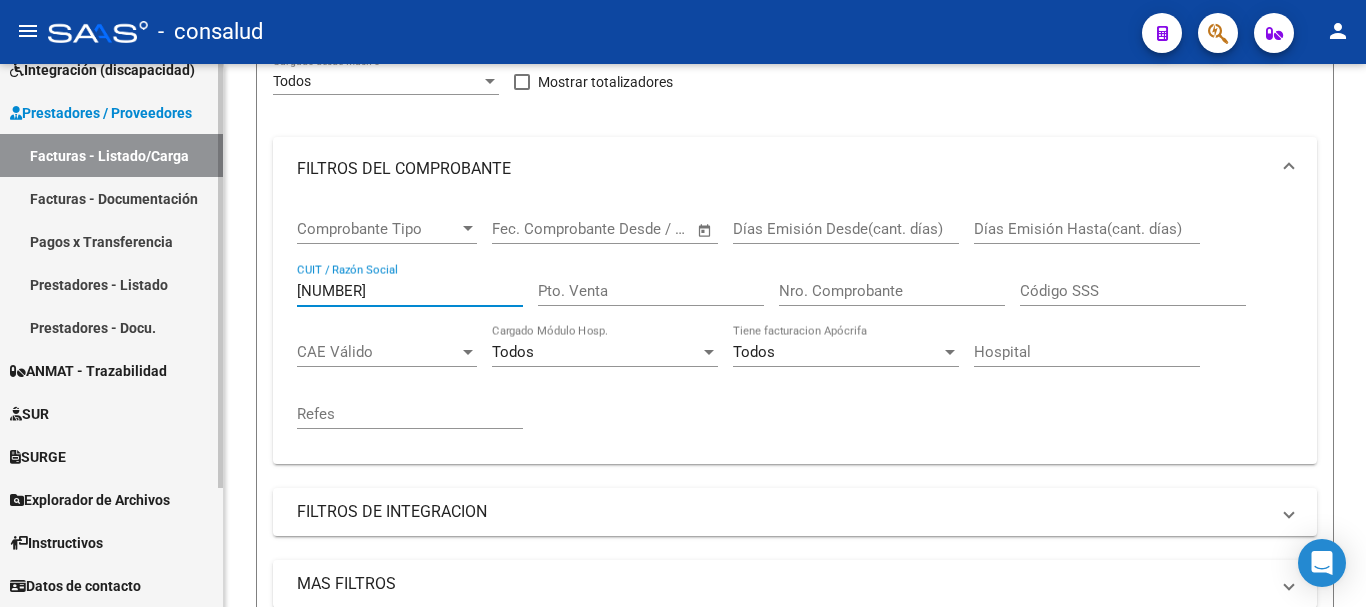 drag, startPoint x: 428, startPoint y: 291, endPoint x: 1, endPoint y: 284, distance: 427.05737 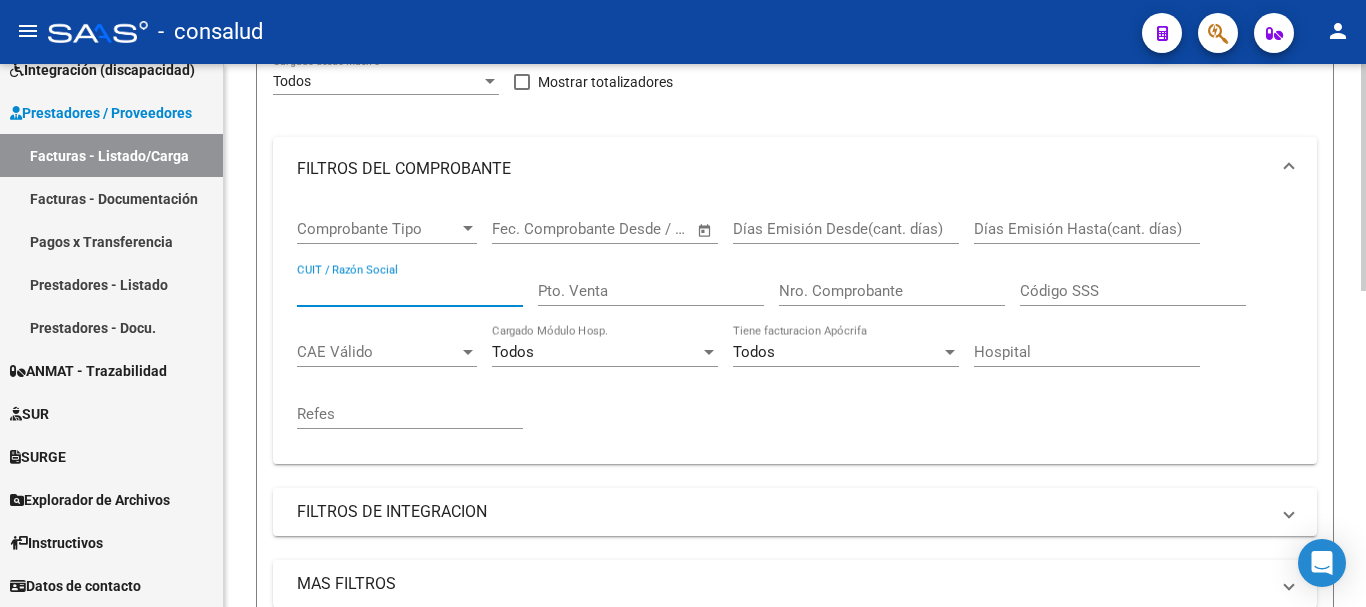 paste on "[PHONE]" 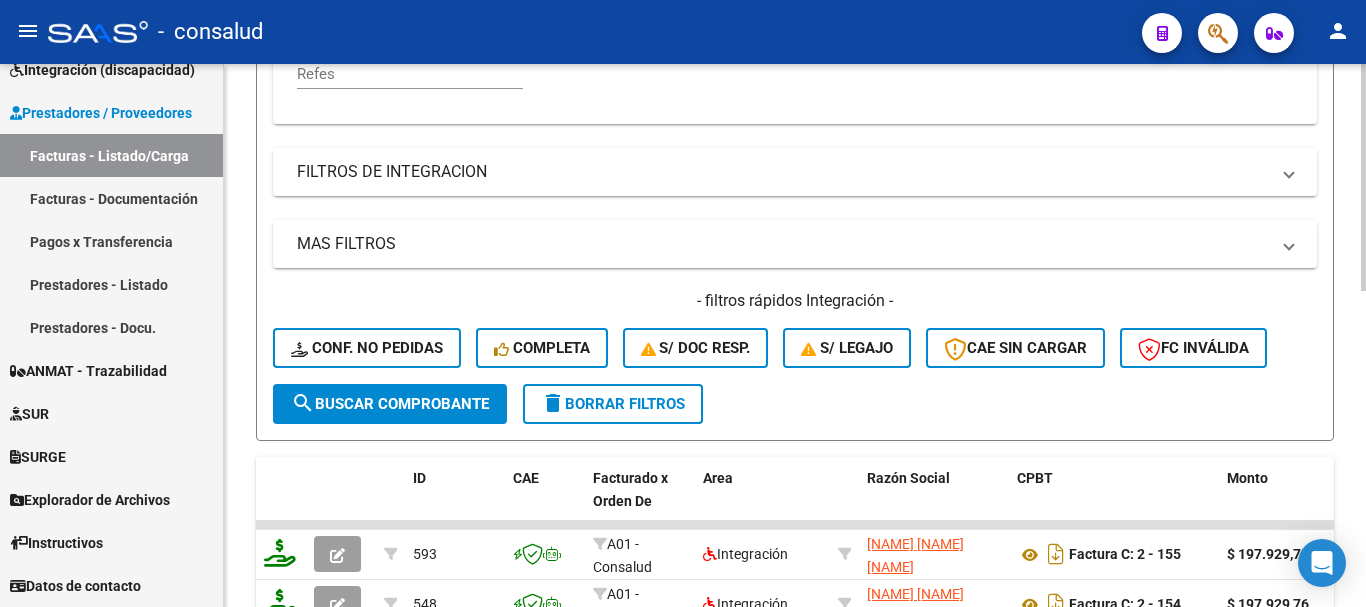 scroll, scrollTop: 656, scrollLeft: 0, axis: vertical 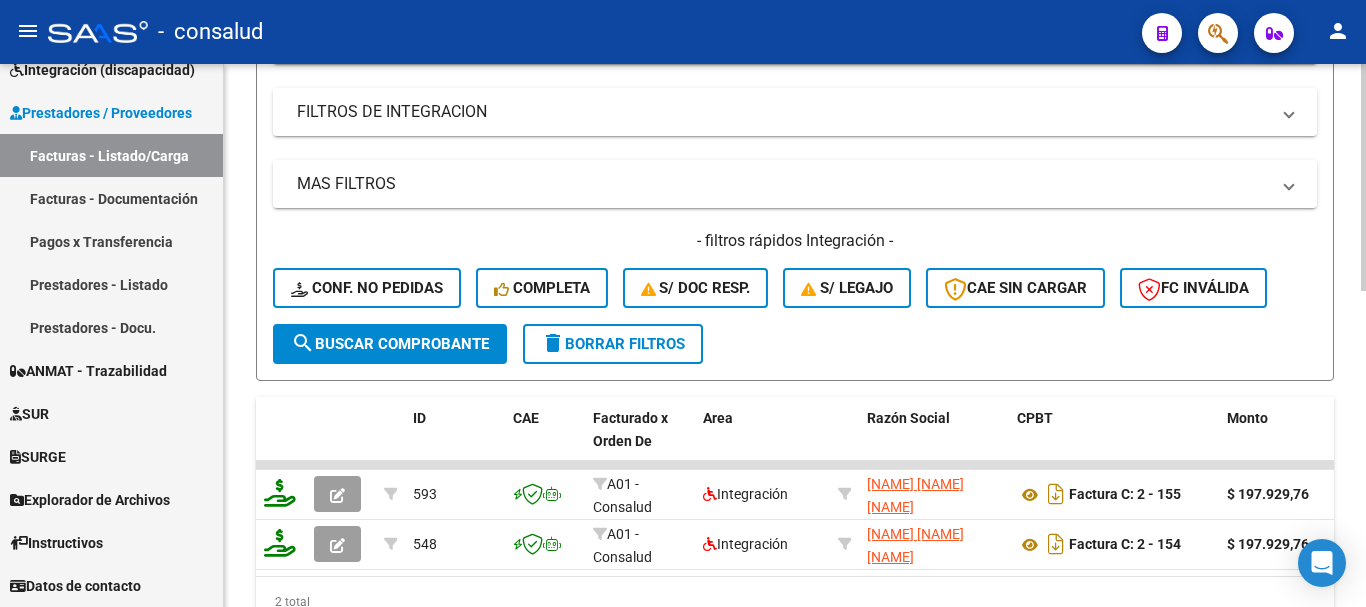 type on "[PHONE]" 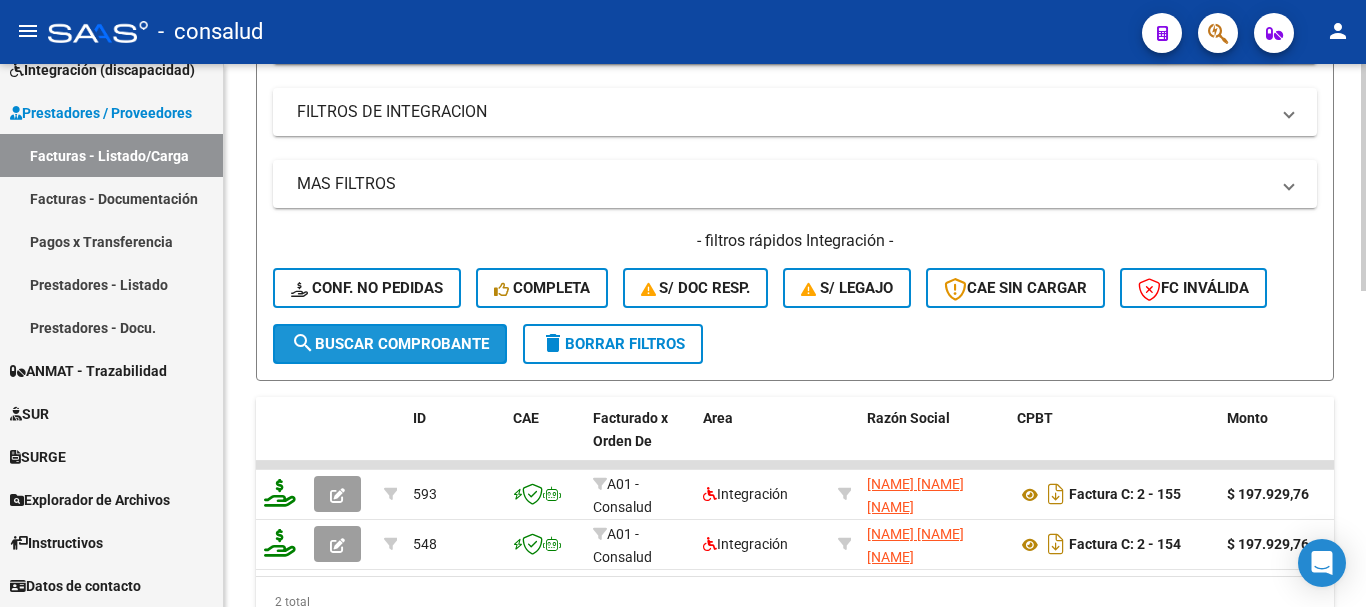 click on "search  Buscar Comprobante" 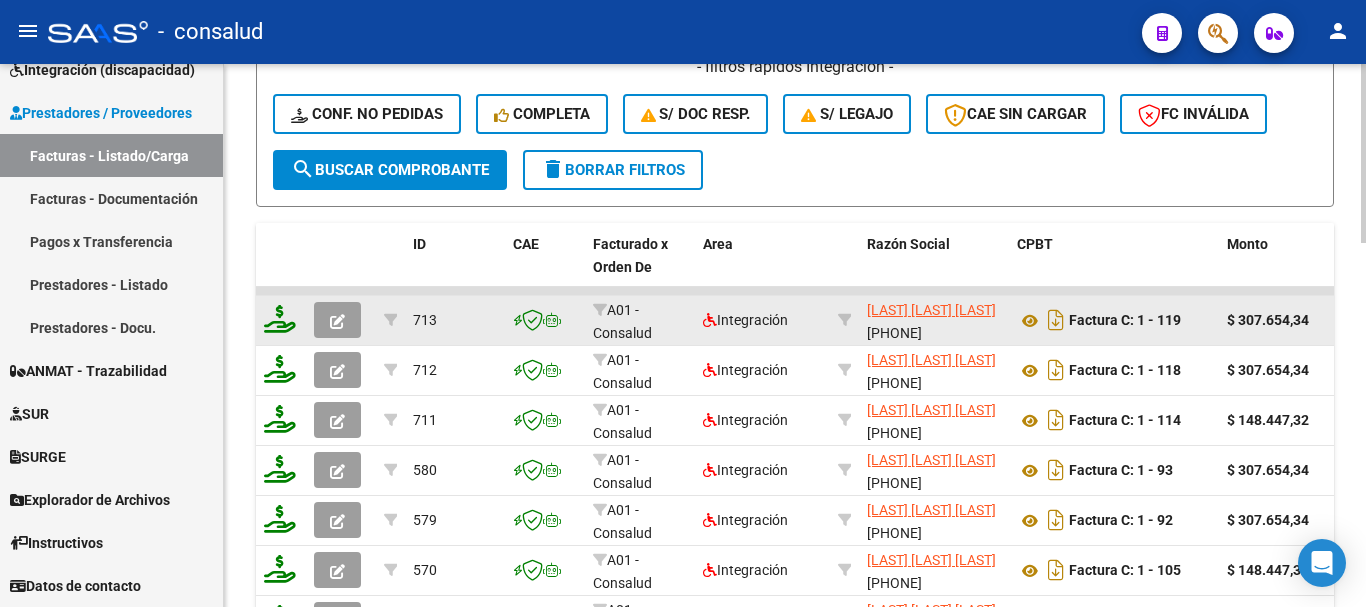 scroll, scrollTop: 956, scrollLeft: 0, axis: vertical 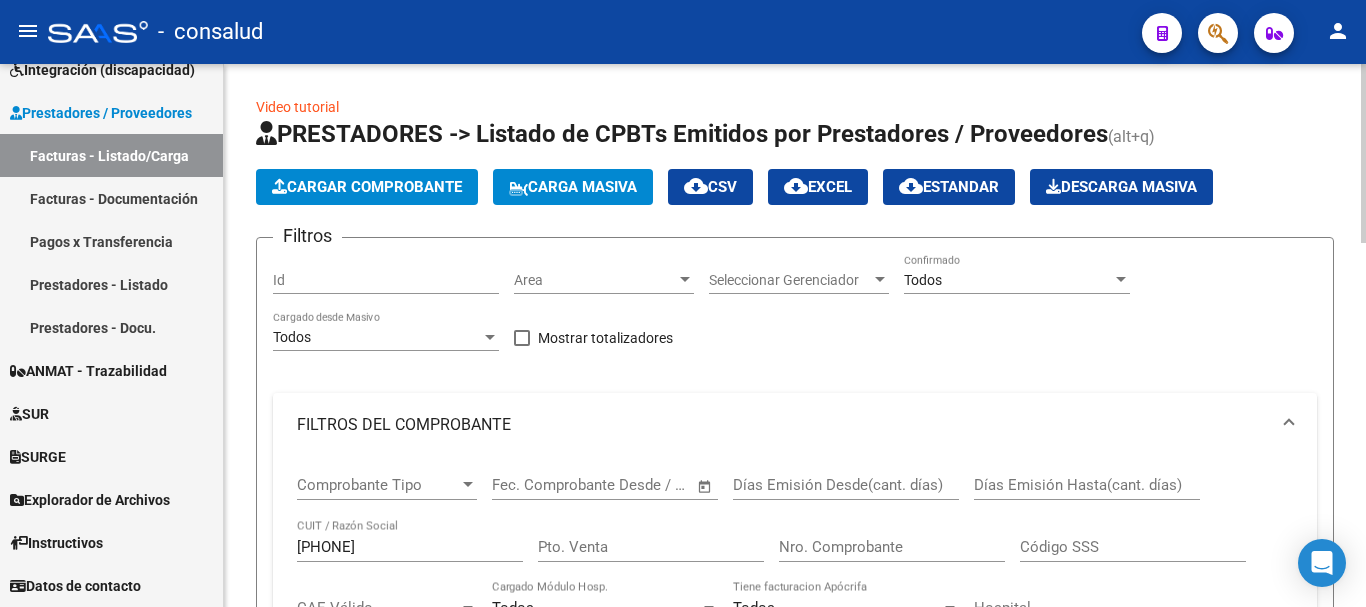 click on "Cargar Comprobante" 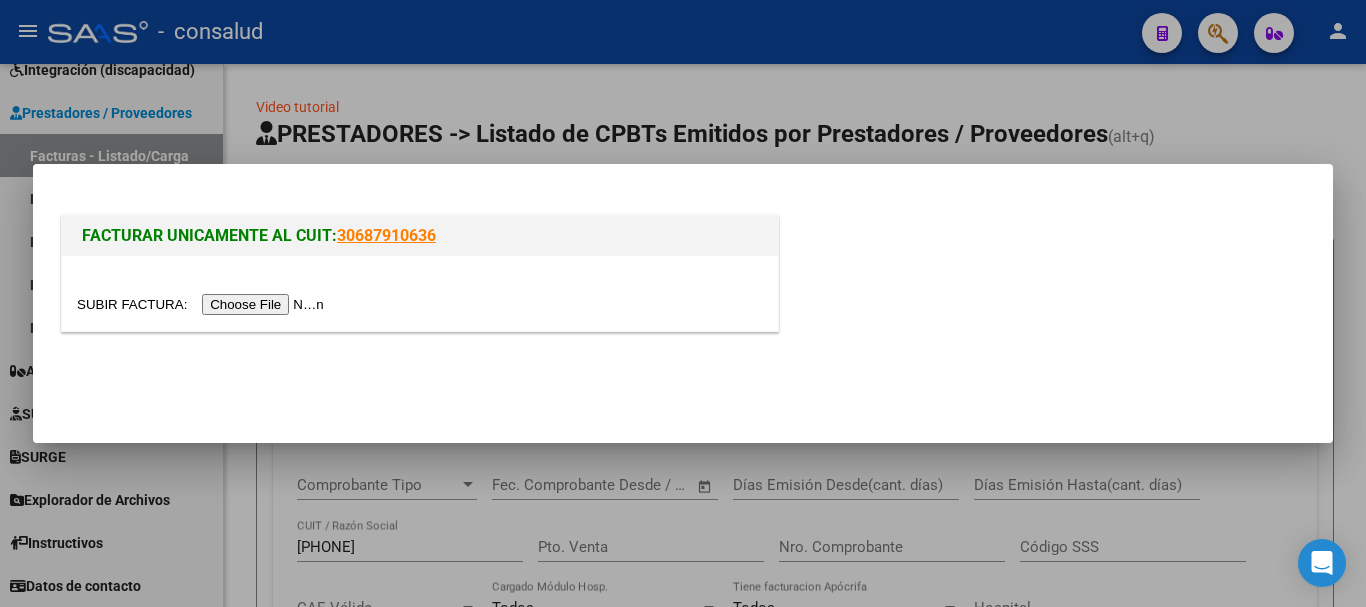 click at bounding box center [203, 304] 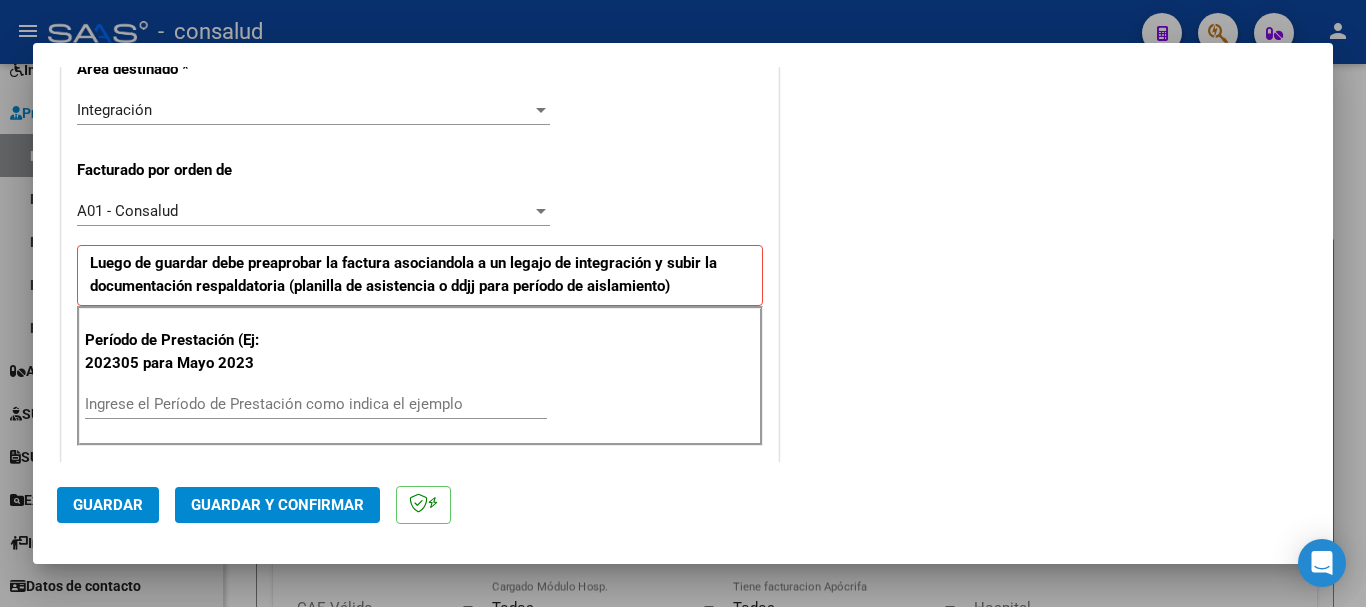 scroll, scrollTop: 600, scrollLeft: 0, axis: vertical 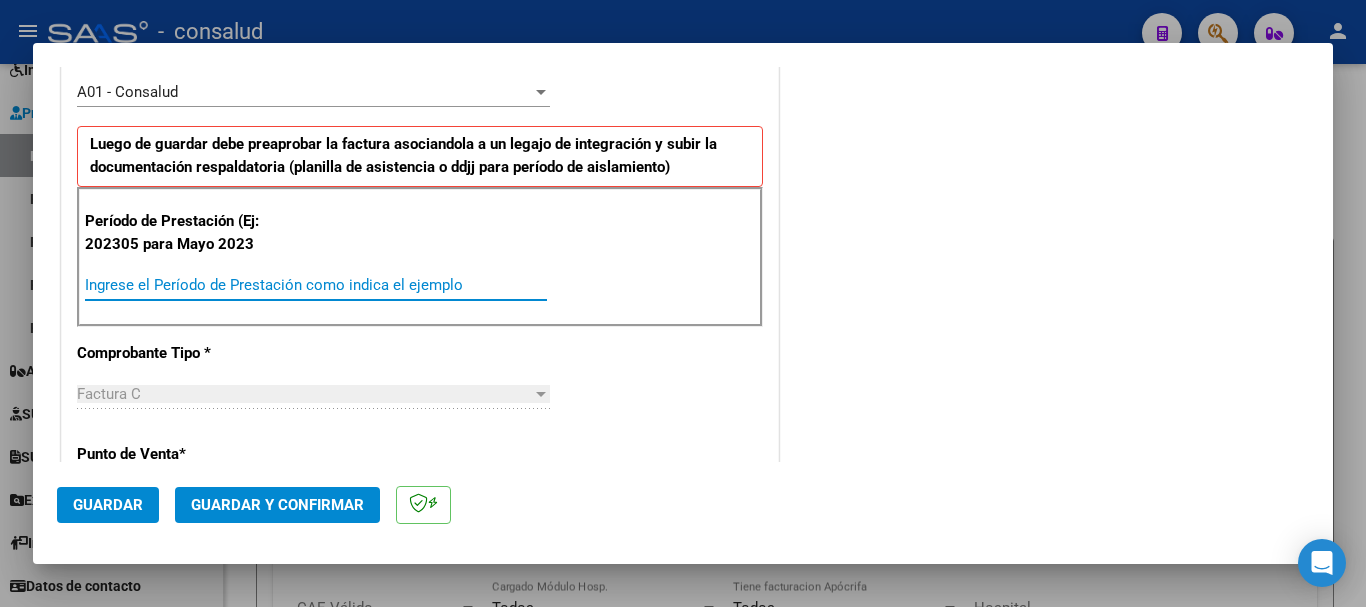 click on "Ingrese el Período de Prestación como indica el ejemplo" at bounding box center [316, 285] 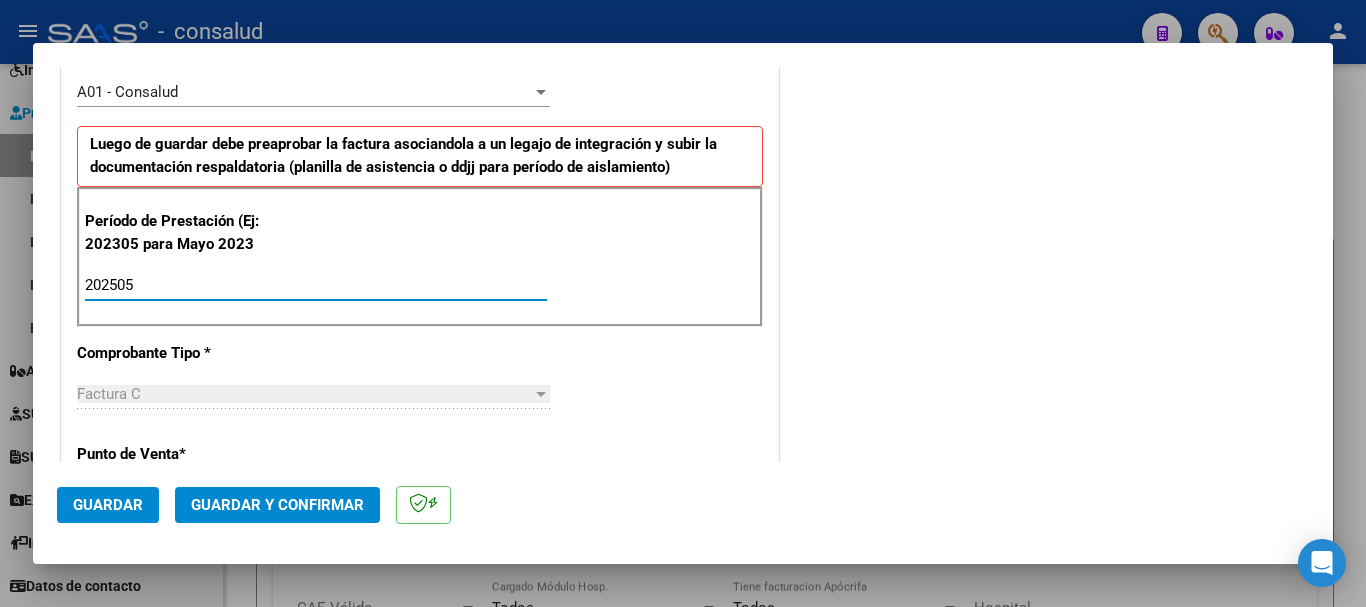 type on "202505" 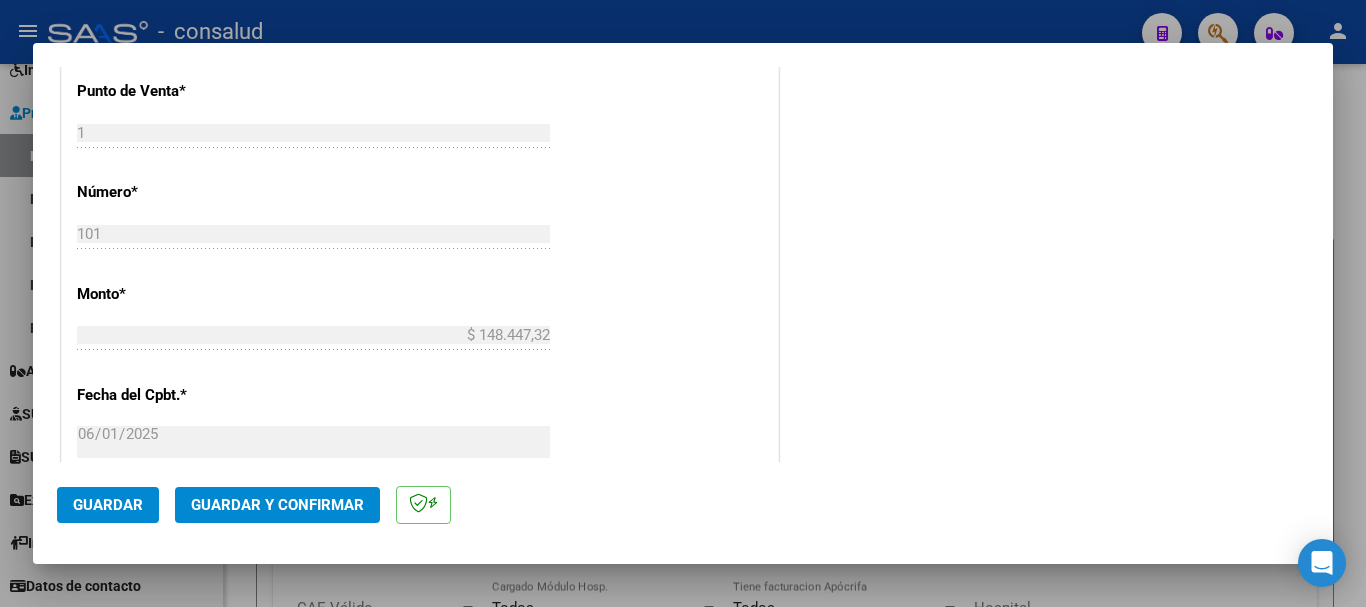 scroll, scrollTop: 880, scrollLeft: 0, axis: vertical 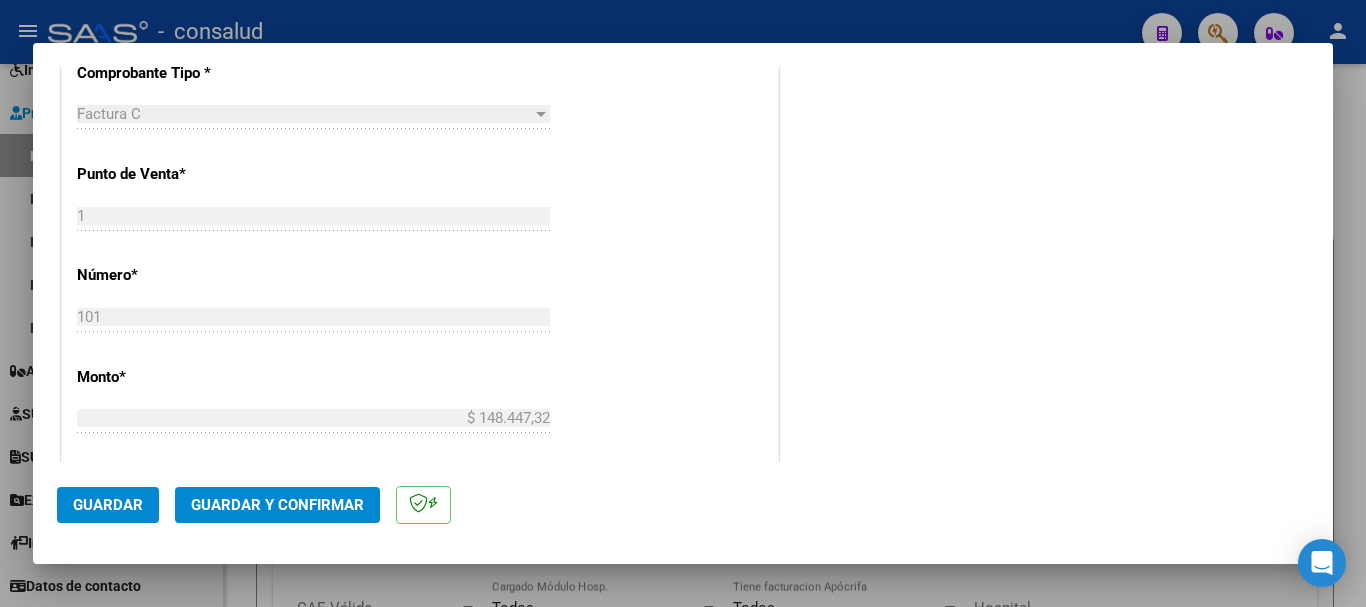 click on "Guardar" 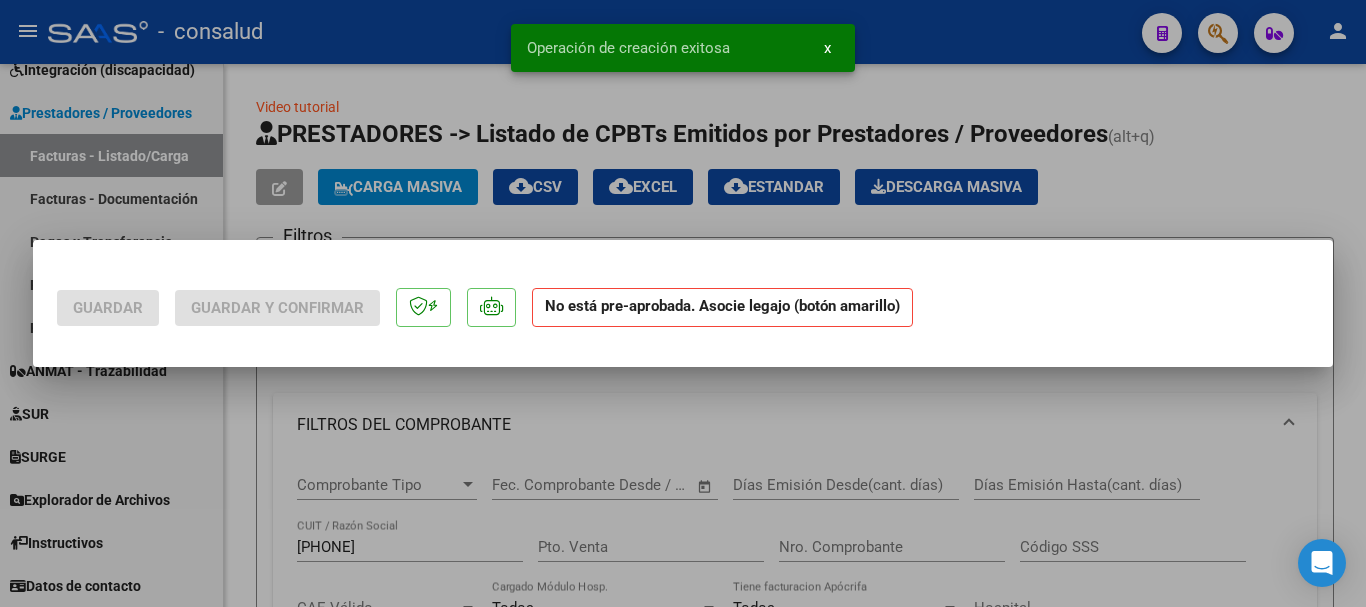 scroll, scrollTop: 0, scrollLeft: 0, axis: both 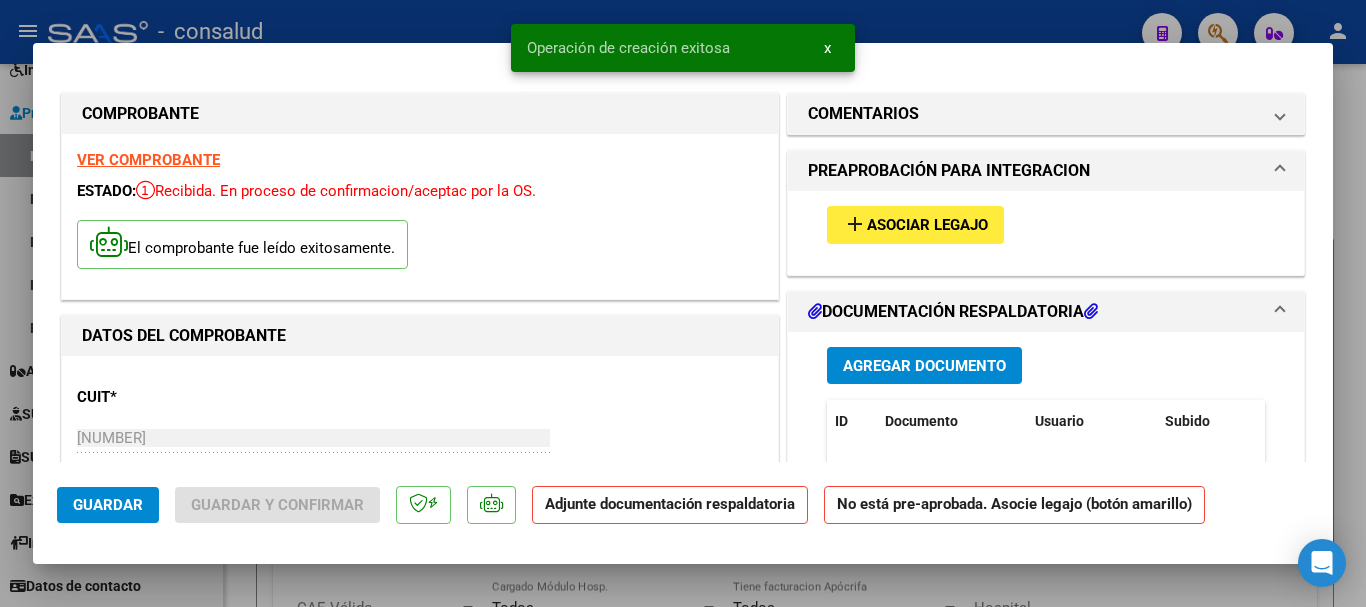 click on "Asociar Legajo" at bounding box center (927, 226) 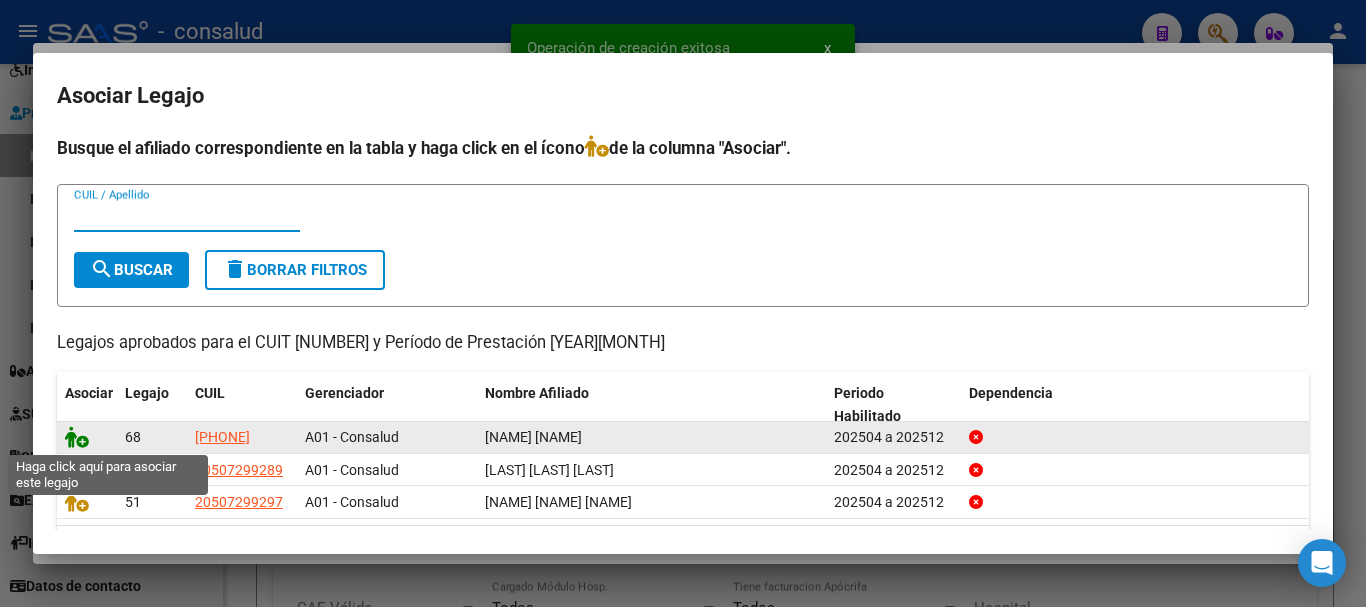 click 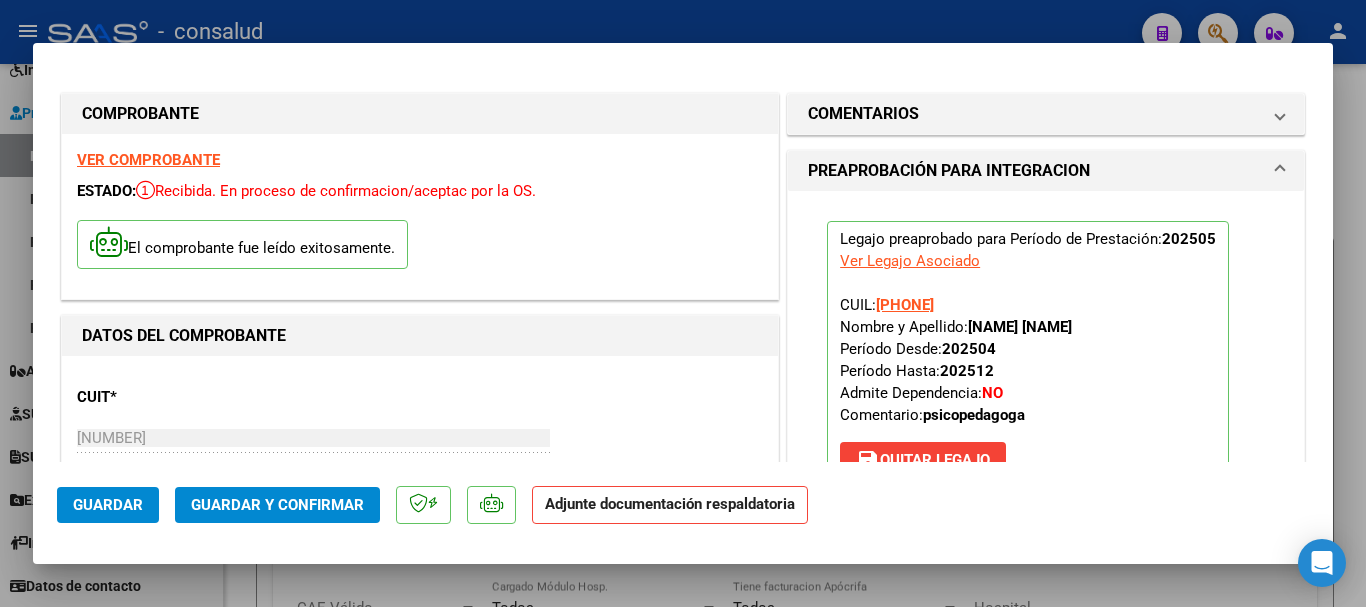 click on "VER COMPROBANTE" at bounding box center (148, 160) 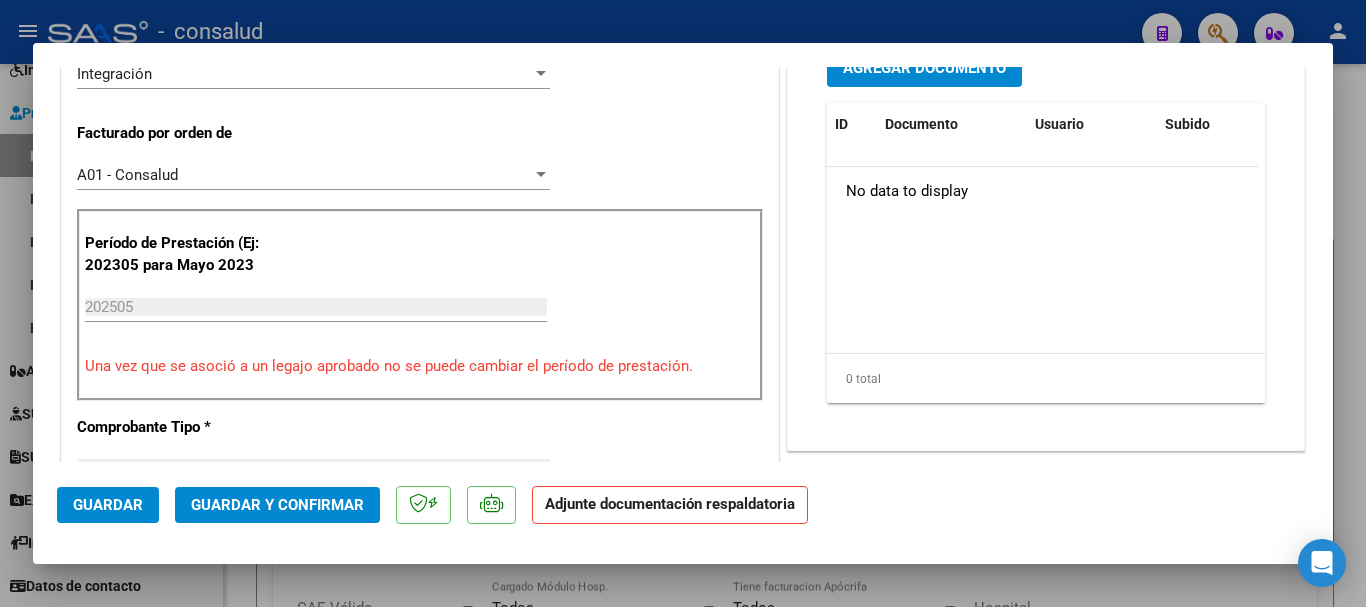 scroll, scrollTop: 500, scrollLeft: 0, axis: vertical 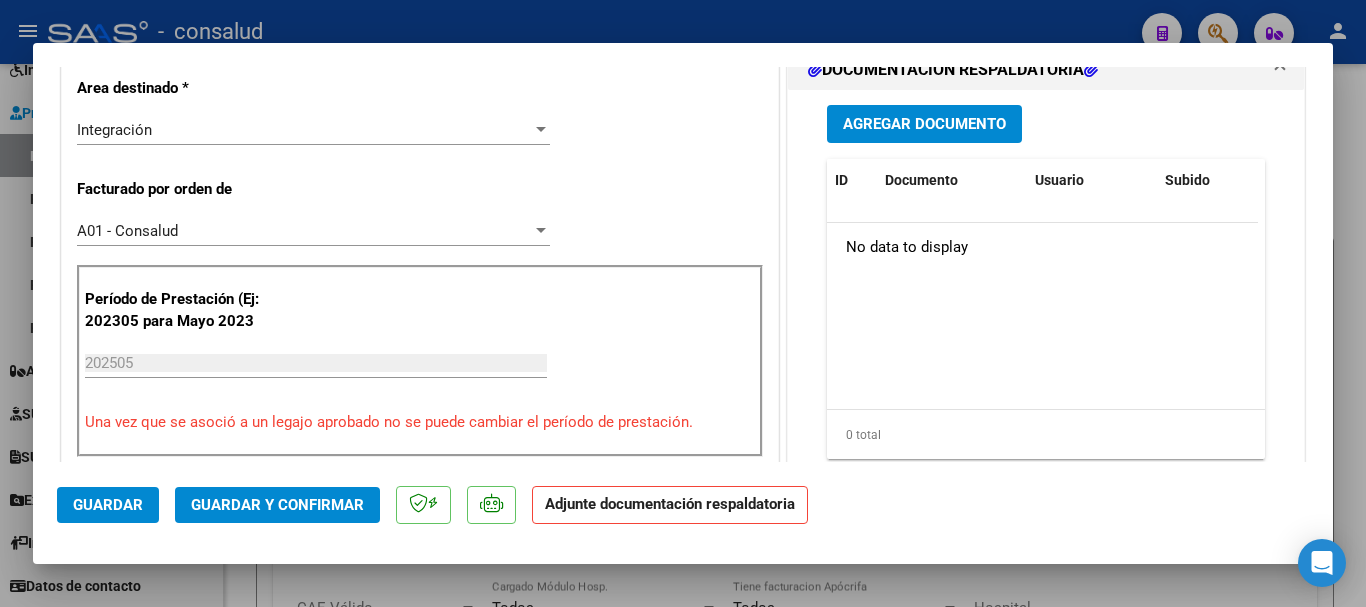 click on "Agregar Documento" at bounding box center [924, 125] 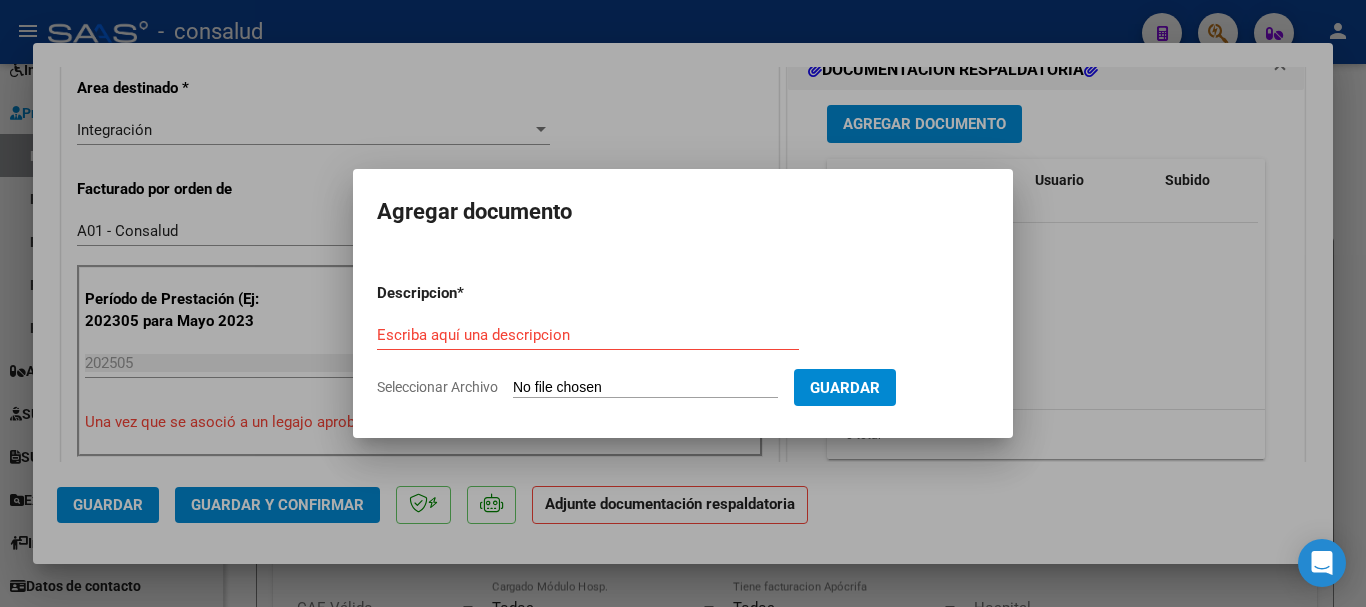 click on "Seleccionar Archivo" at bounding box center (645, 388) 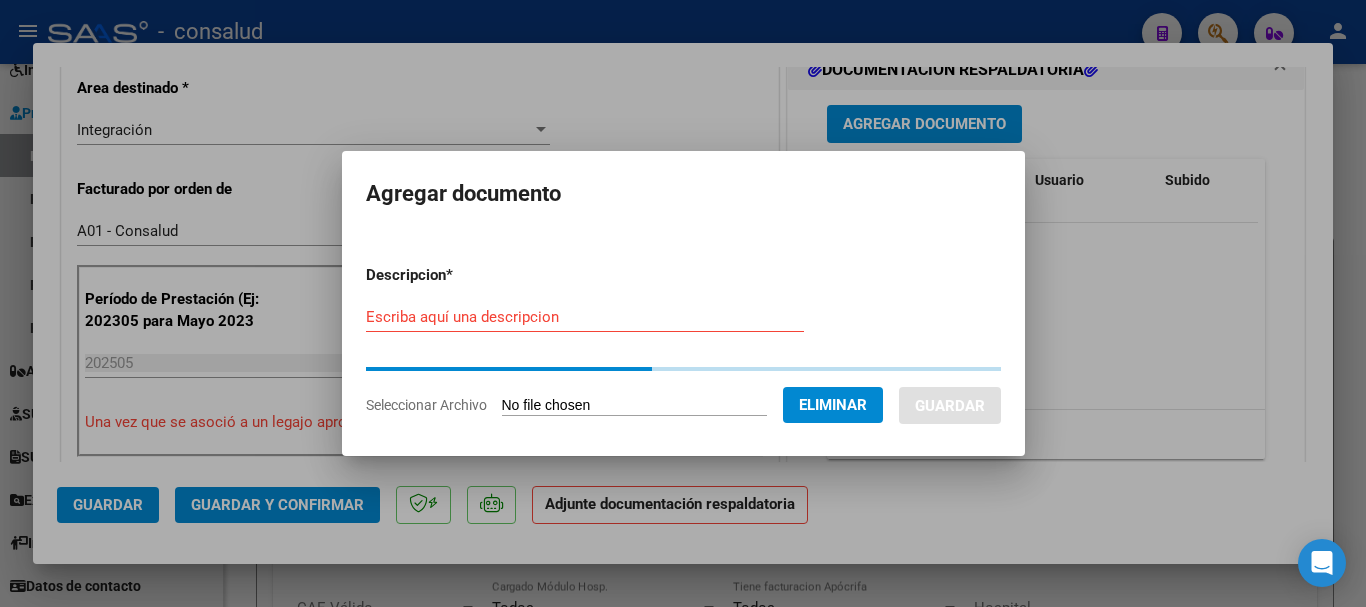 click on "Escriba aquí una descripcion" at bounding box center [585, 317] 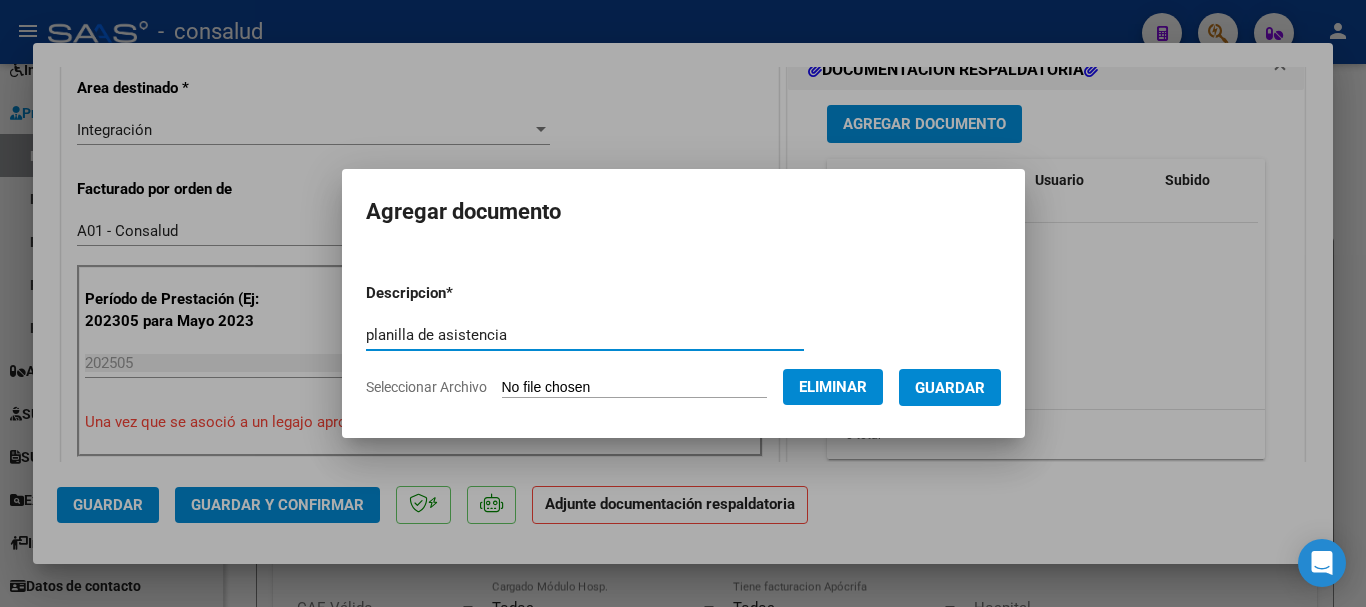 type on "planilla de asistencia" 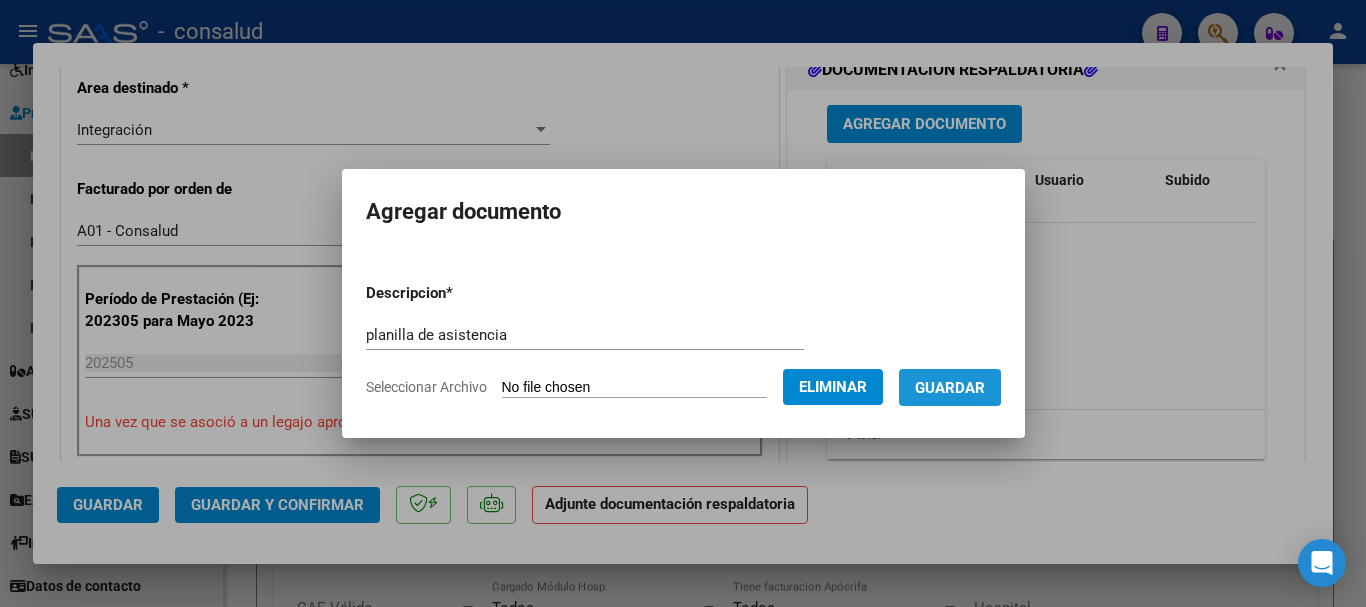 click on "Guardar" at bounding box center (950, 388) 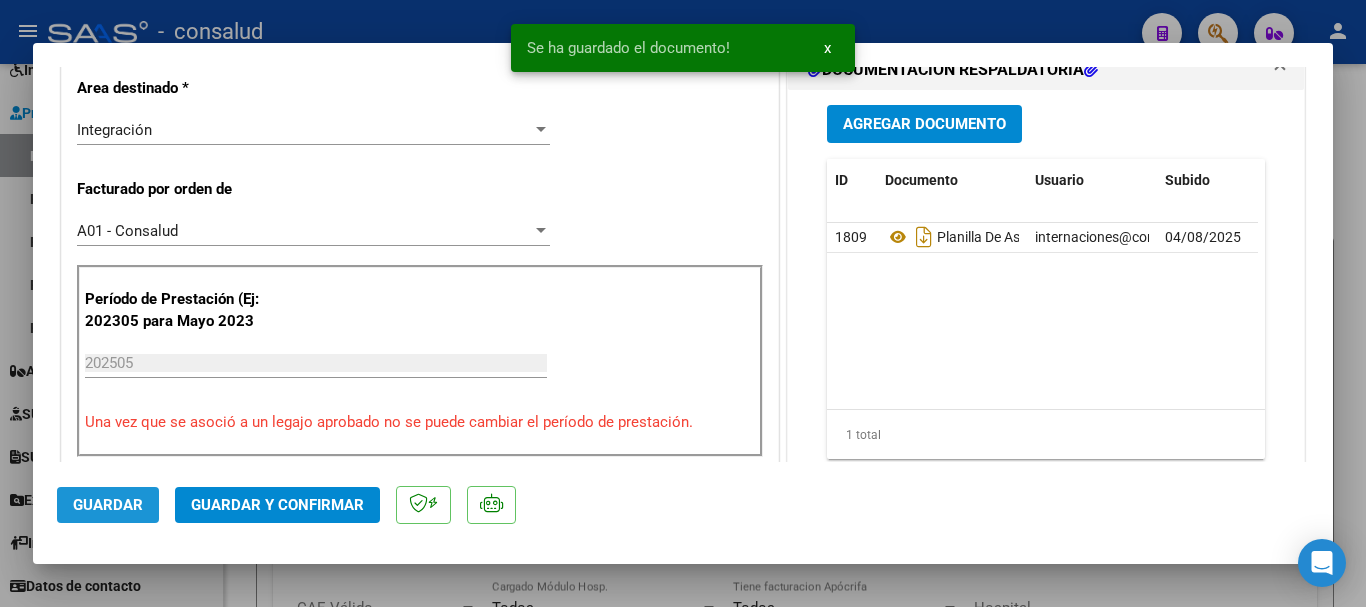 click on "Guardar" 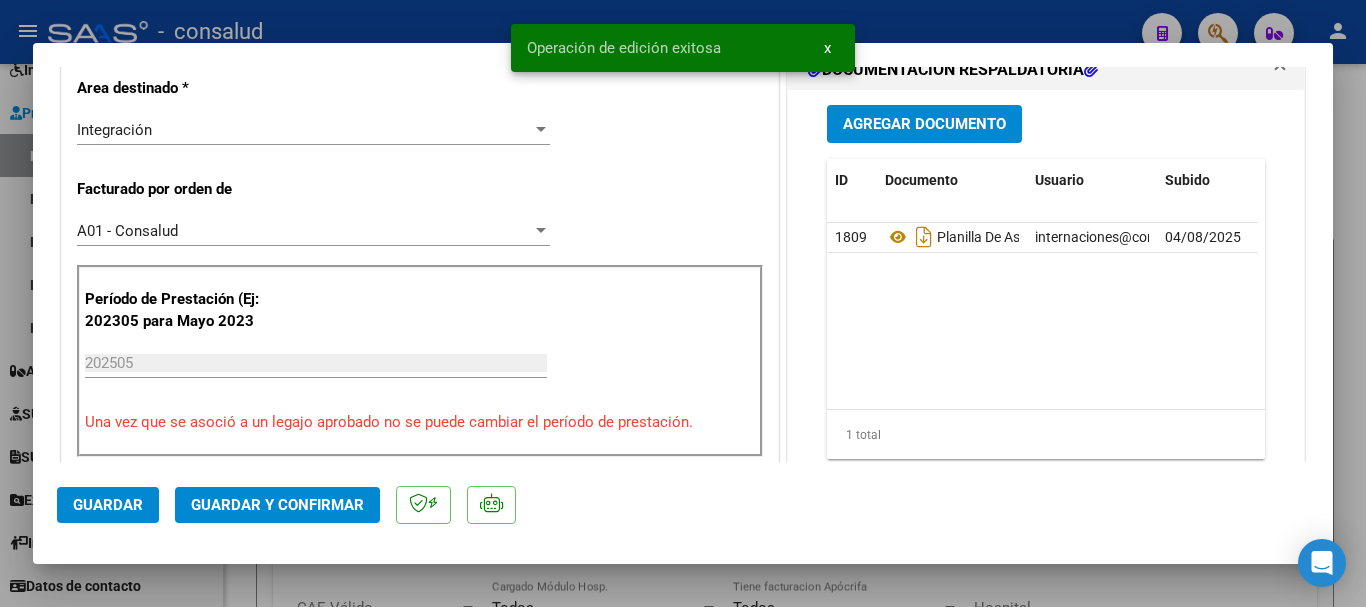 click on "Guardar y Confirmar" 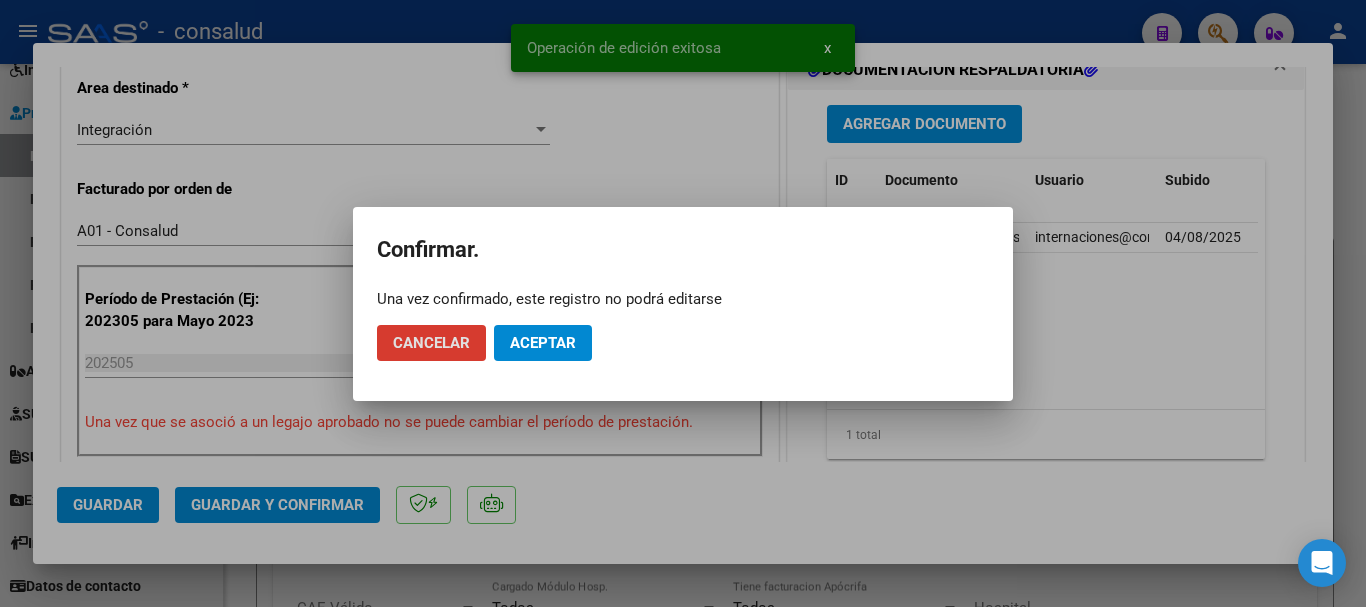 click on "Aceptar" 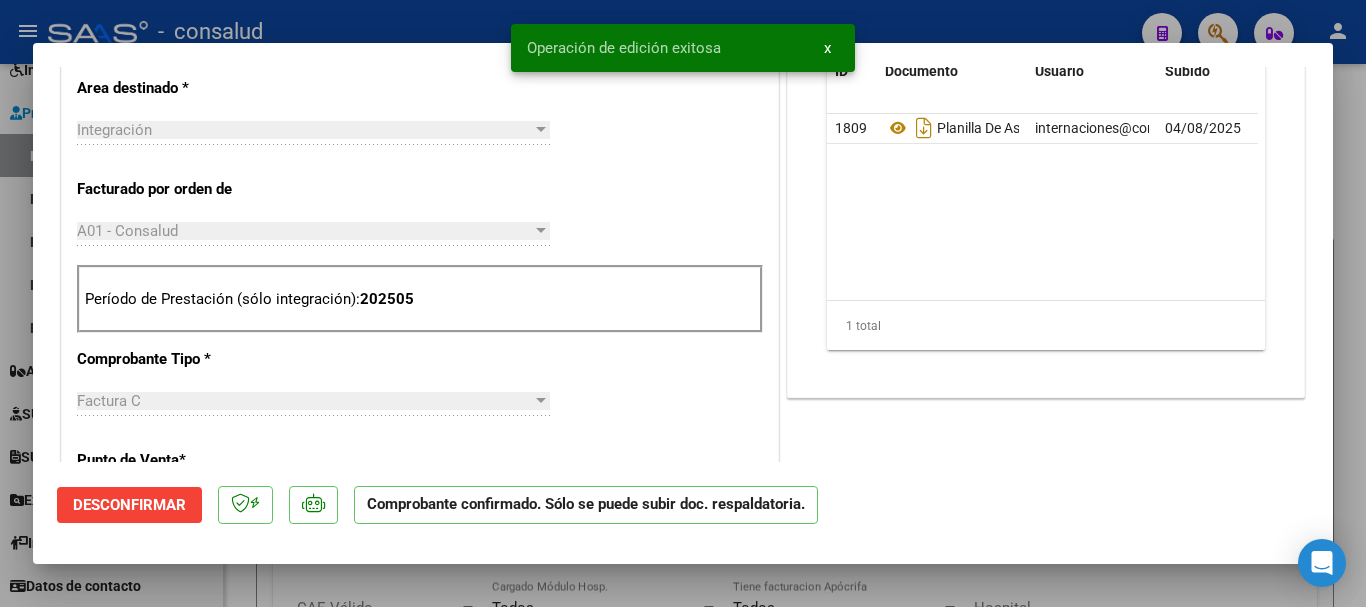 type 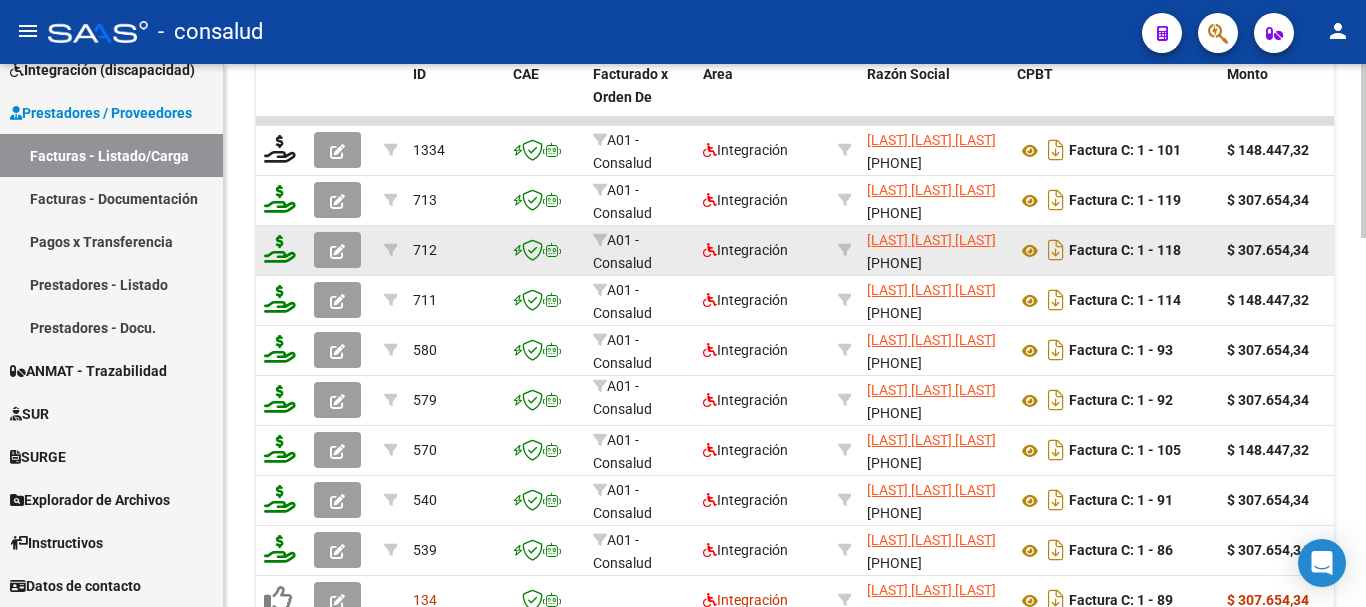 scroll, scrollTop: 900, scrollLeft: 0, axis: vertical 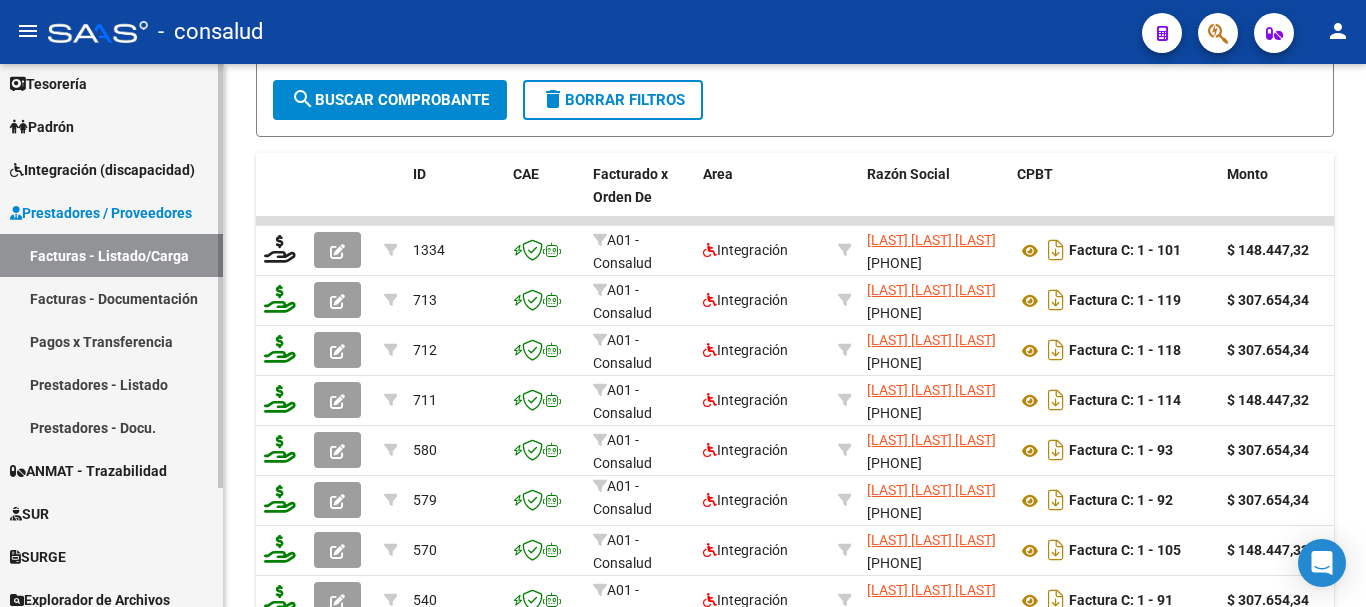 click on "Integración (discapacidad)" at bounding box center (102, 170) 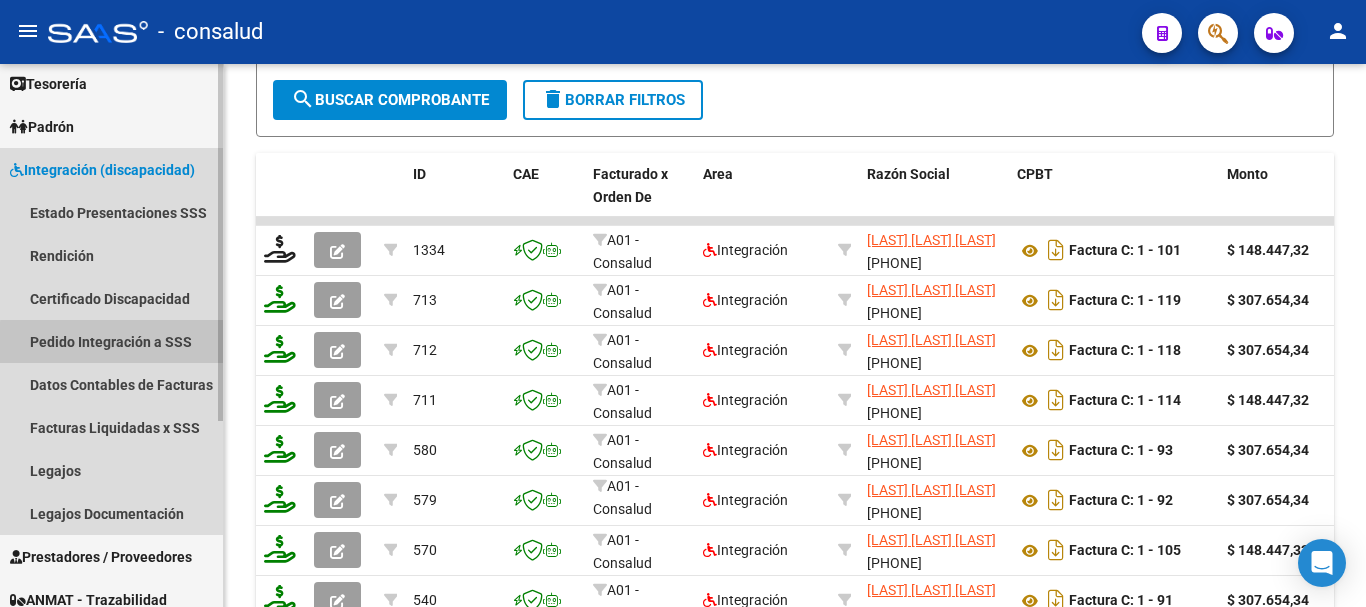 click on "Pedido Integración a SSS" at bounding box center (111, 341) 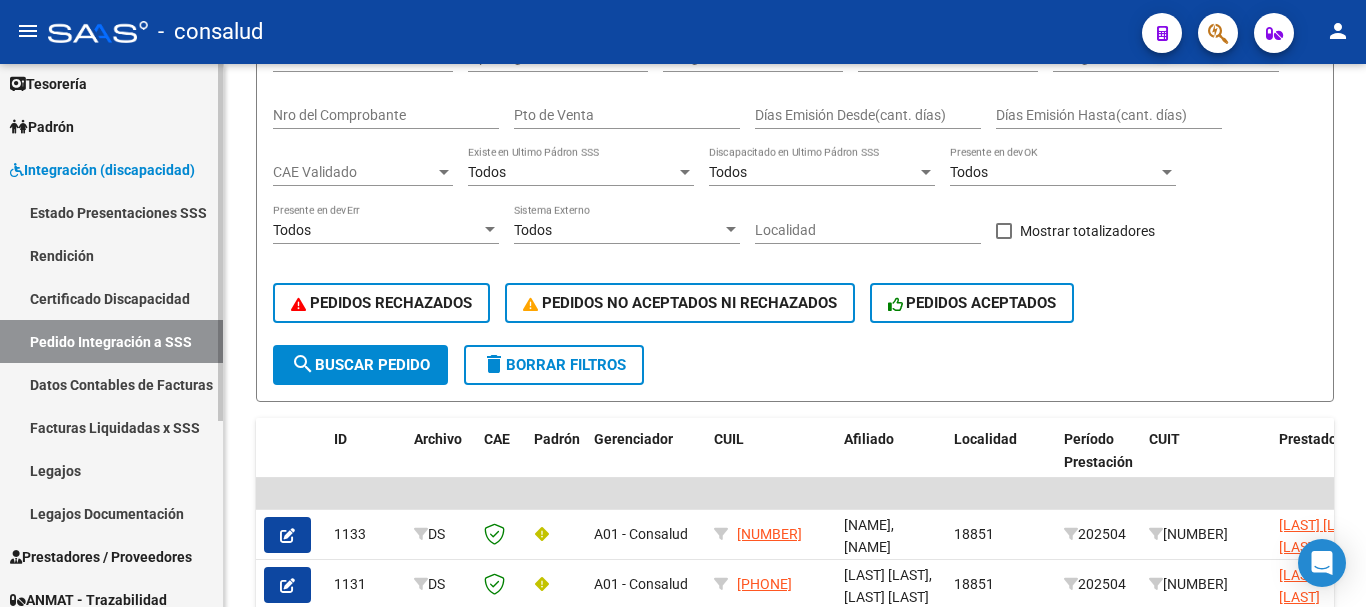 scroll, scrollTop: 356, scrollLeft: 0, axis: vertical 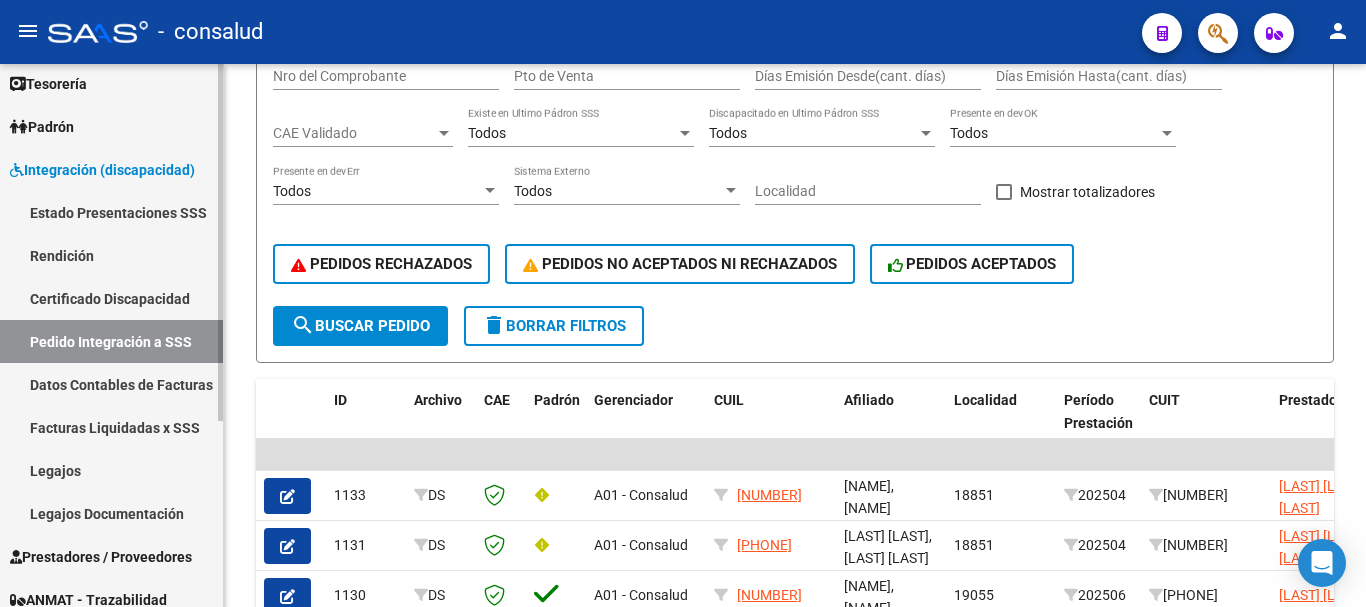 click on "Integración (discapacidad)" at bounding box center (102, 170) 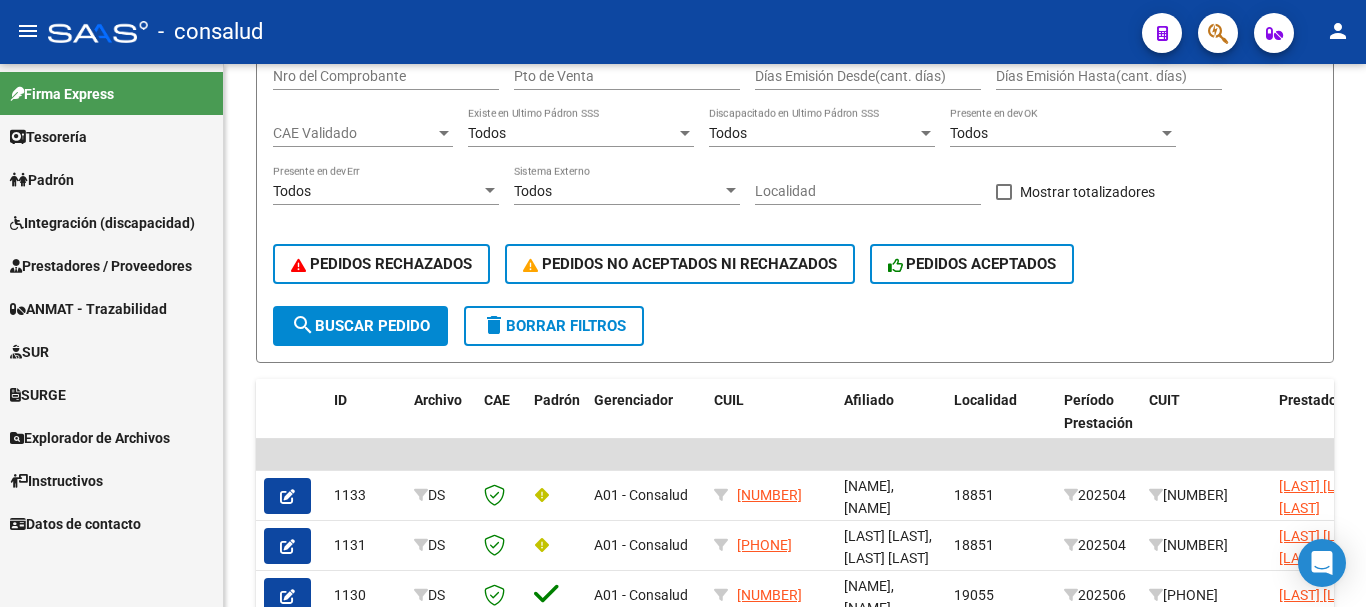 scroll, scrollTop: 0, scrollLeft: 0, axis: both 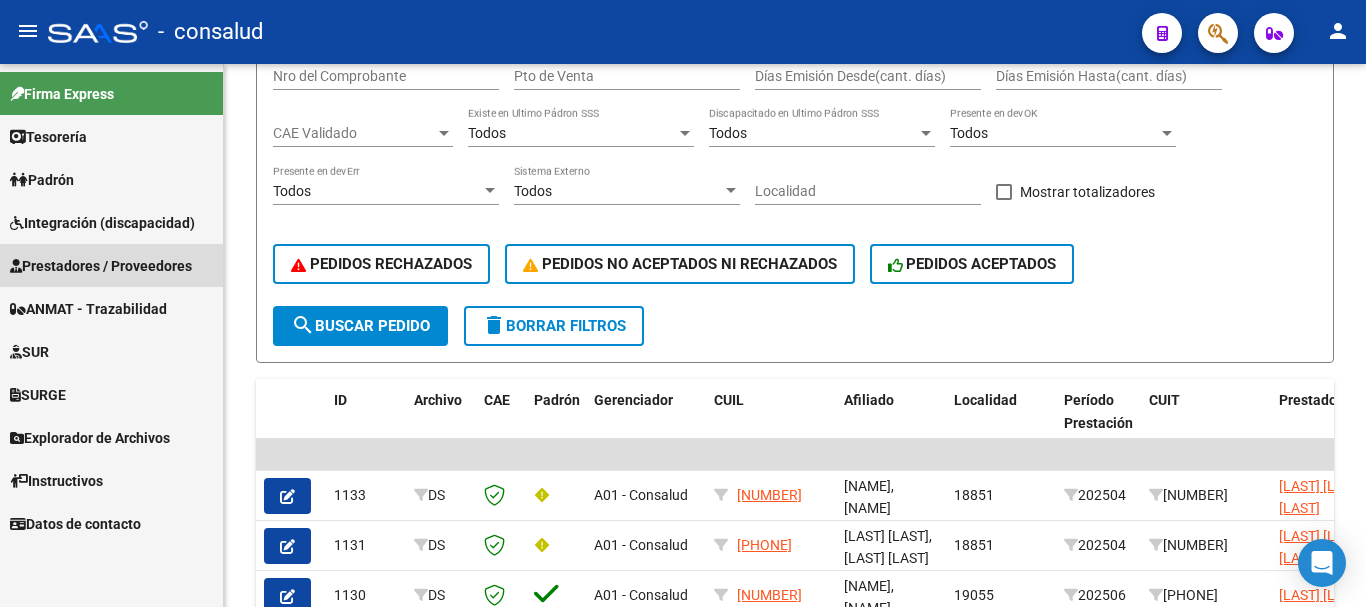 click on "Prestadores / Proveedores" at bounding box center (101, 266) 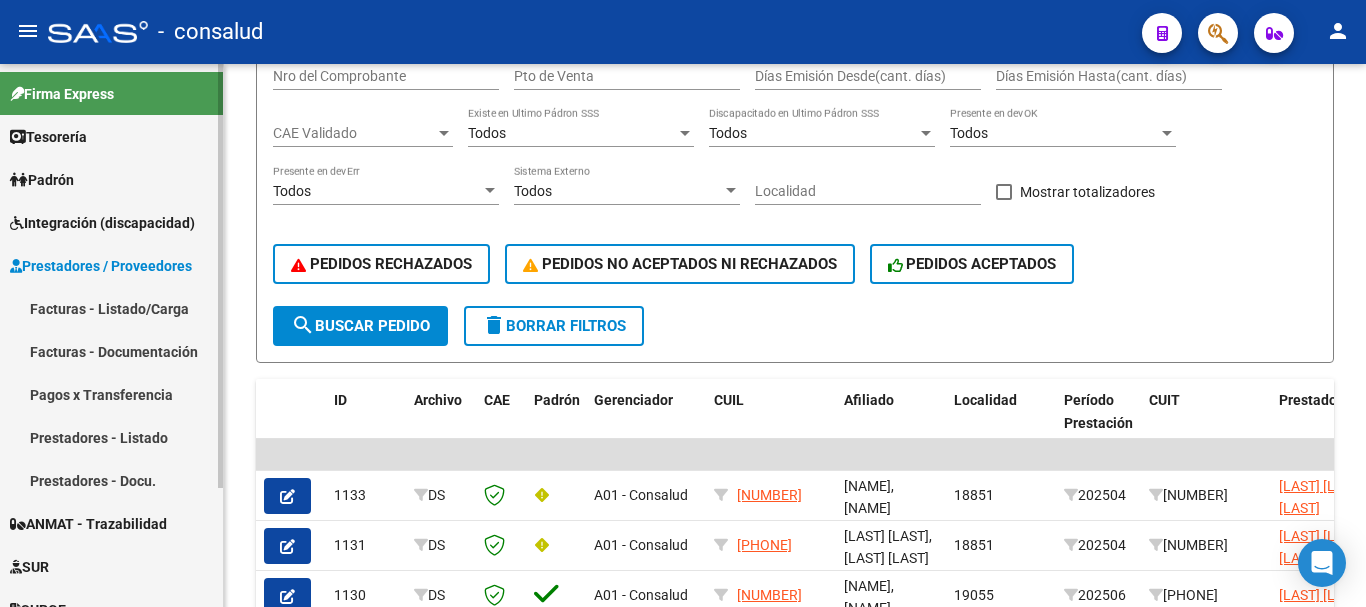 click on "Facturas - Listado/Carga" at bounding box center [111, 308] 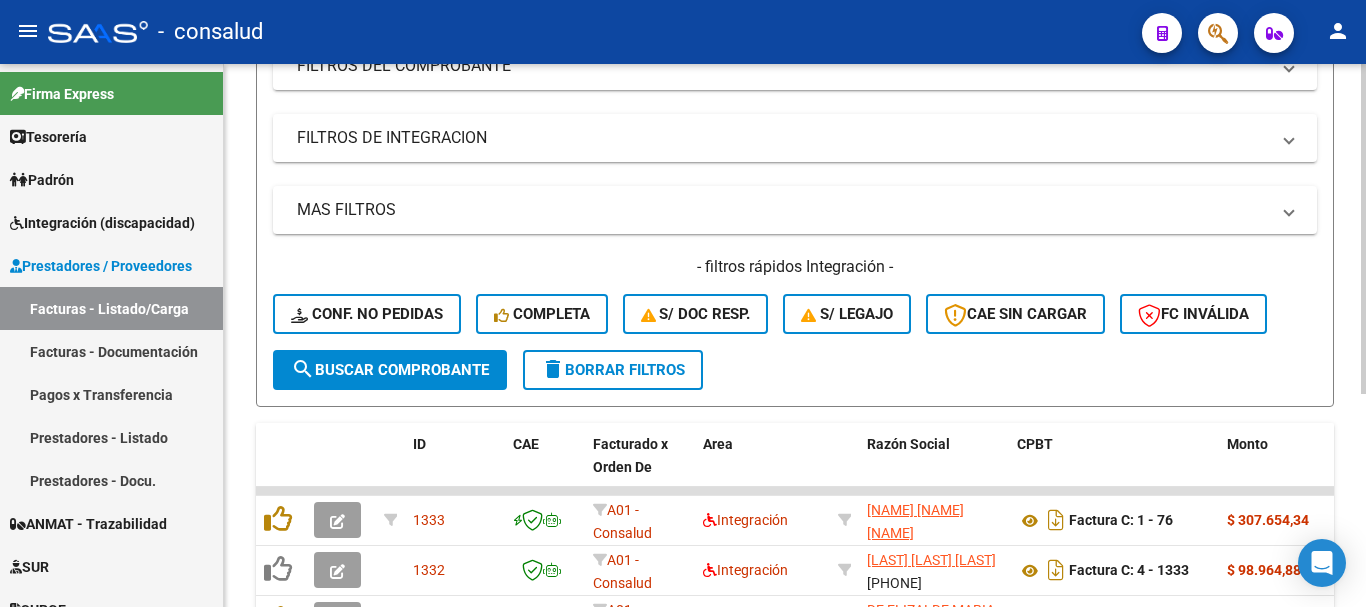 scroll, scrollTop: 356, scrollLeft: 0, axis: vertical 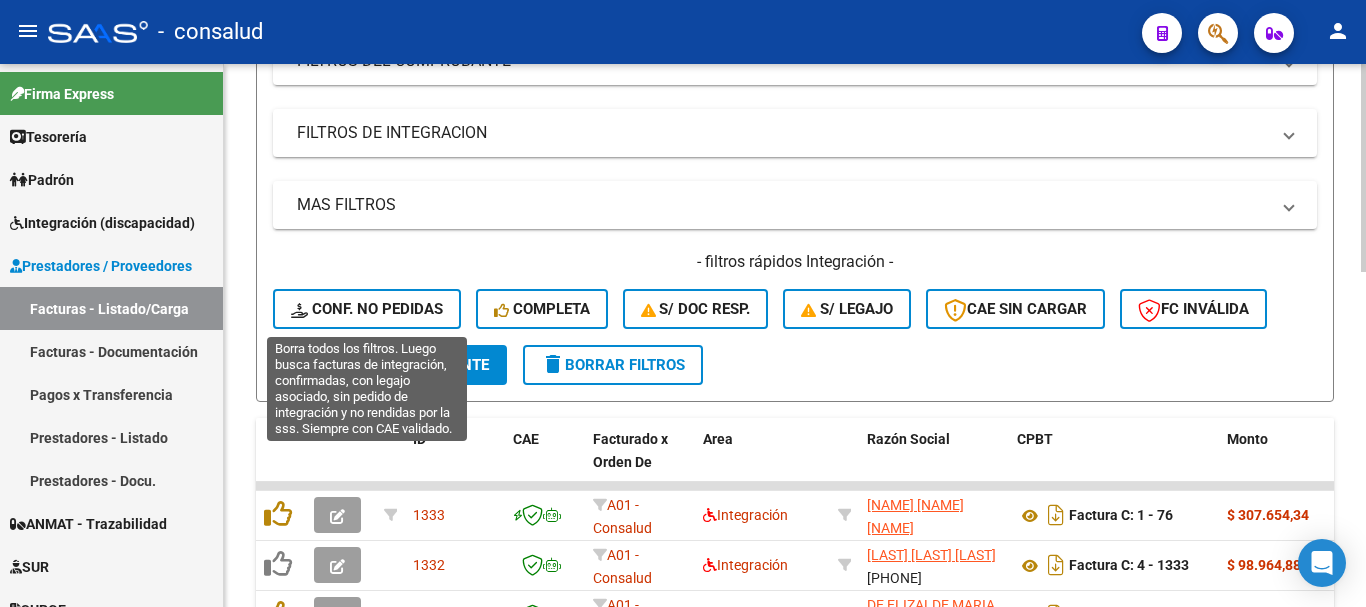 click on "Conf. no pedidas" 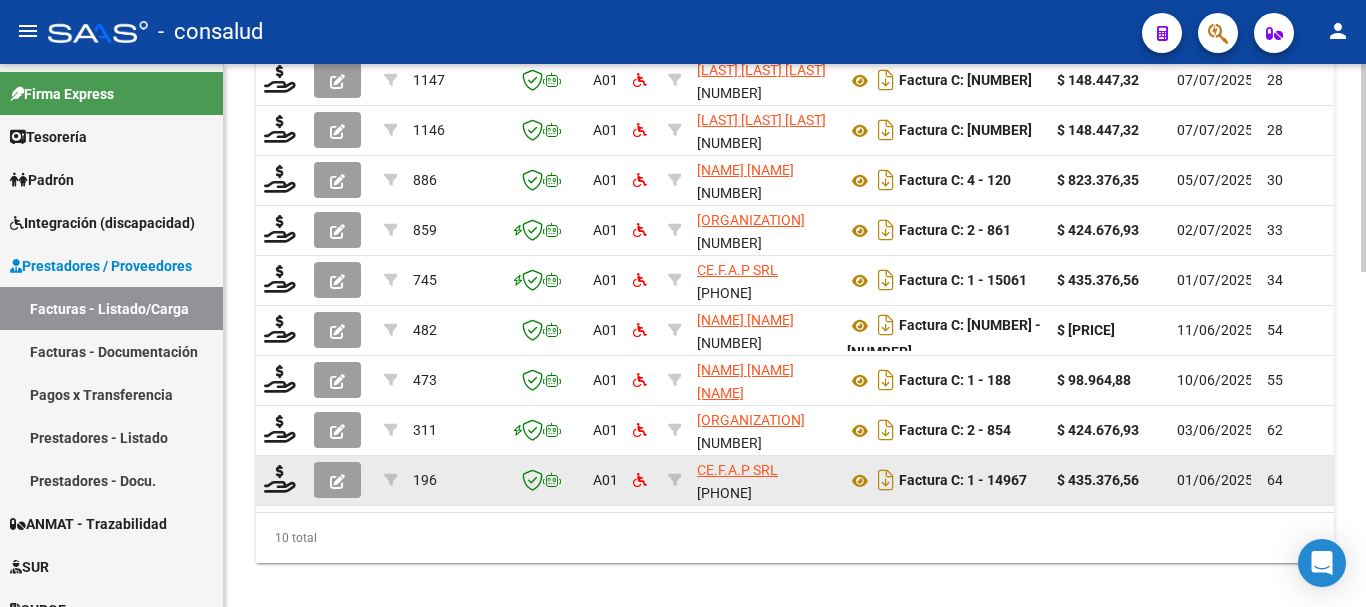 scroll, scrollTop: 856, scrollLeft: 0, axis: vertical 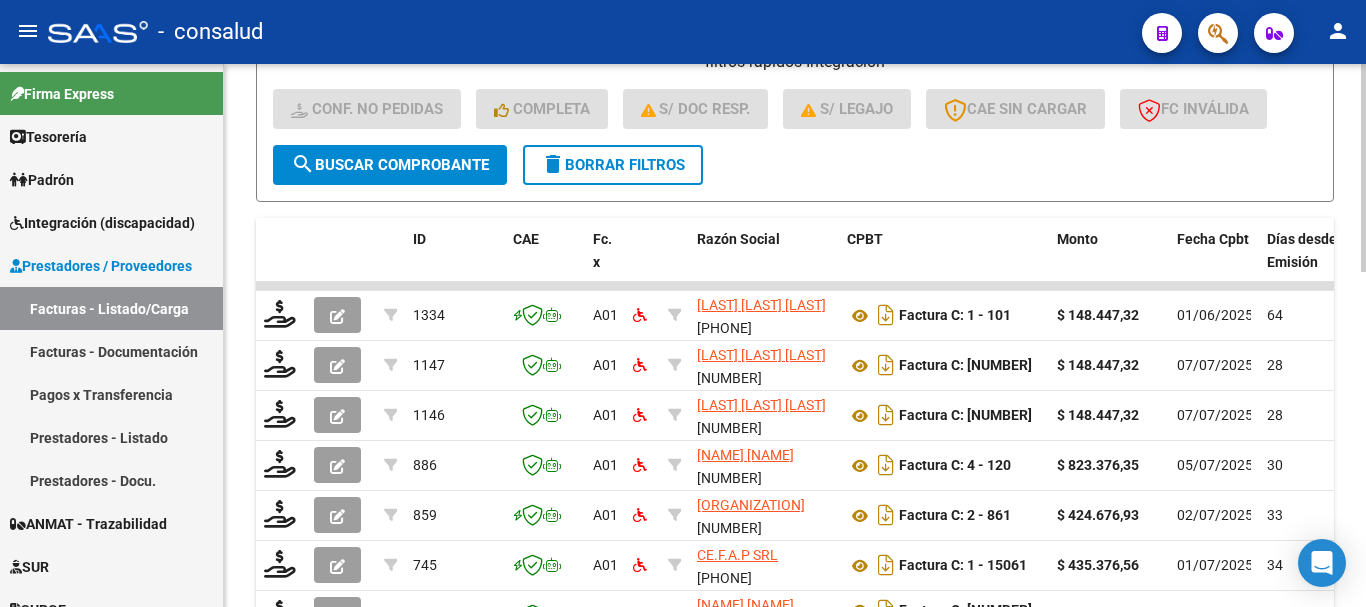 click on "delete  Borrar Filtros" 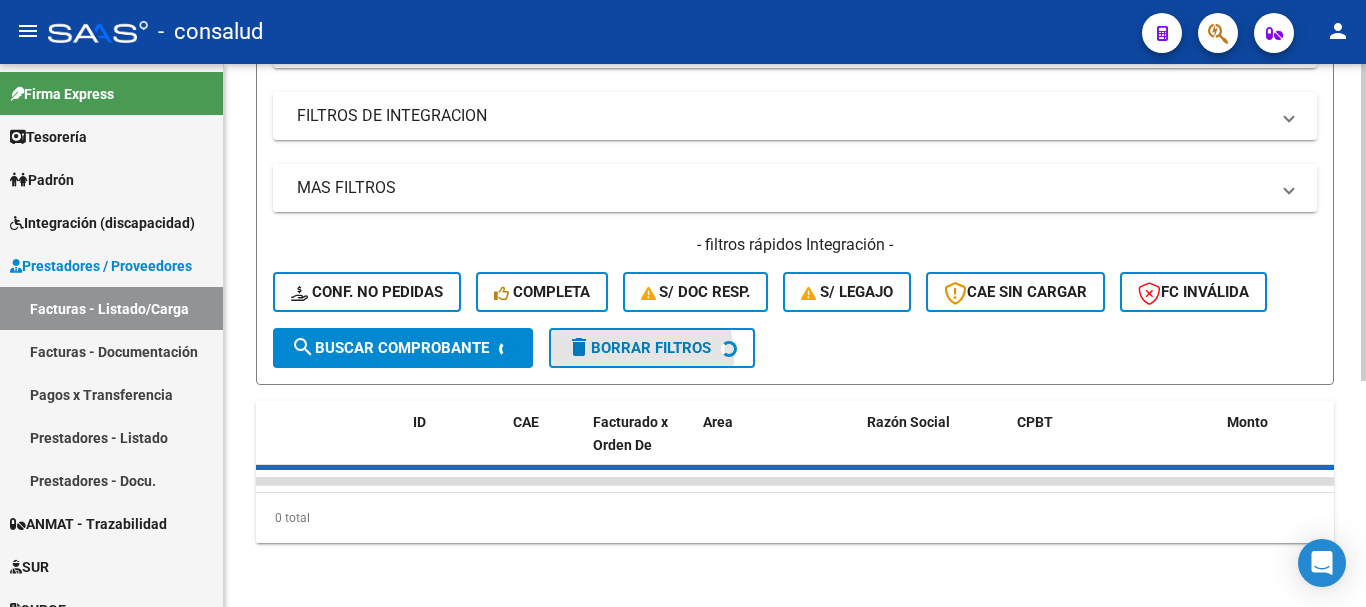 scroll, scrollTop: 388, scrollLeft: 0, axis: vertical 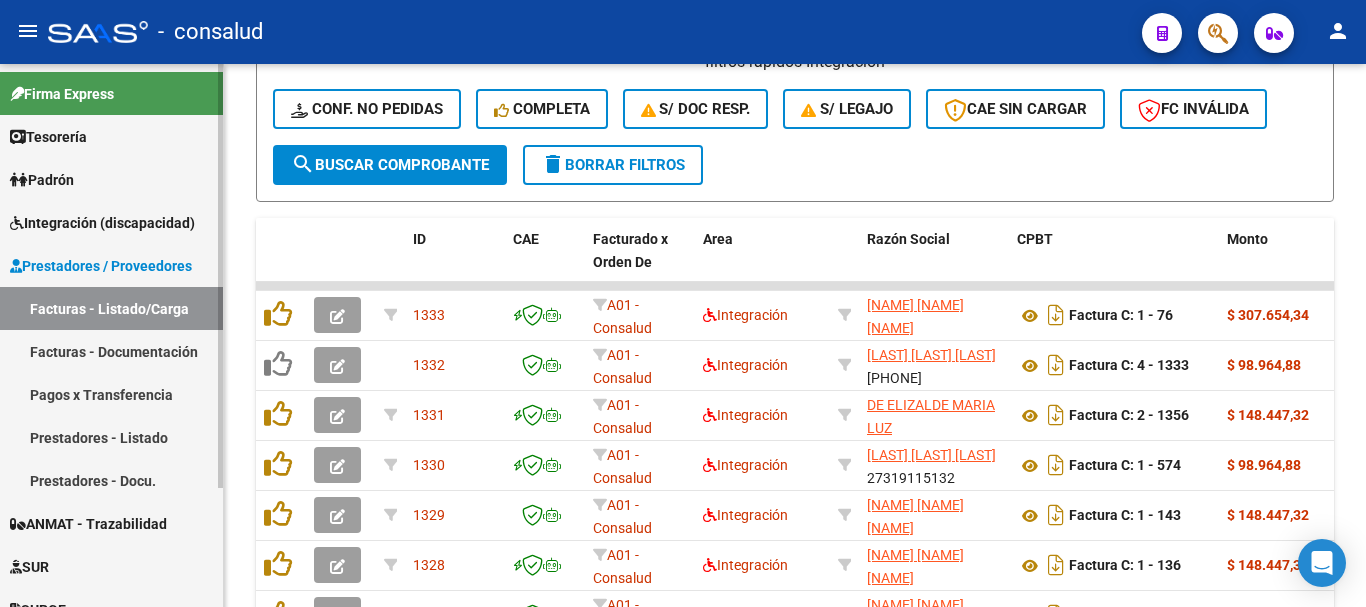 click on "Integración (discapacidad)" at bounding box center (102, 223) 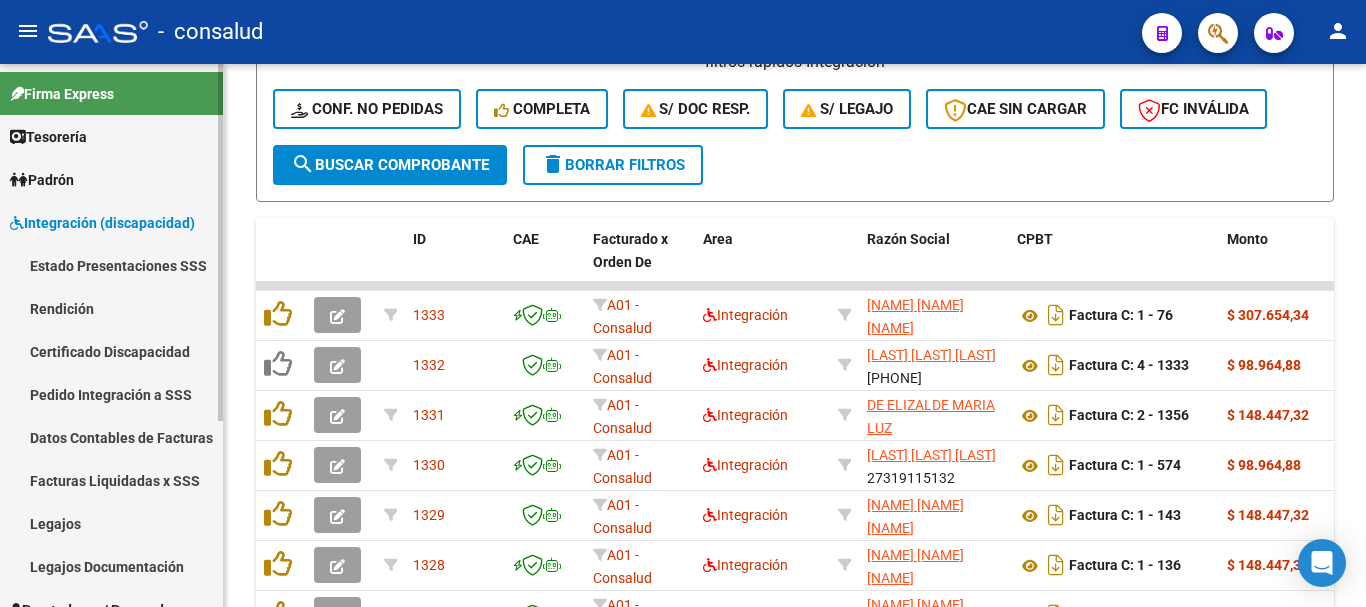 click on "Pedido Integración a SSS" at bounding box center (111, 394) 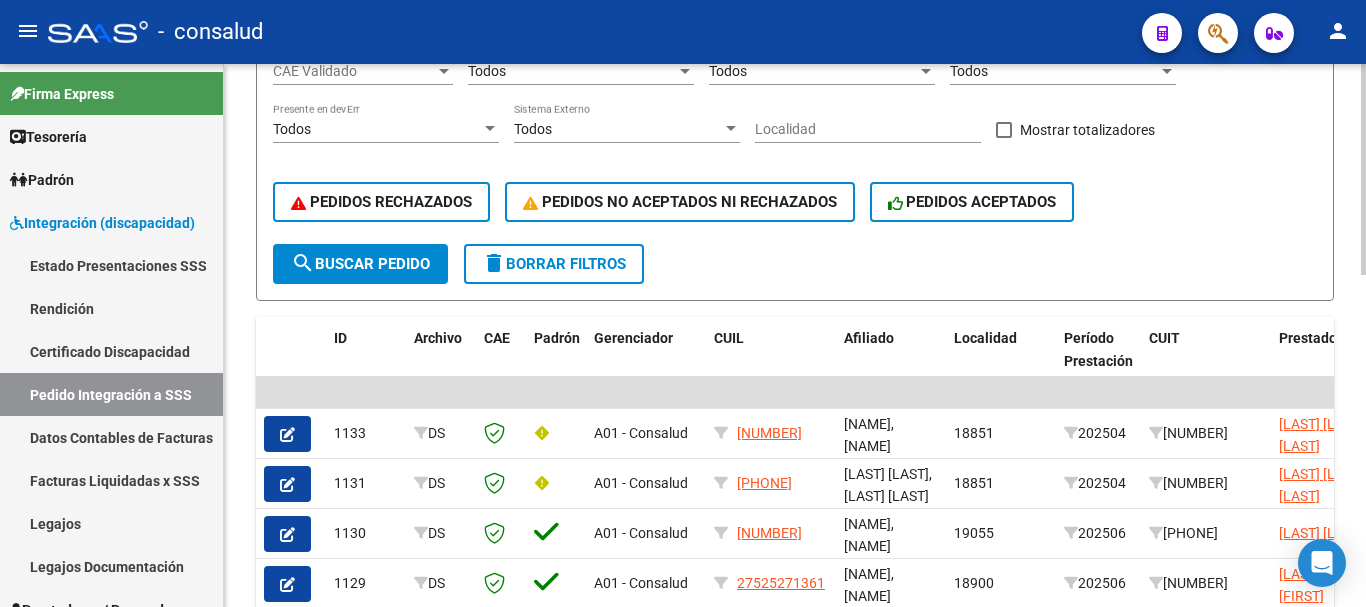 scroll, scrollTop: 456, scrollLeft: 0, axis: vertical 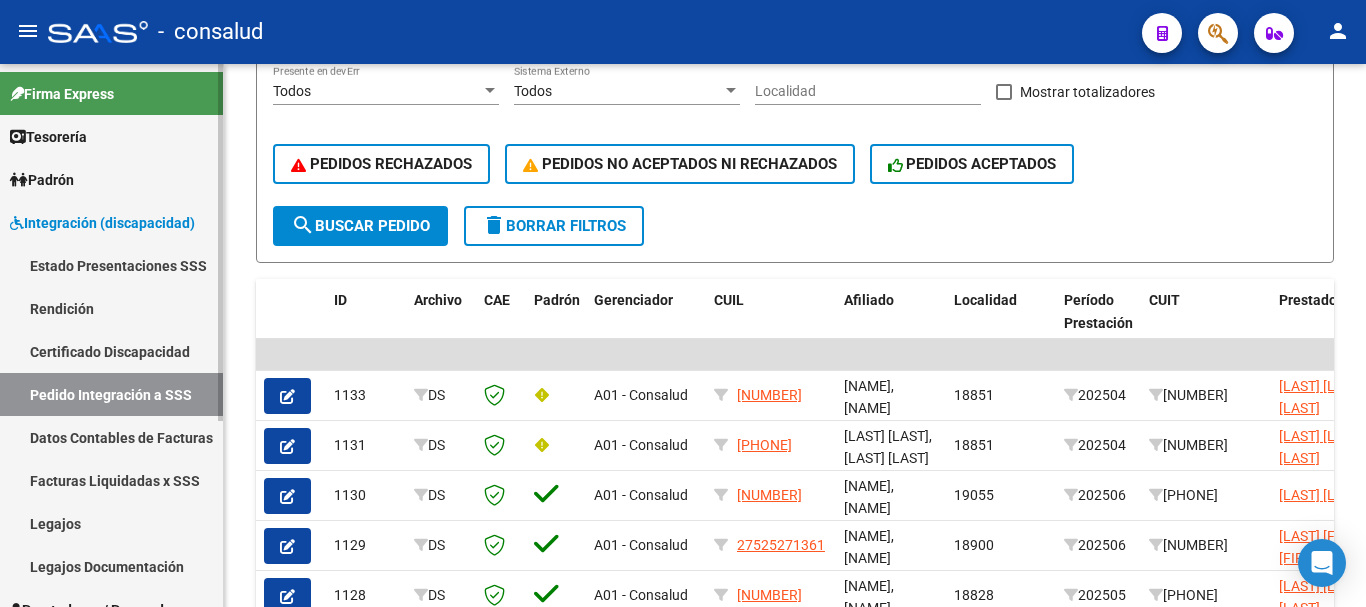 click on "Integración (discapacidad)" at bounding box center (102, 223) 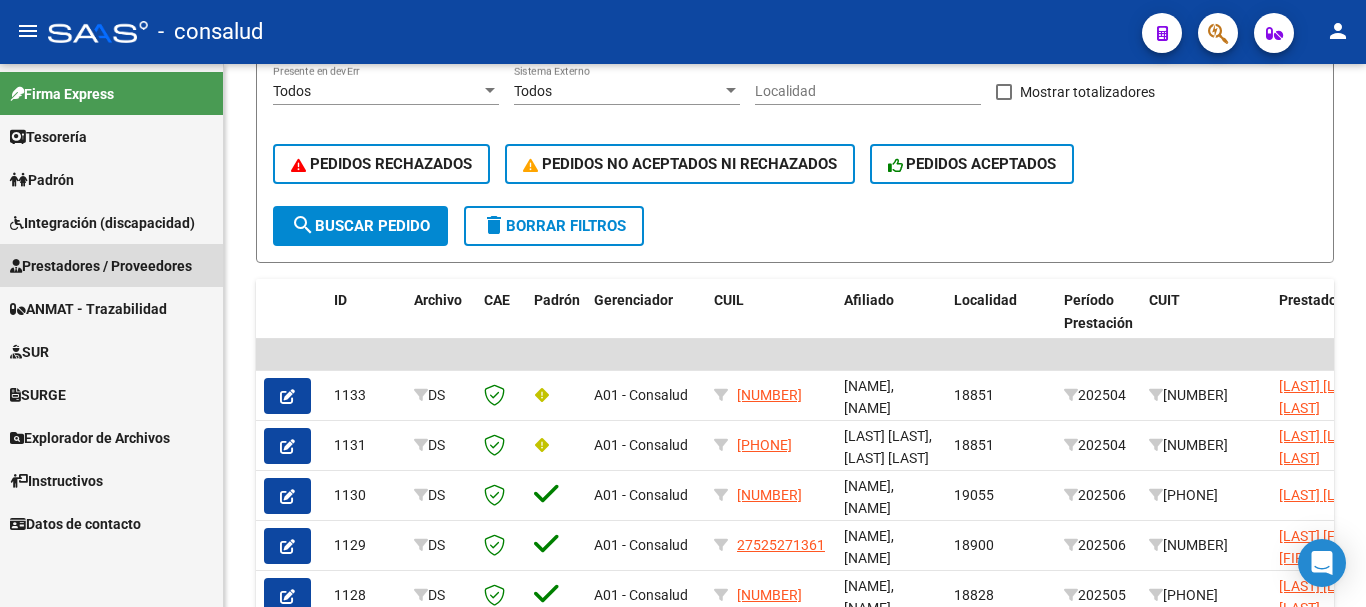 click on "Prestadores / Proveedores" at bounding box center [101, 266] 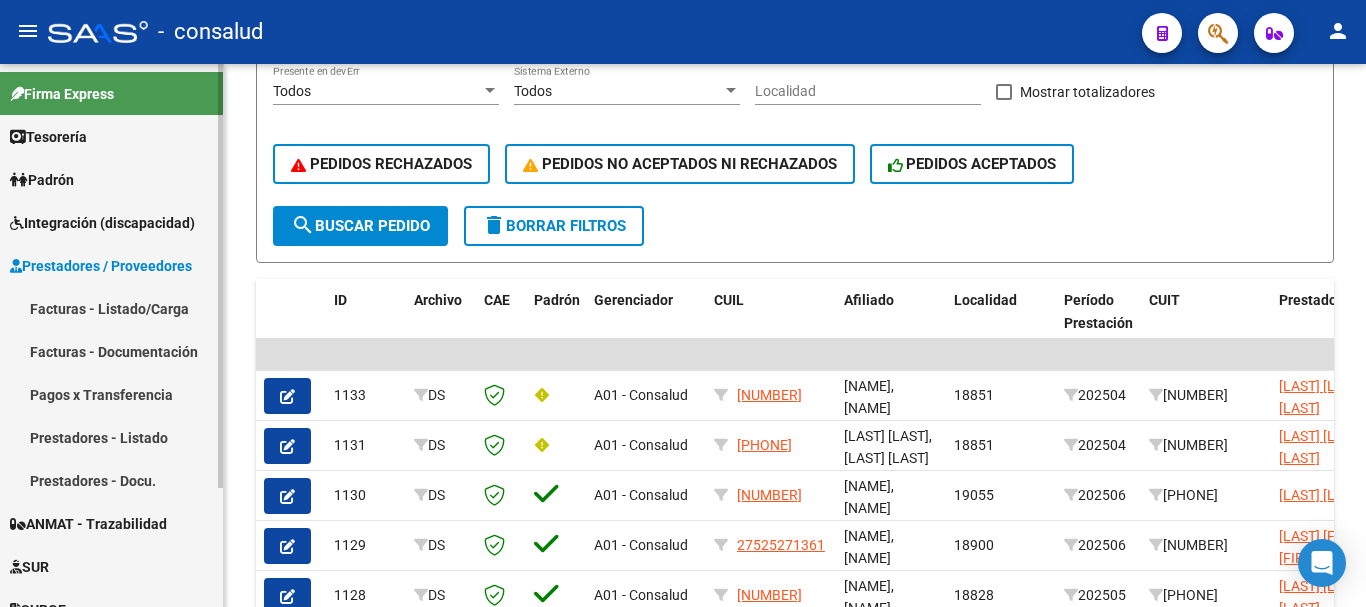 click on "Facturas - Listado/Carga" at bounding box center (111, 308) 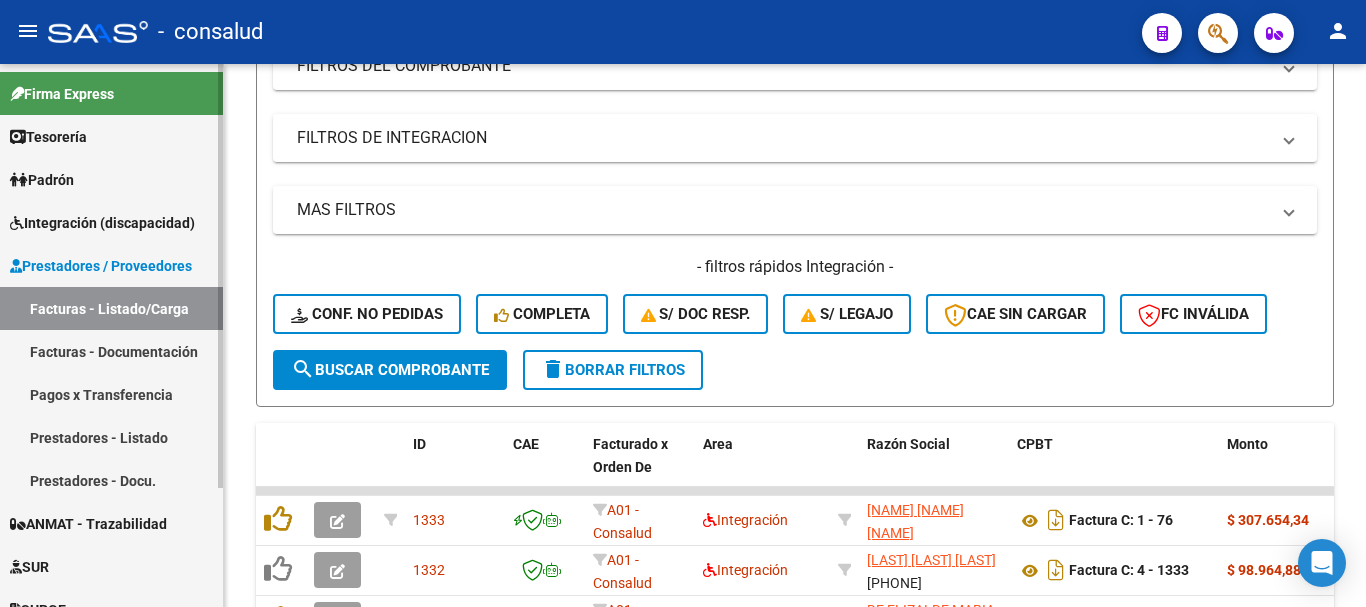 scroll, scrollTop: 456, scrollLeft: 0, axis: vertical 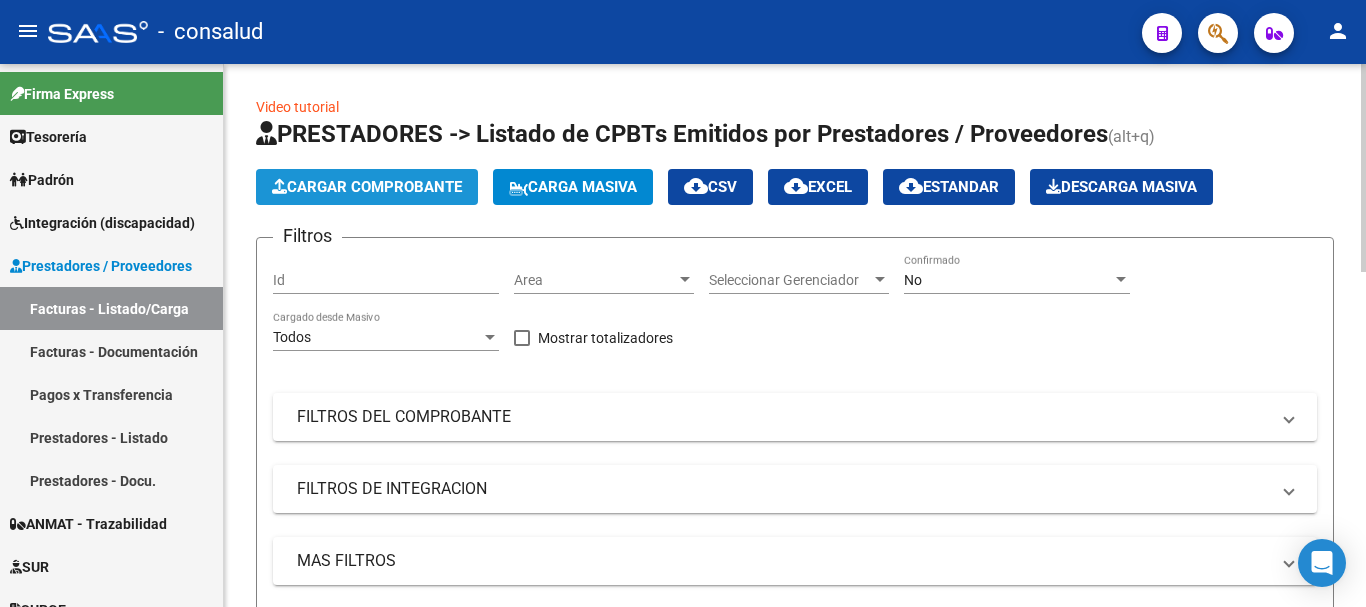 click on "Cargar Comprobante" 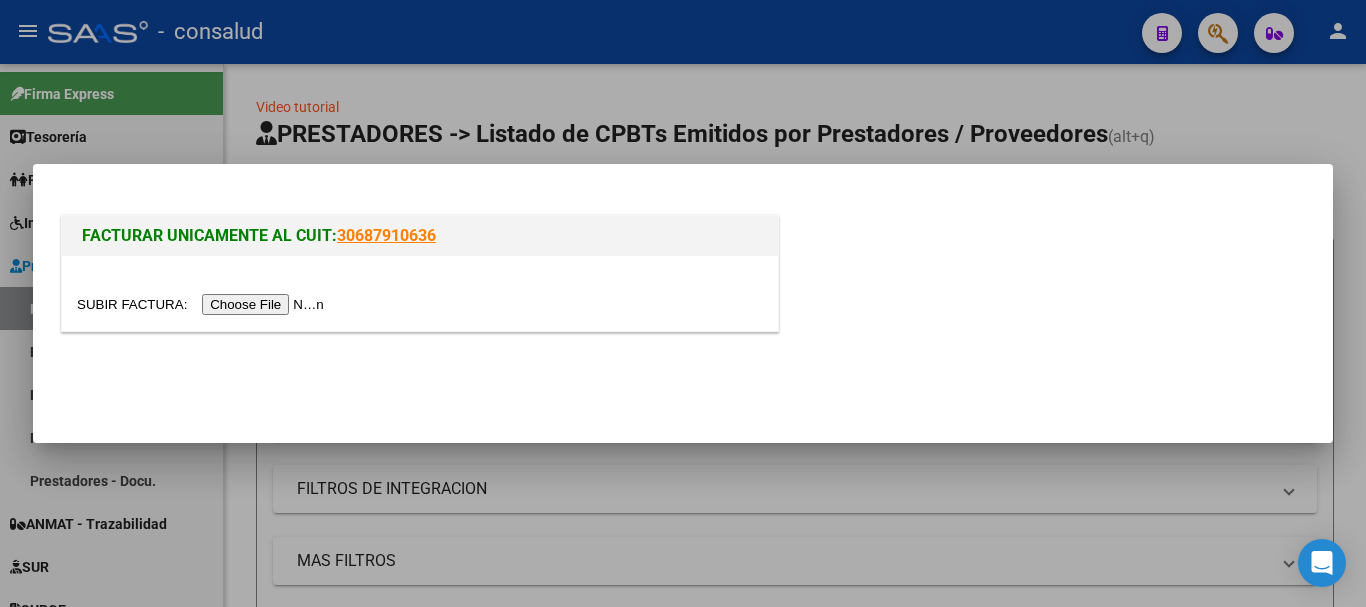 click at bounding box center [203, 304] 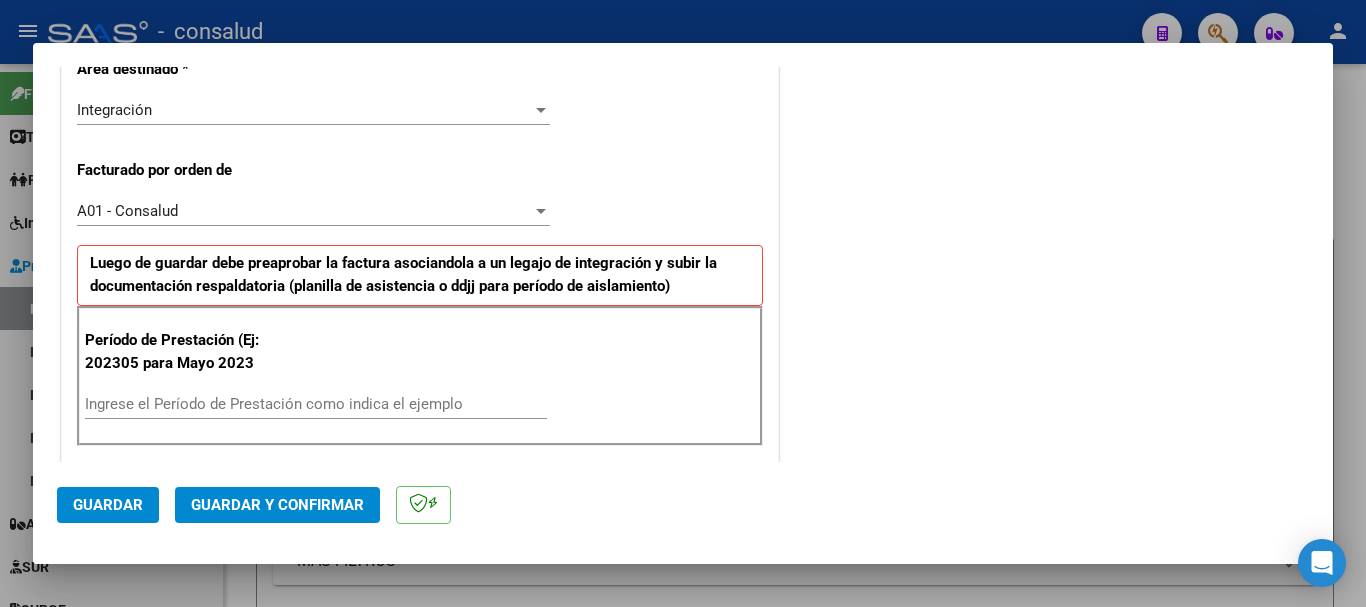 scroll, scrollTop: 600, scrollLeft: 0, axis: vertical 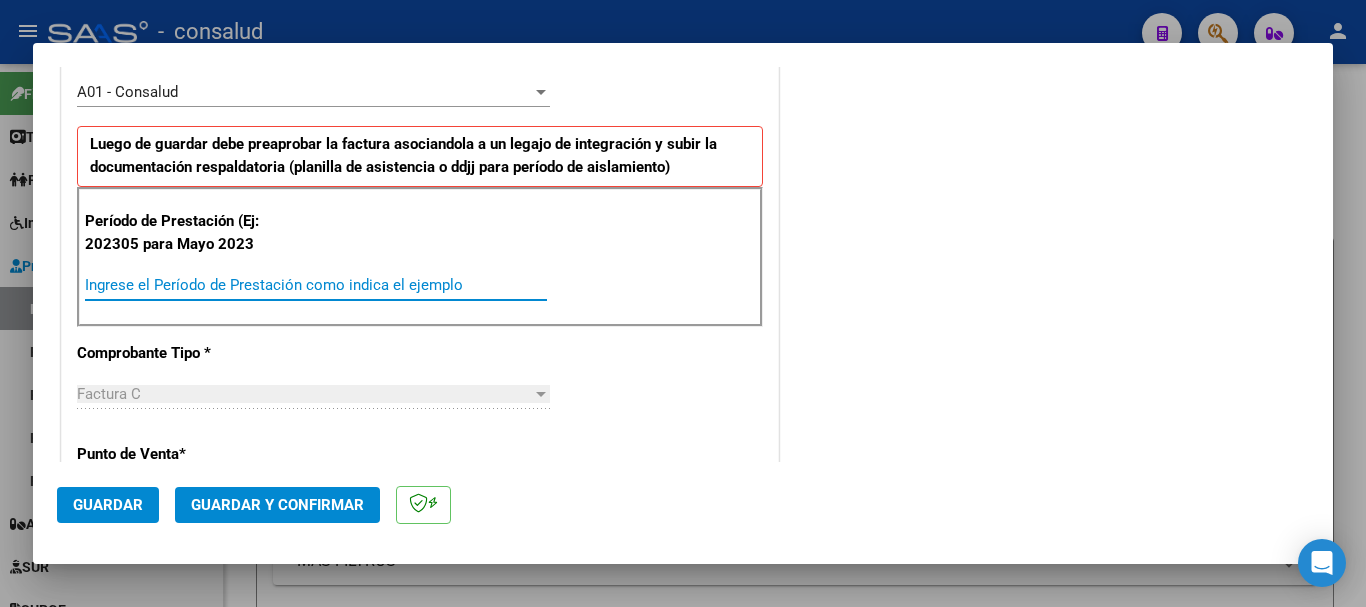 click on "Ingrese el Período de Prestación como indica el ejemplo" at bounding box center [316, 285] 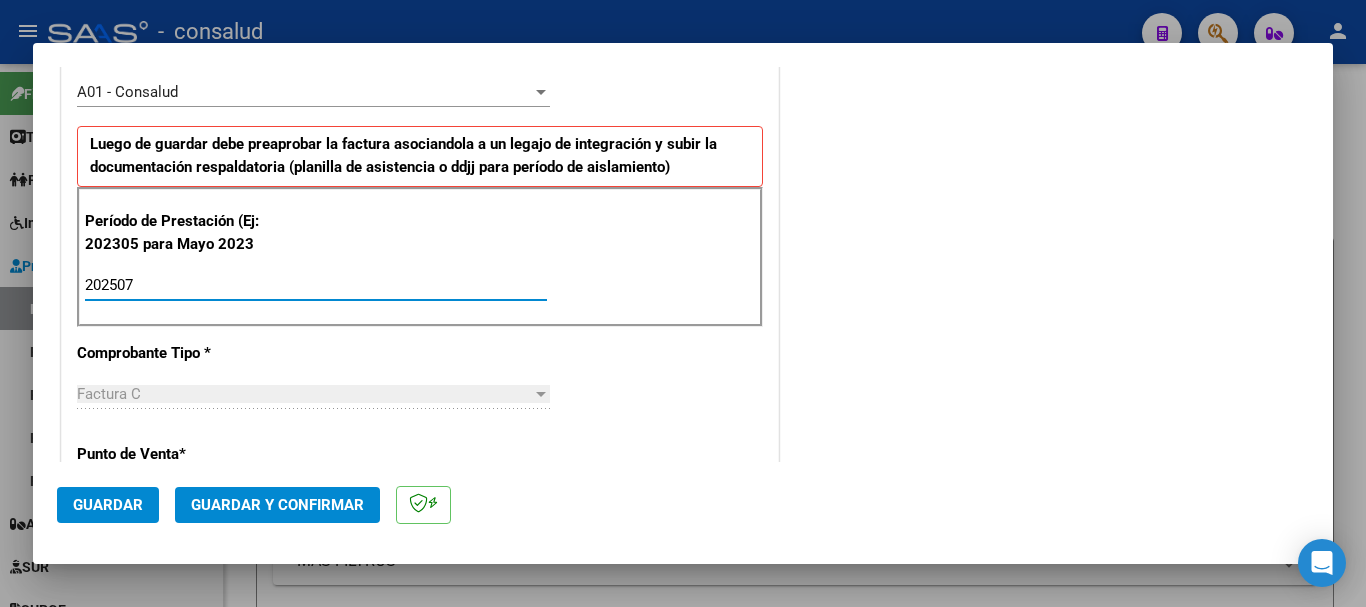 type on "202507" 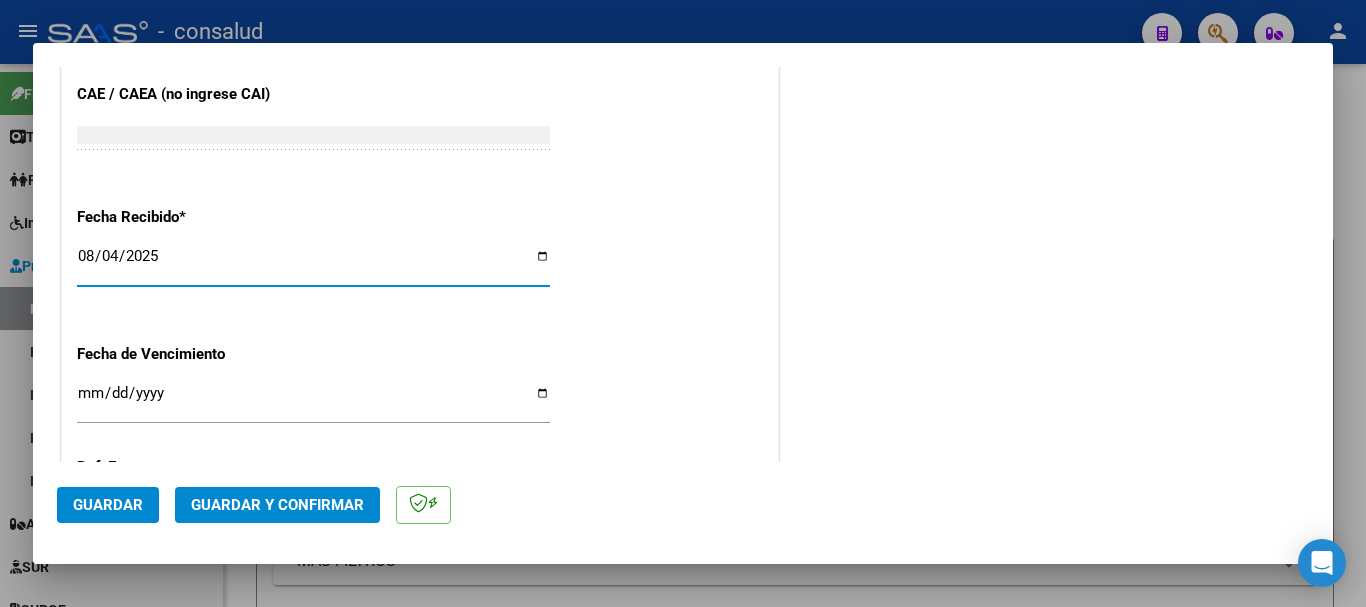 scroll, scrollTop: 1580, scrollLeft: 0, axis: vertical 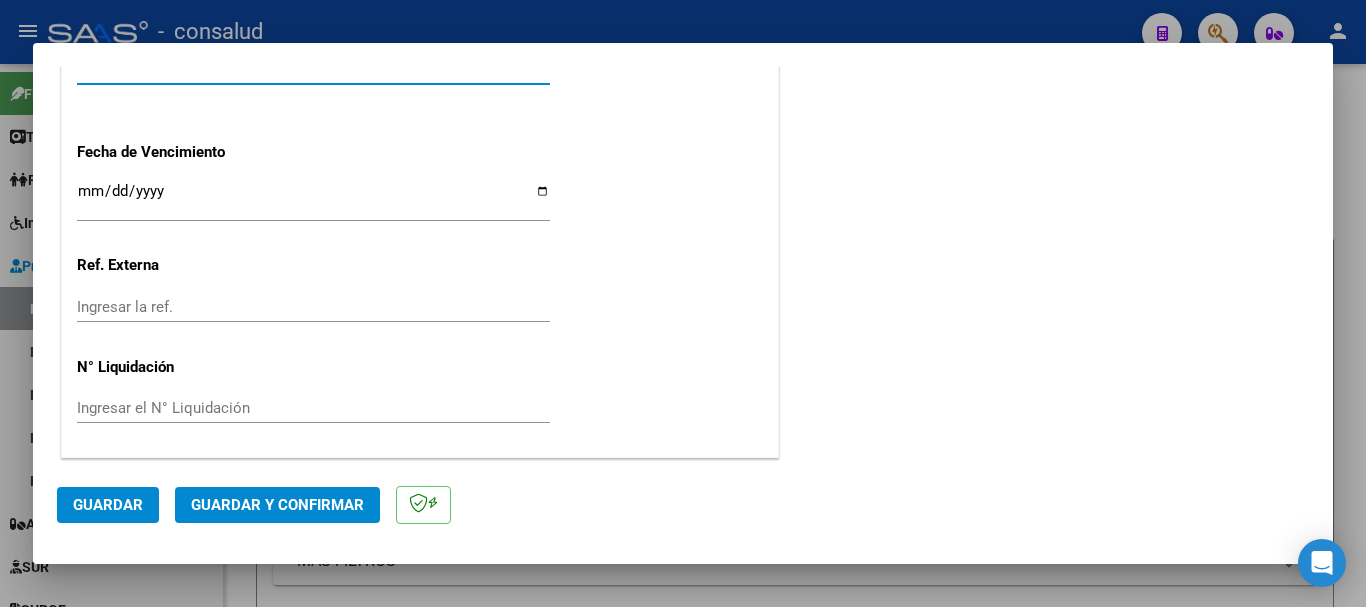 click on "Guardar" 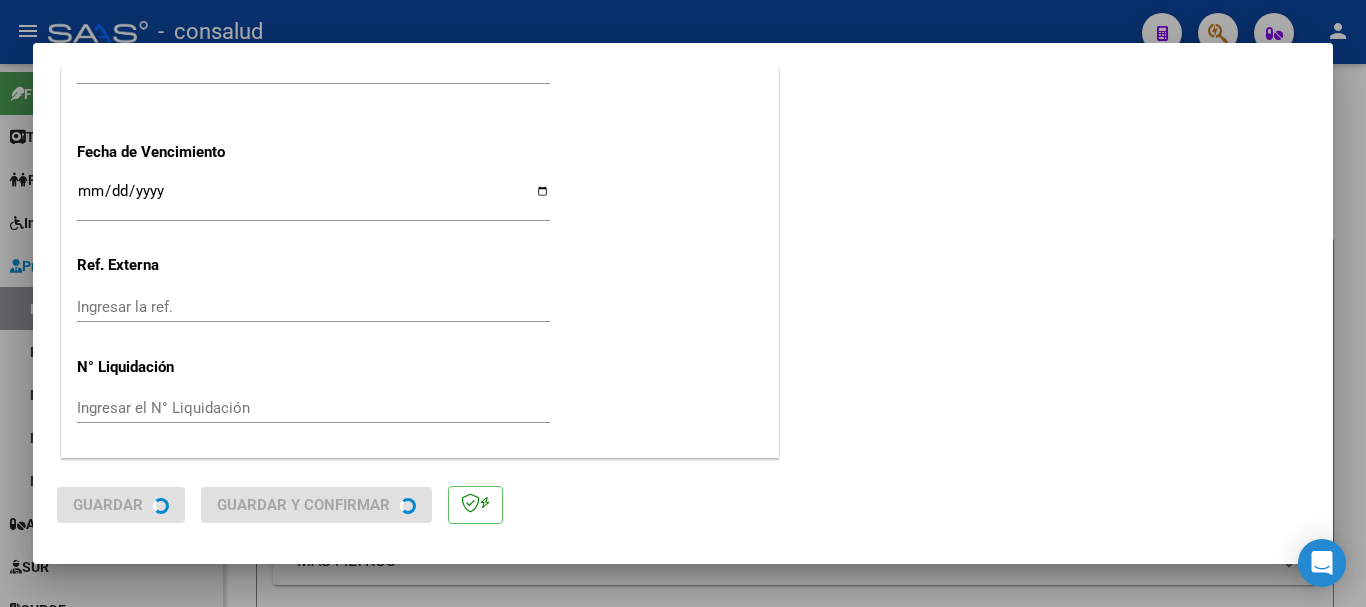 scroll, scrollTop: 0, scrollLeft: 0, axis: both 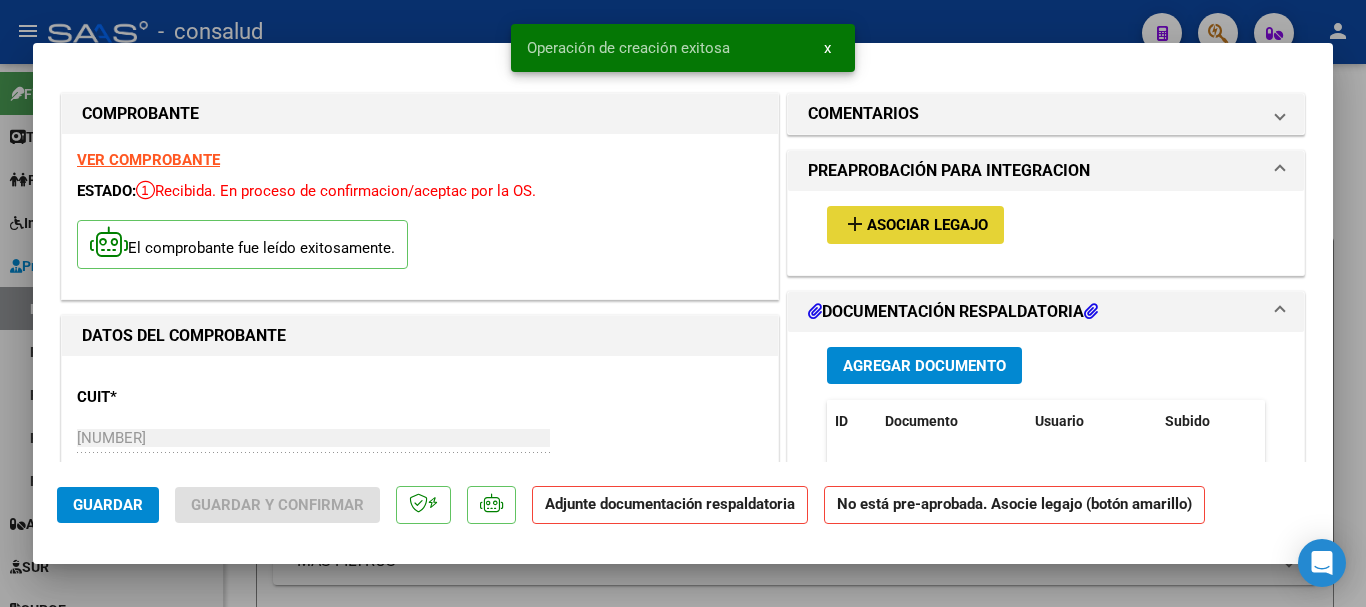 click on "Asociar Legajo" at bounding box center [927, 226] 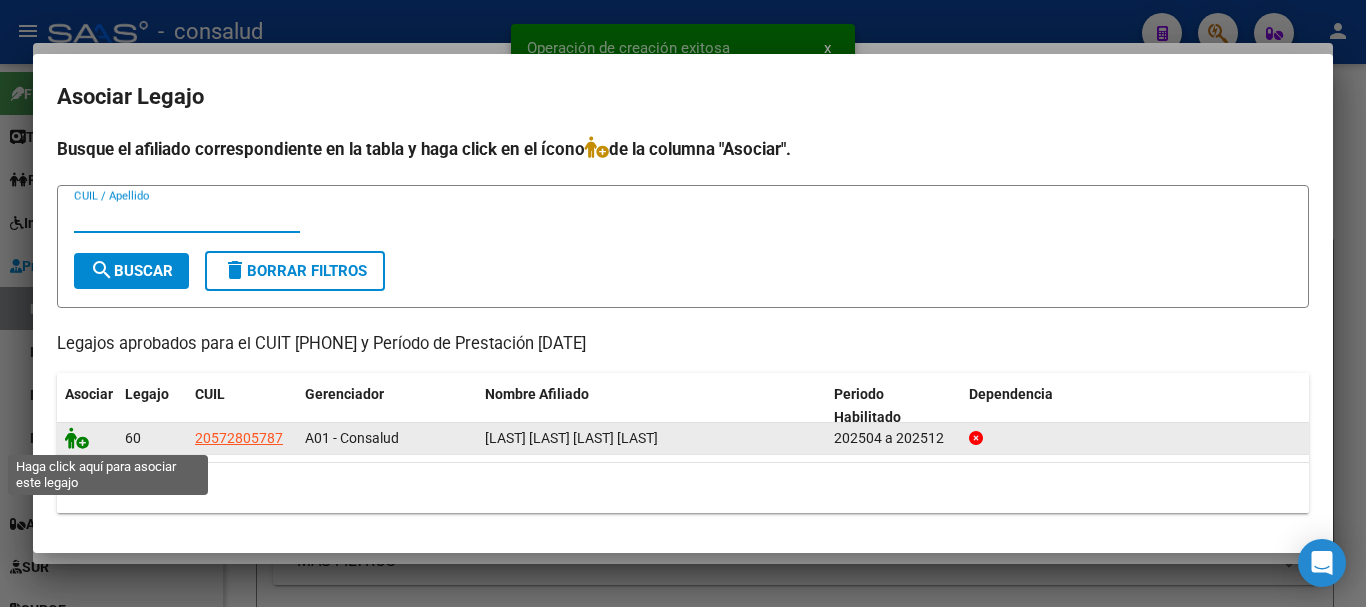click 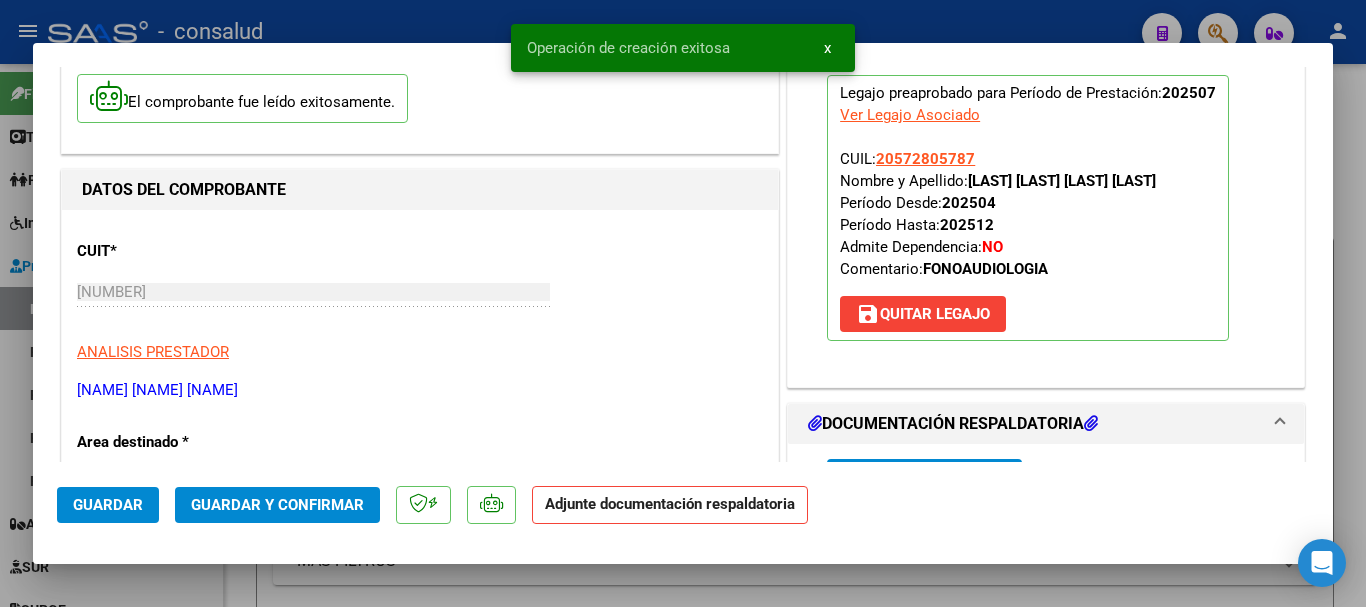 scroll, scrollTop: 300, scrollLeft: 0, axis: vertical 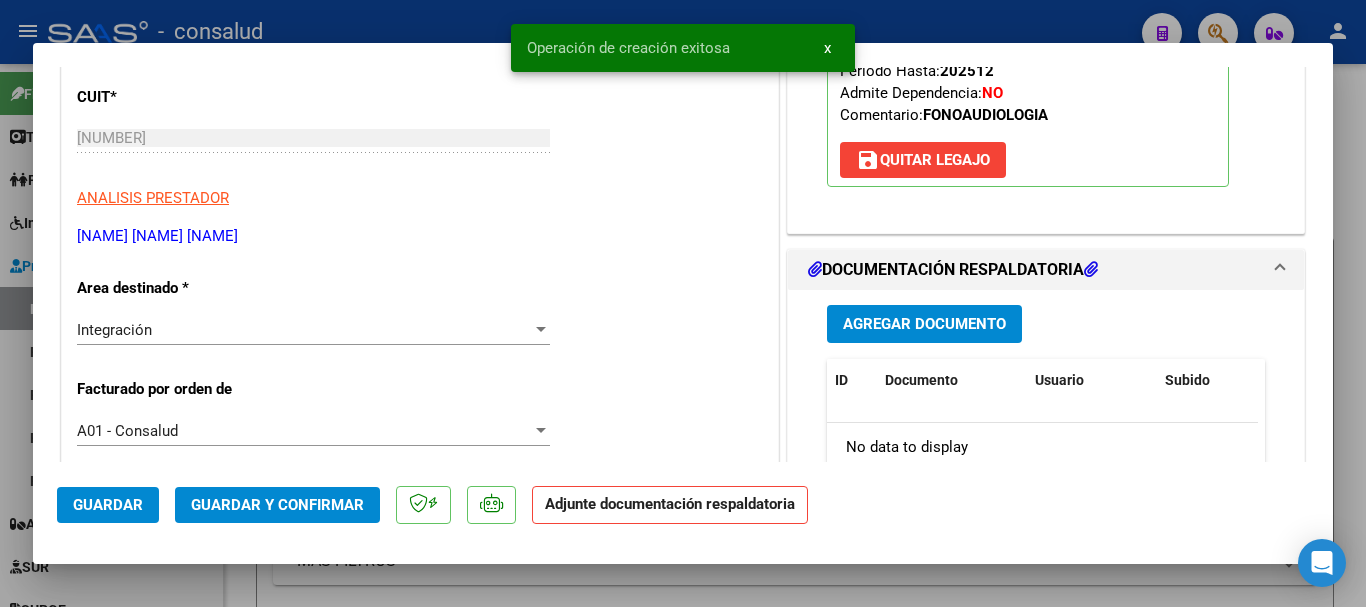 click on "Agregar Documento" at bounding box center (924, 325) 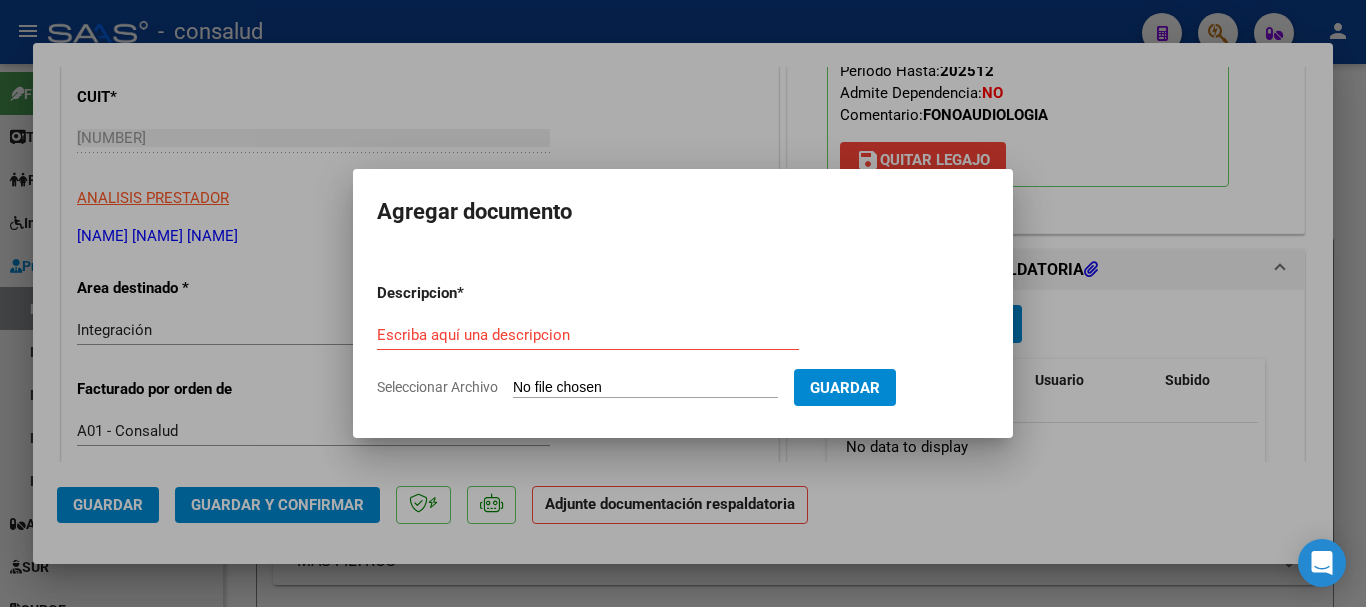 click on "Seleccionar Archivo" at bounding box center [645, 388] 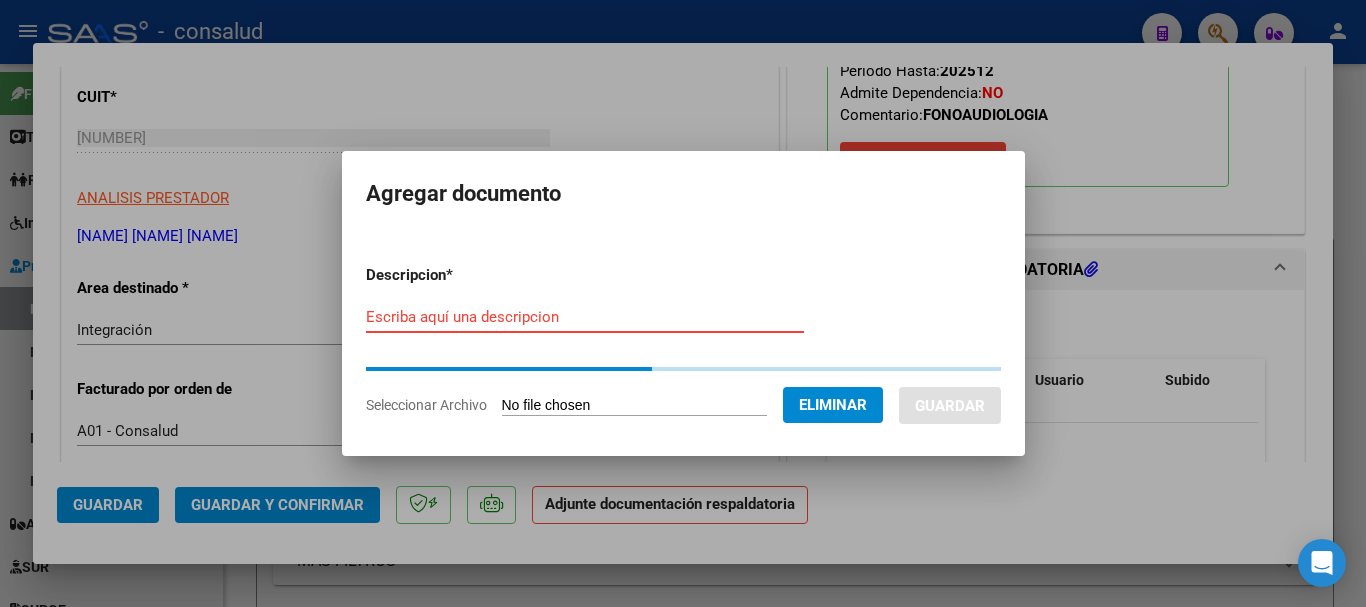 click on "Escriba aquí una descripcion" at bounding box center (585, 317) 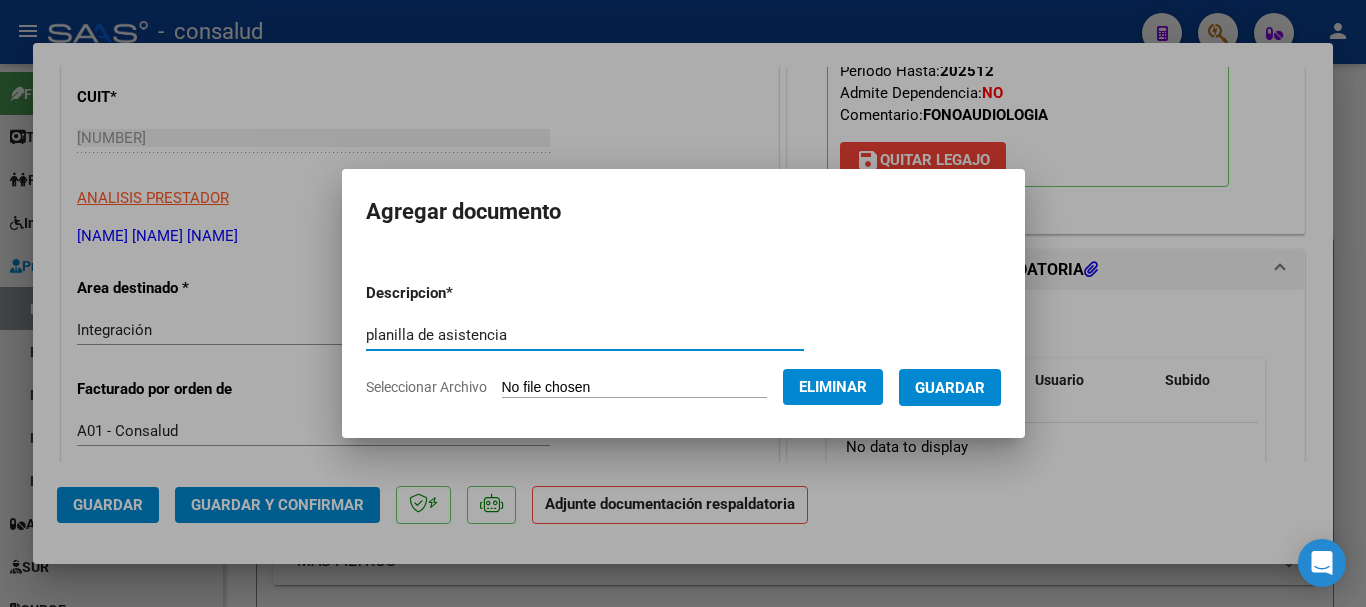 type on "planilla de asistencia" 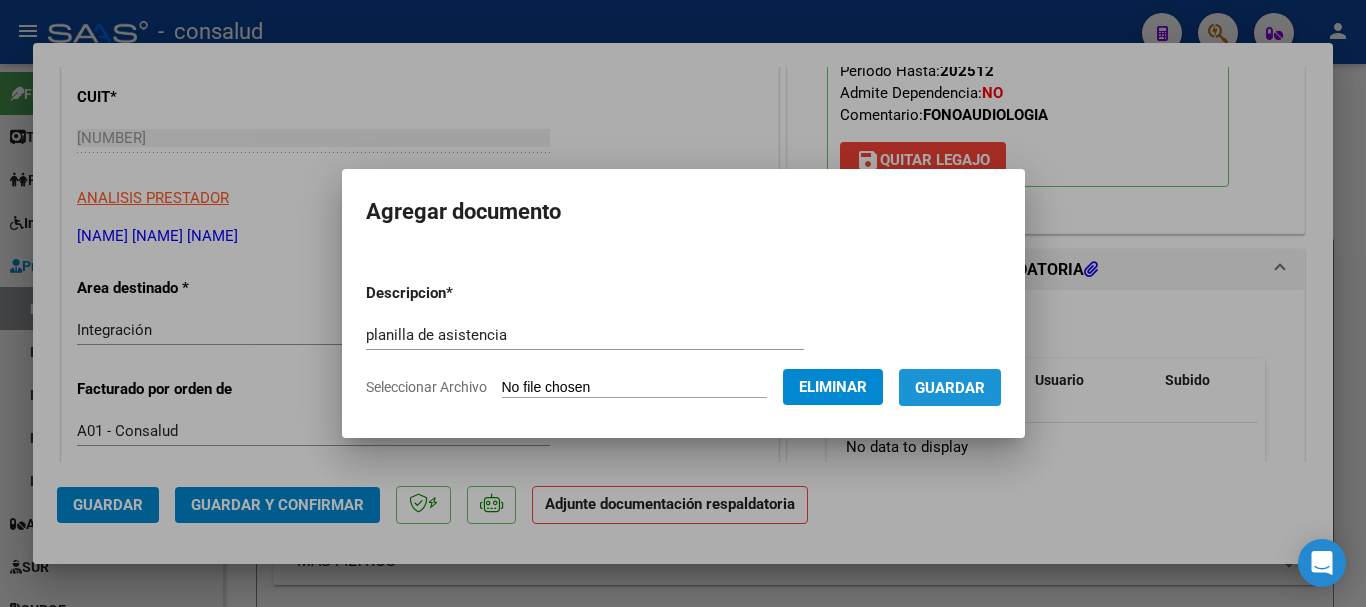 click on "Guardar" at bounding box center [950, 388] 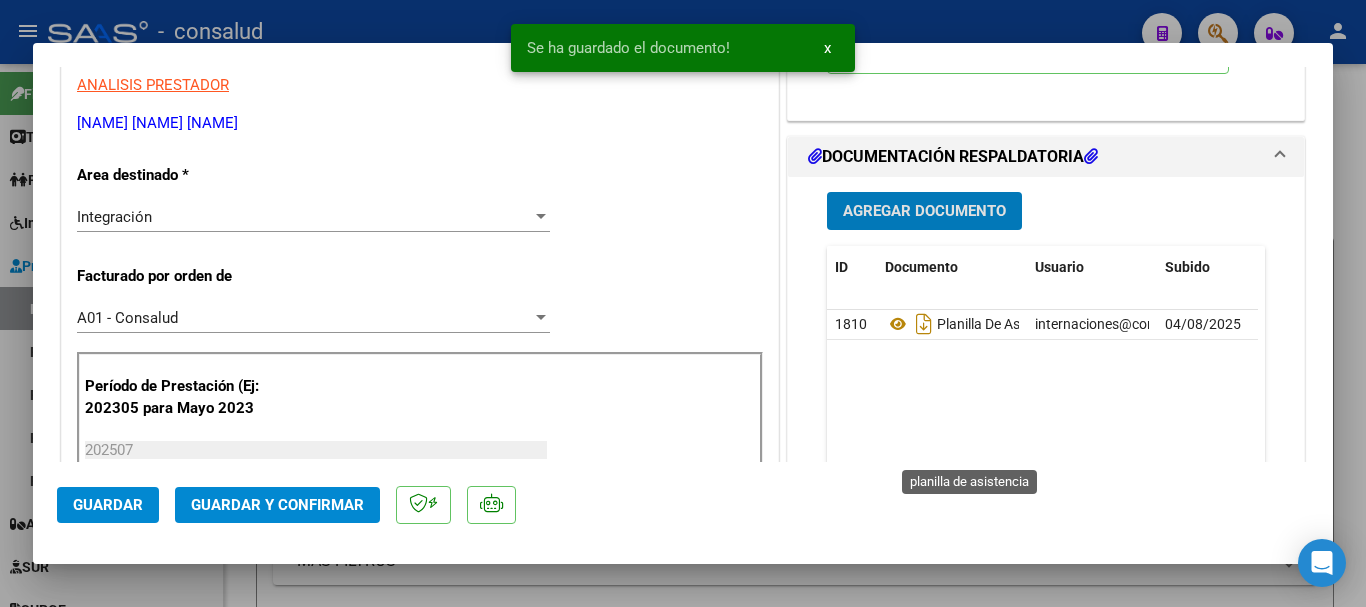 scroll, scrollTop: 500, scrollLeft: 0, axis: vertical 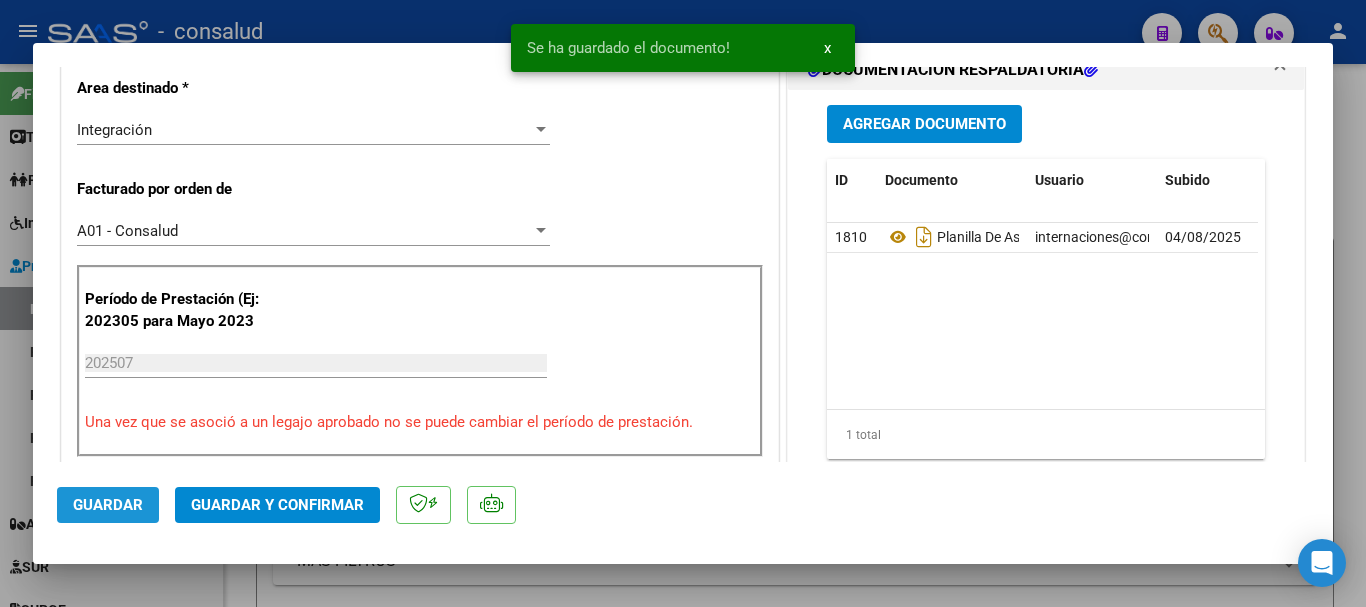 click on "Guardar" 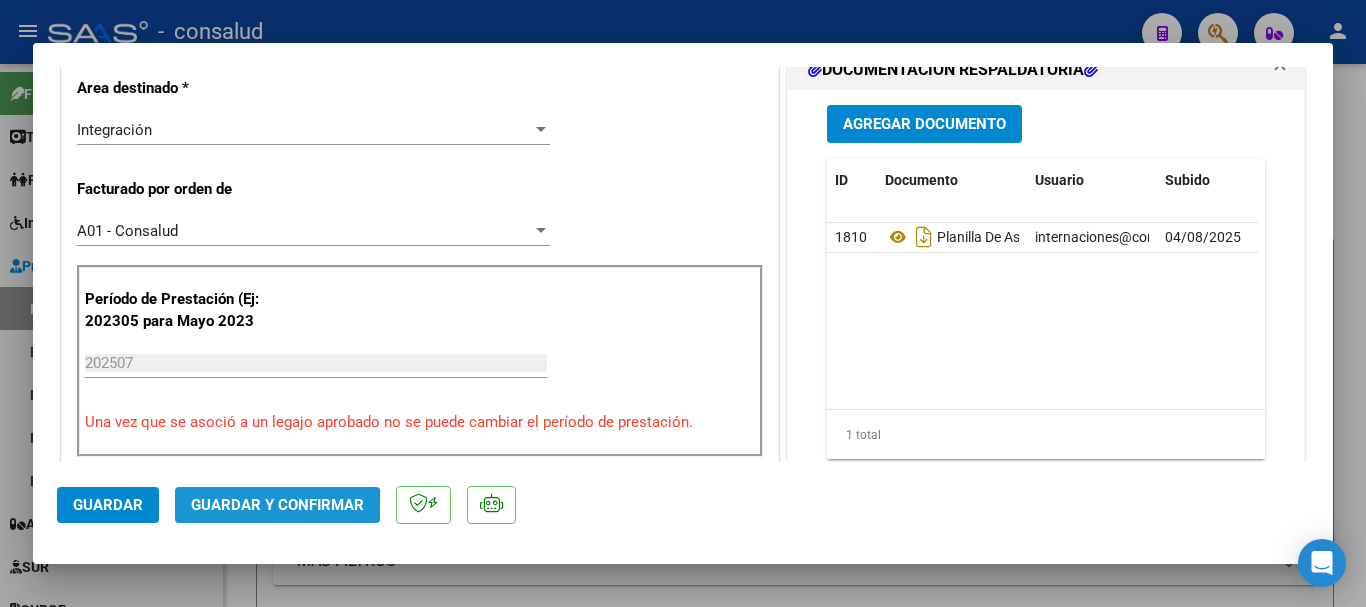 click on "Guardar y Confirmar" 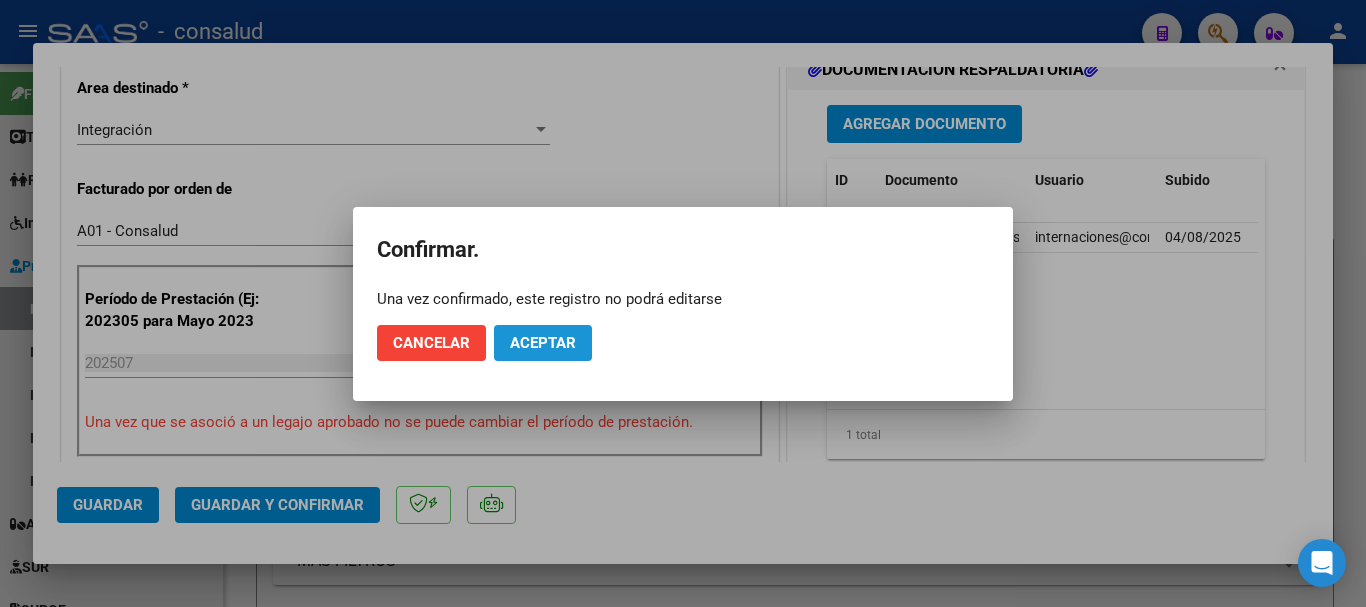 click on "Aceptar" 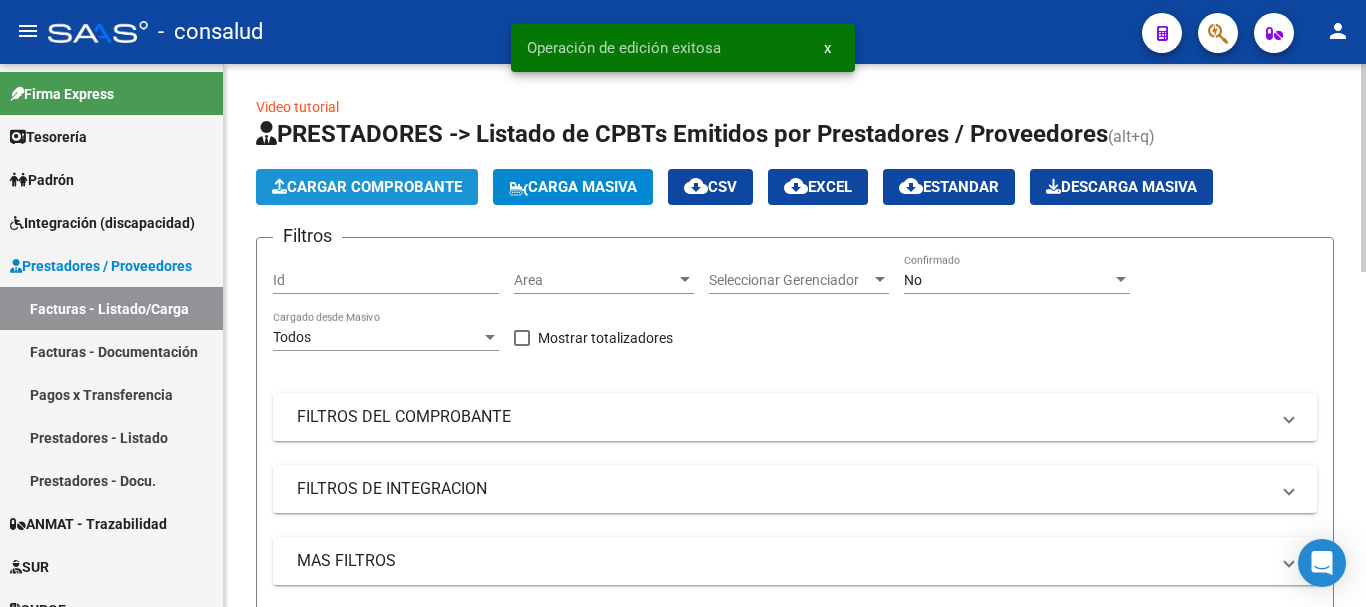 click on "Cargar Comprobante" 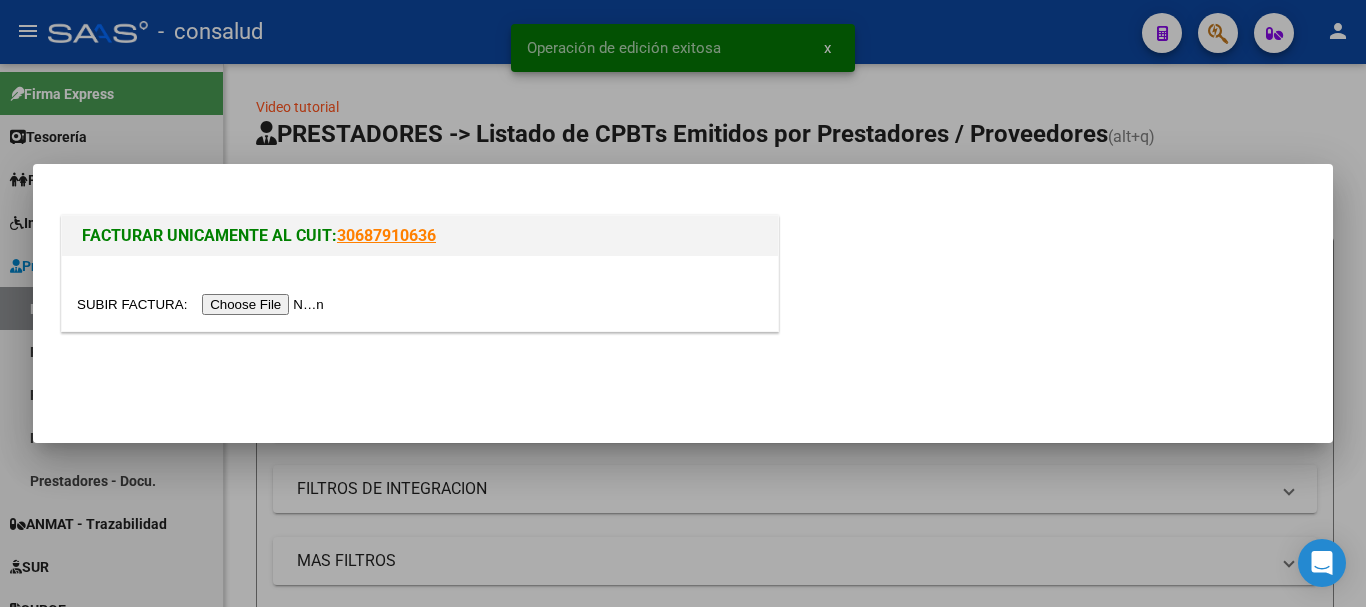 click at bounding box center [203, 304] 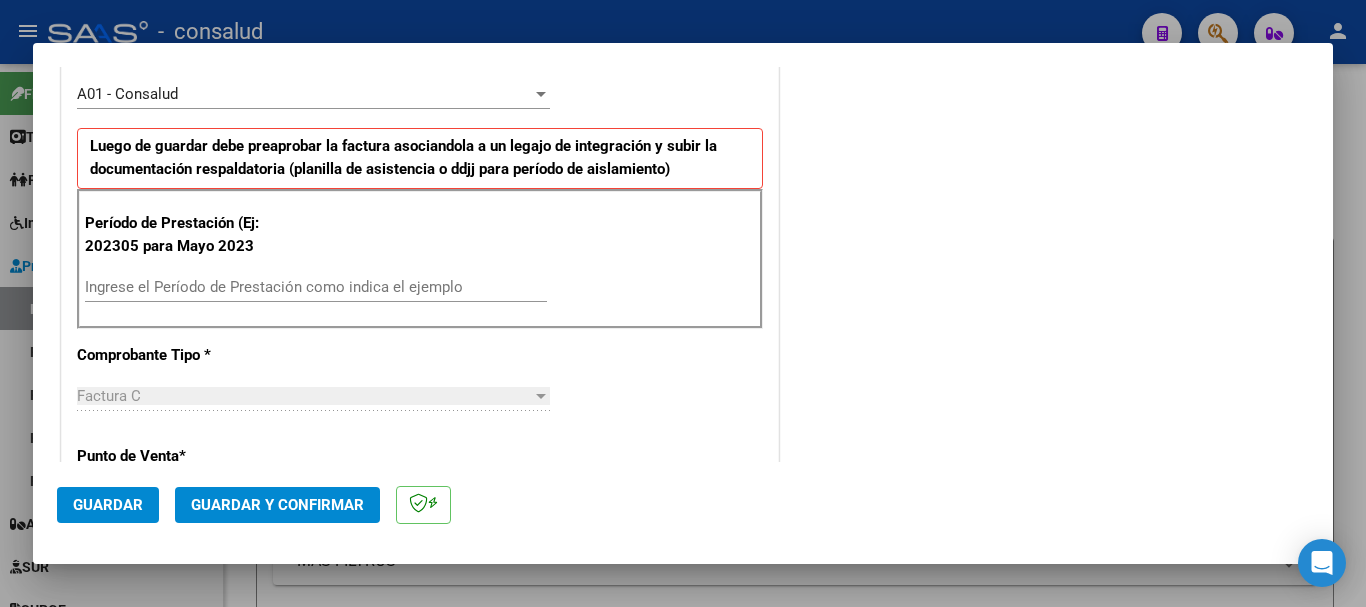 scroll, scrollTop: 600, scrollLeft: 0, axis: vertical 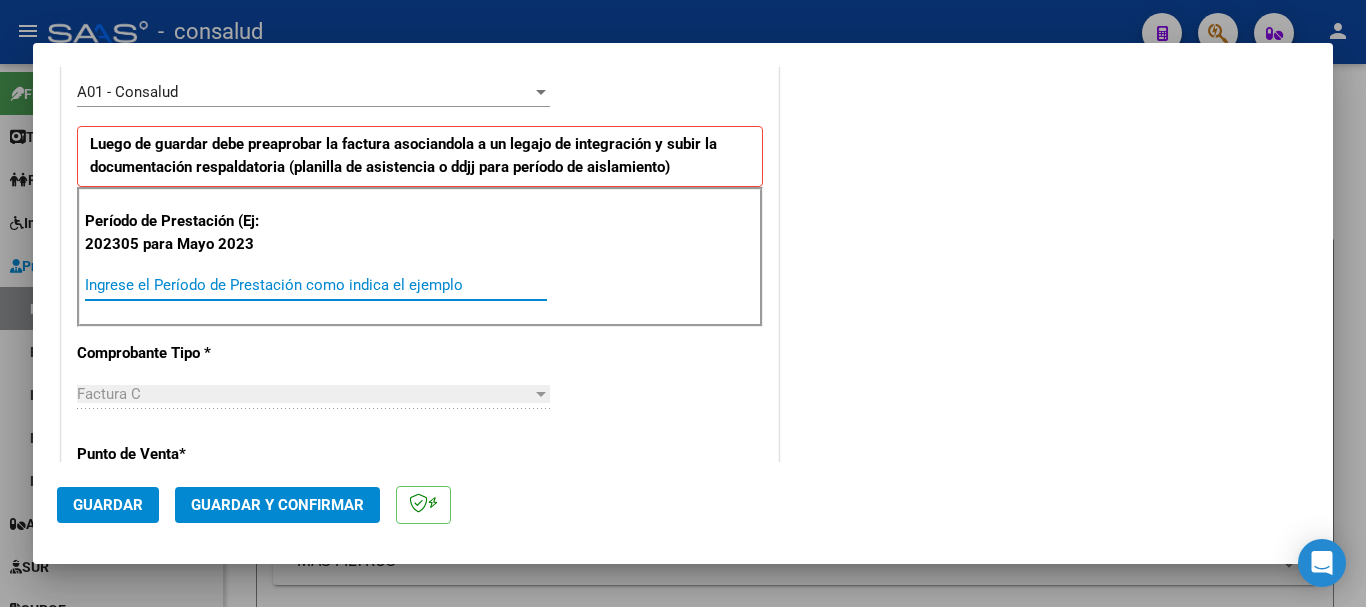 click on "Ingrese el Período de Prestación como indica el ejemplo" at bounding box center (316, 285) 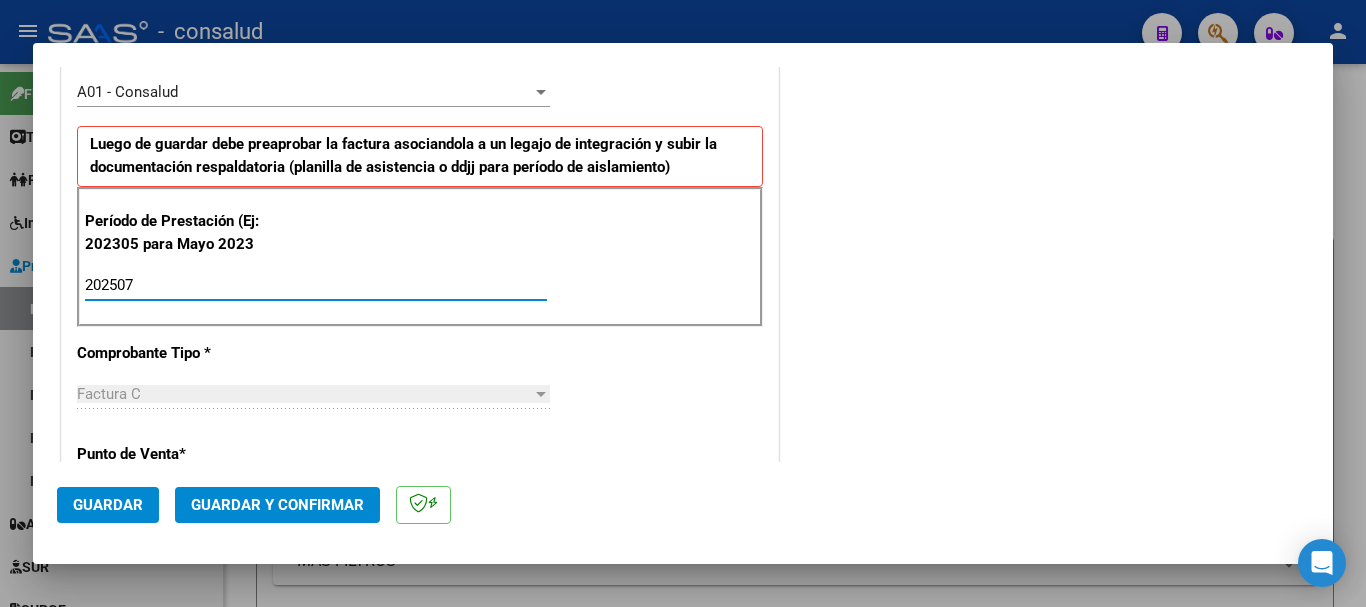 type on "202507" 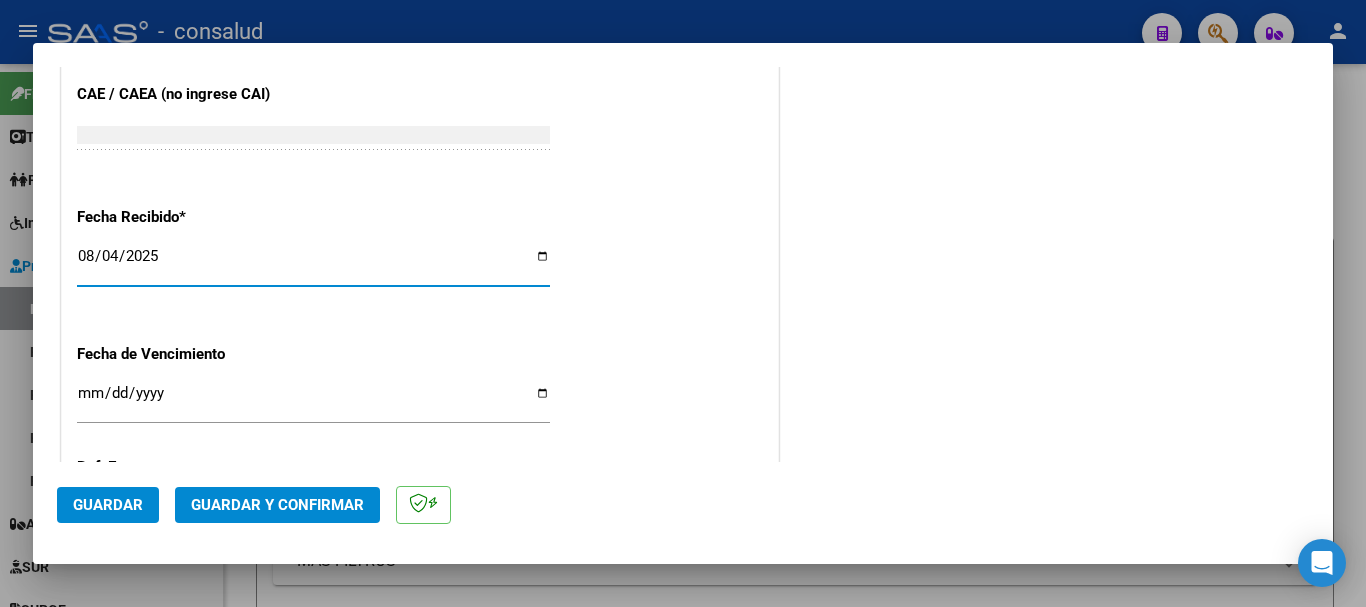 click on "Guardar" 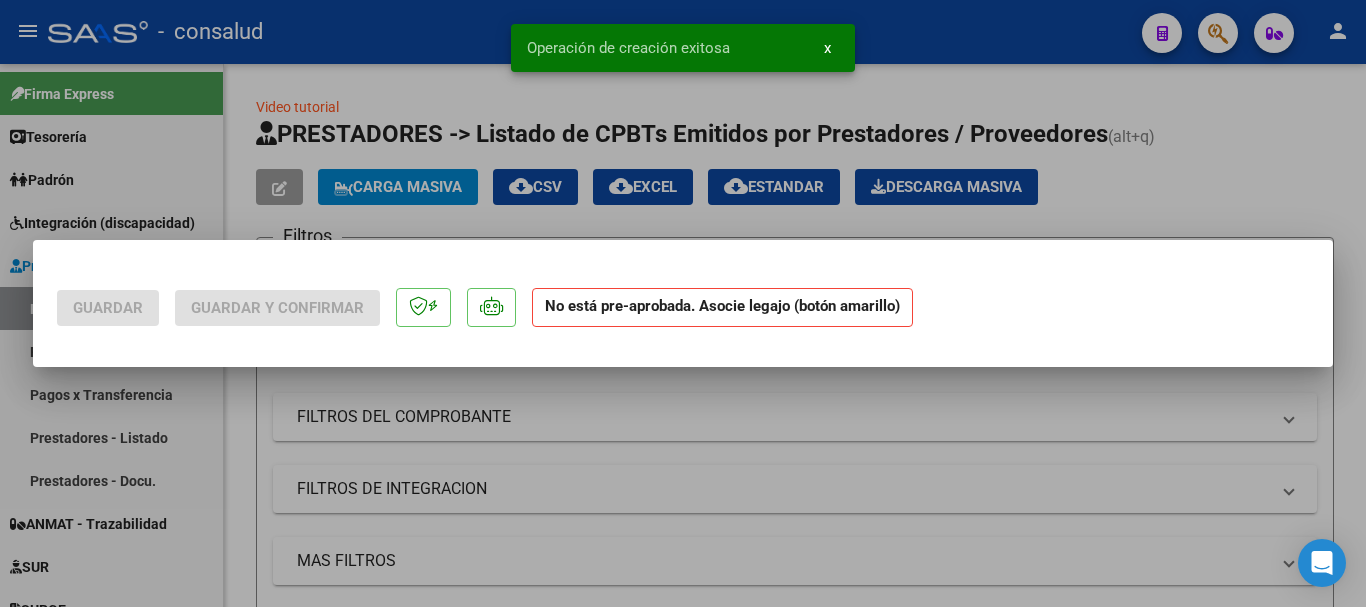 scroll, scrollTop: 0, scrollLeft: 0, axis: both 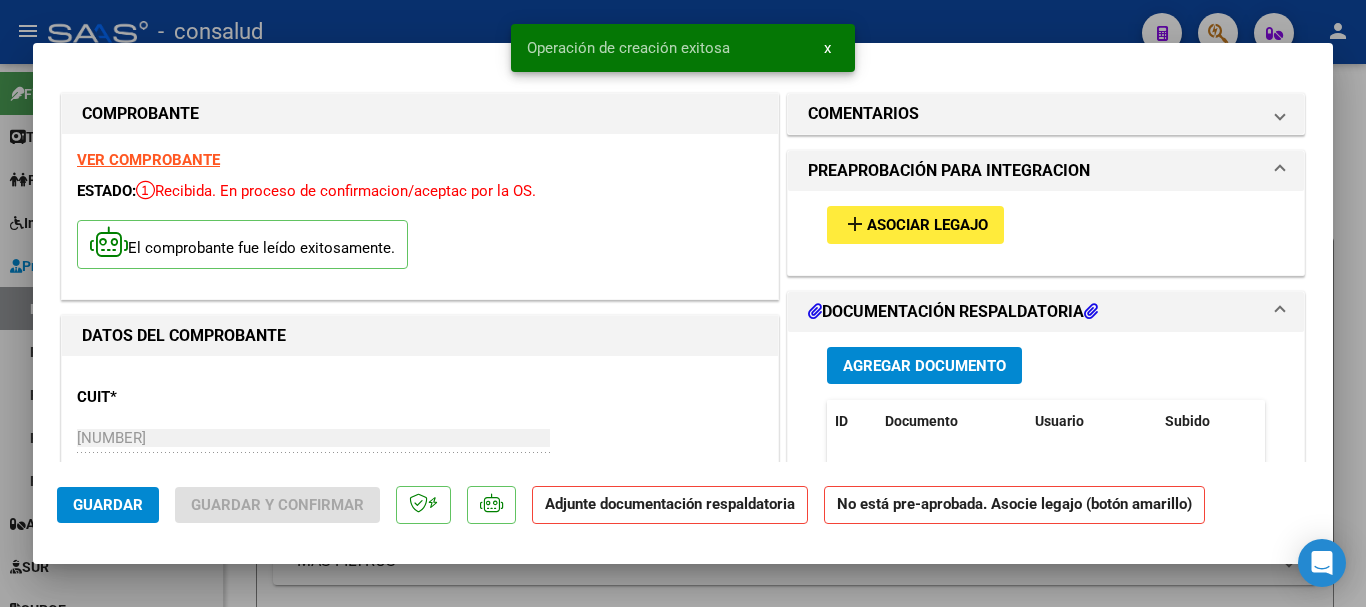 click on "add" at bounding box center (855, 224) 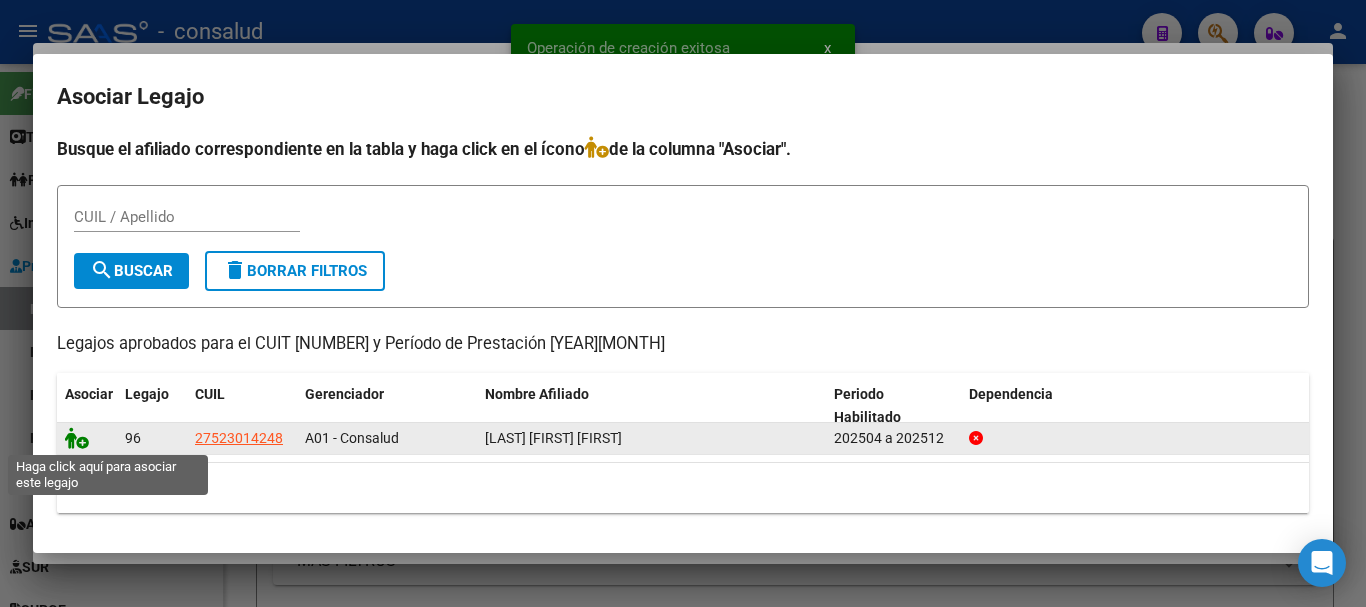 click 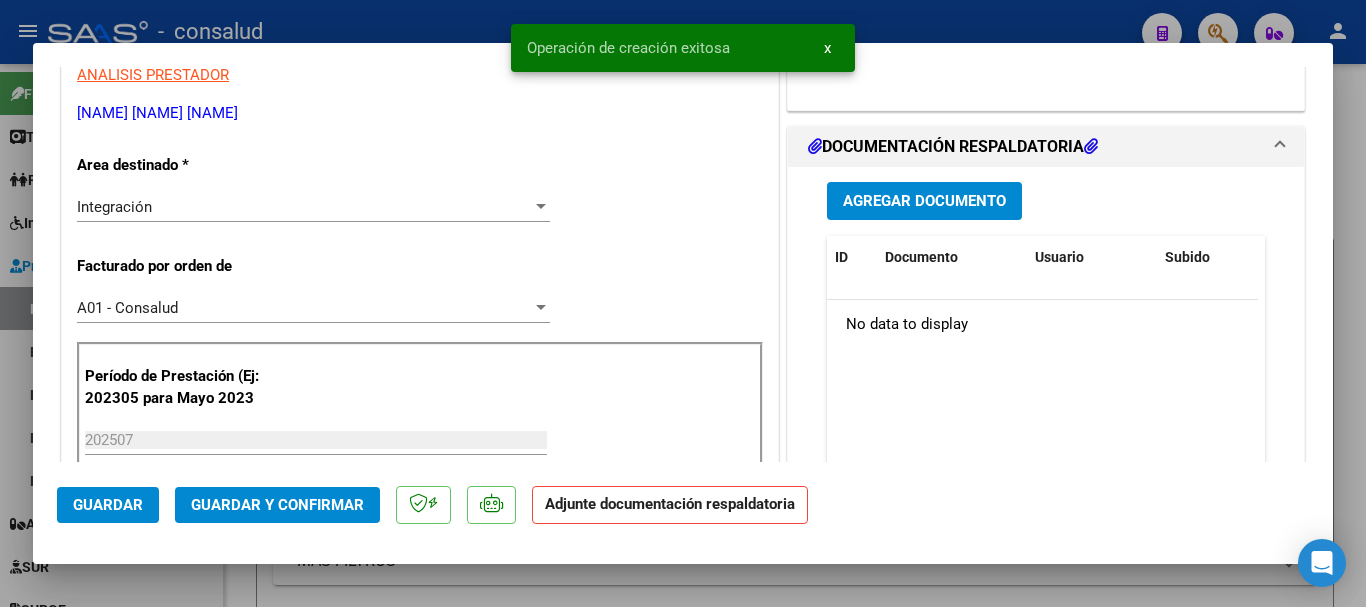scroll, scrollTop: 400, scrollLeft: 0, axis: vertical 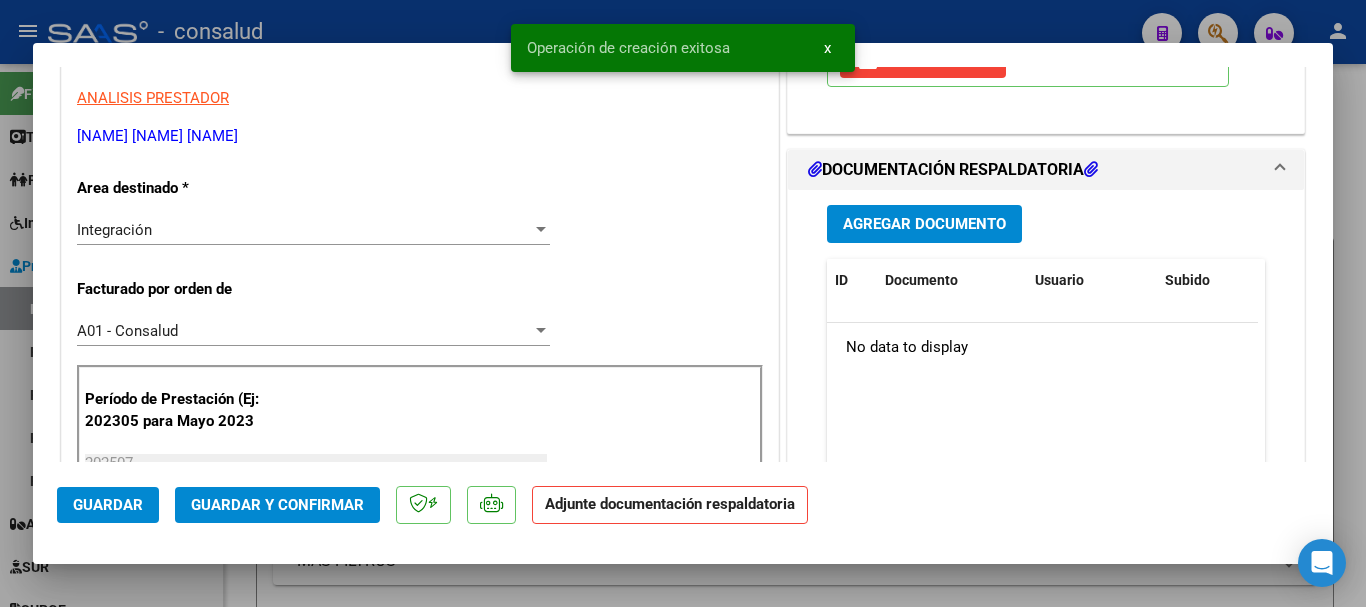 click on "Agregar Documento" at bounding box center (924, 223) 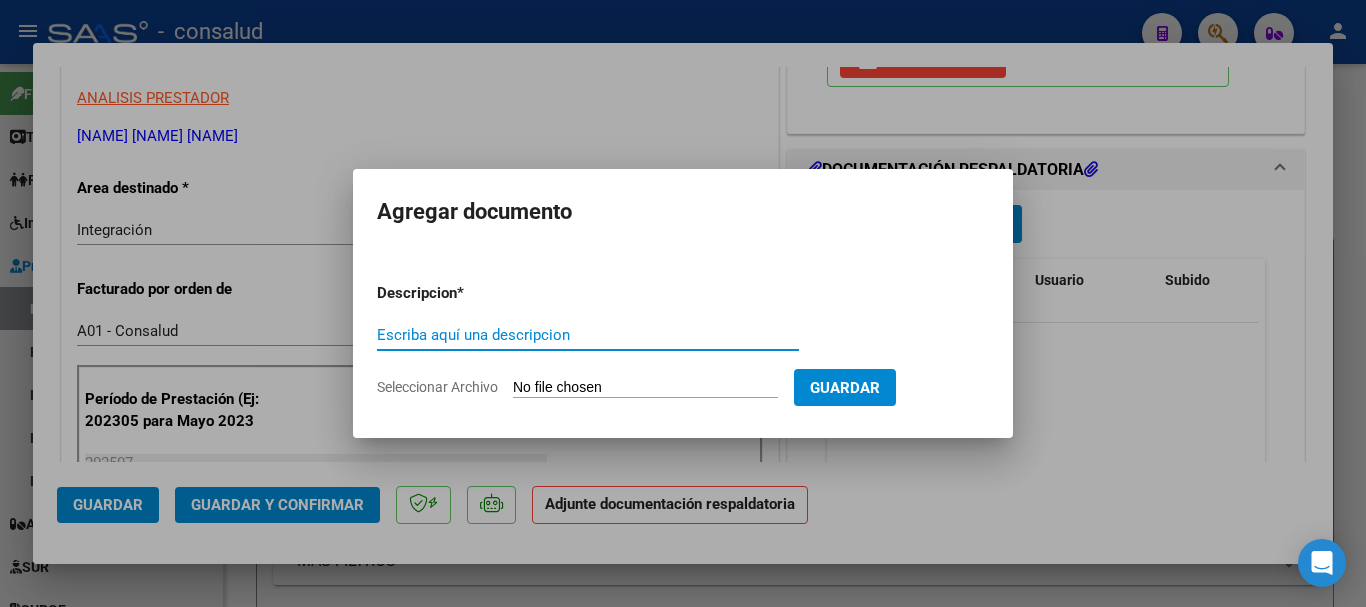 click on "Seleccionar Archivo" at bounding box center [645, 388] 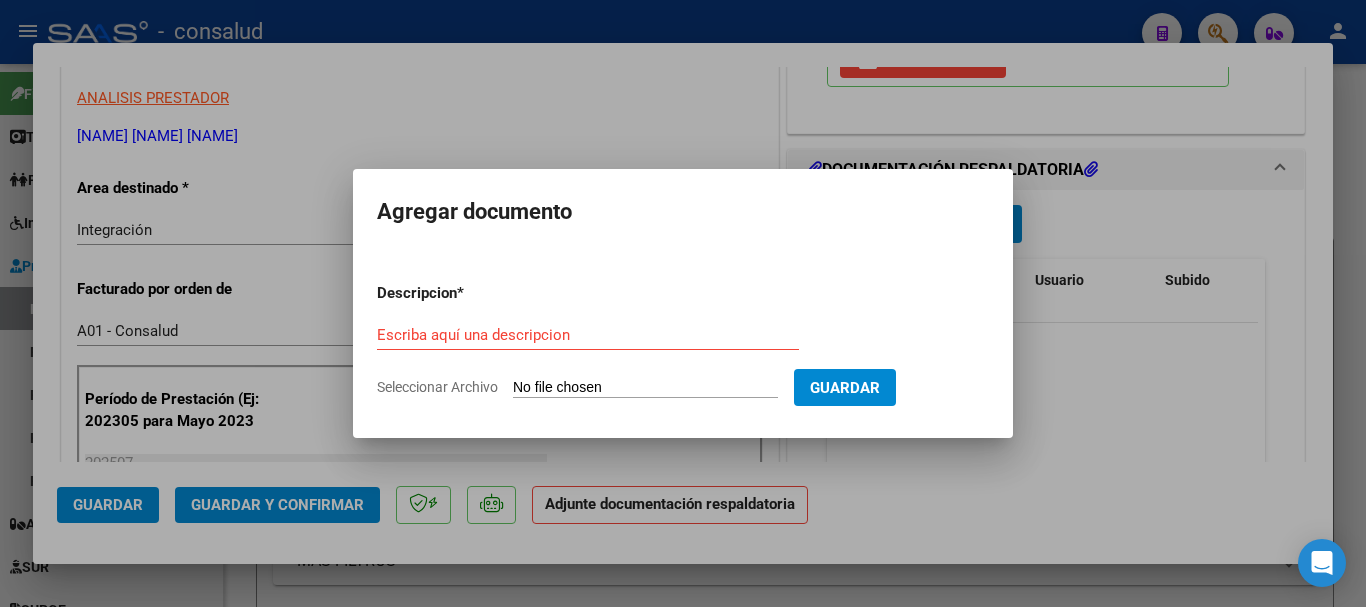 type on "C:\fakepath\[LAST] [LAST] [LAST] [NUMBER].pdf" 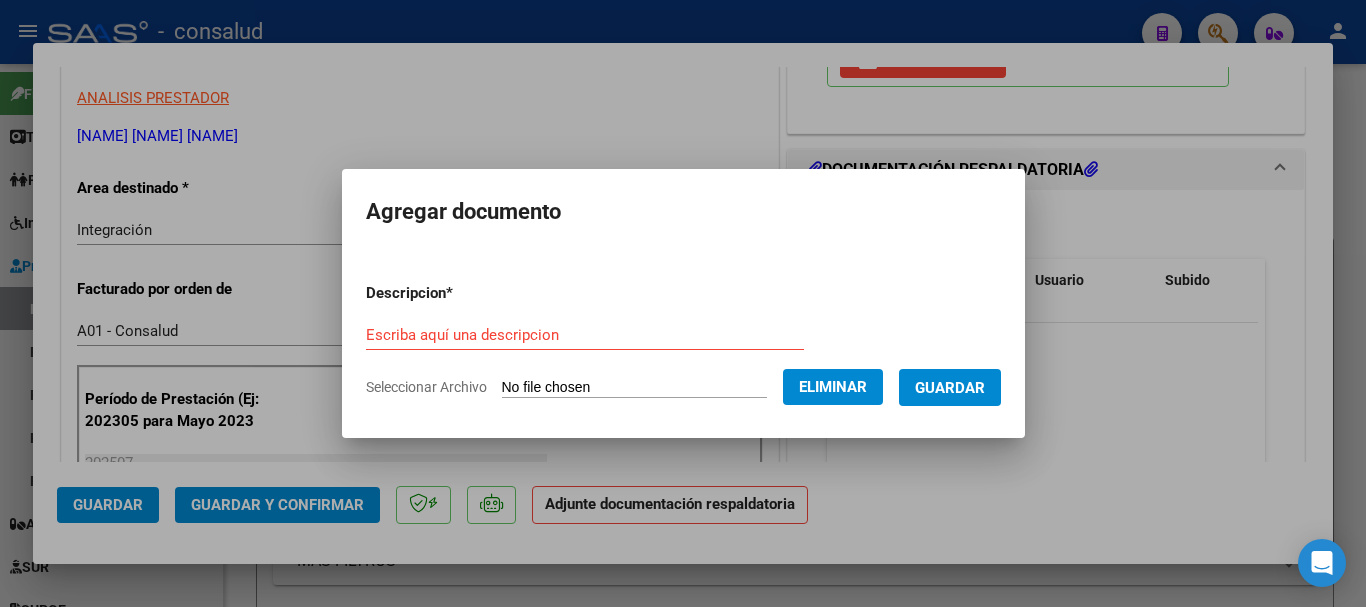 click on "Escriba aquí una descripcion" at bounding box center [585, 335] 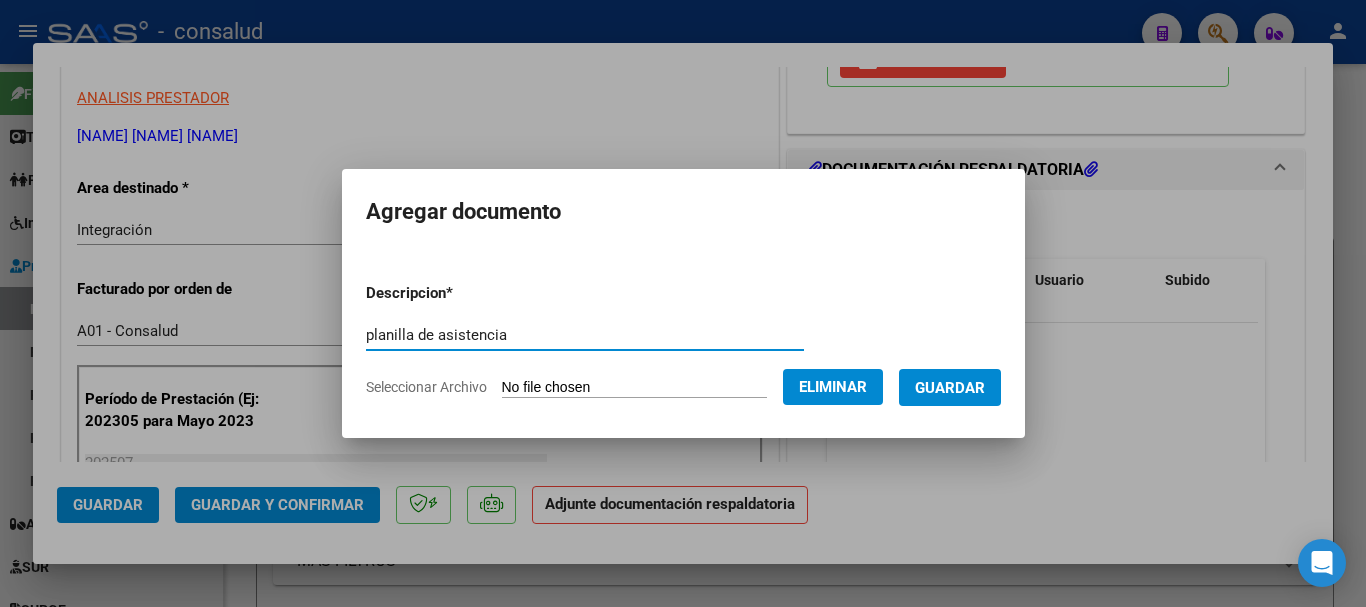 type on "planilla de asistencia" 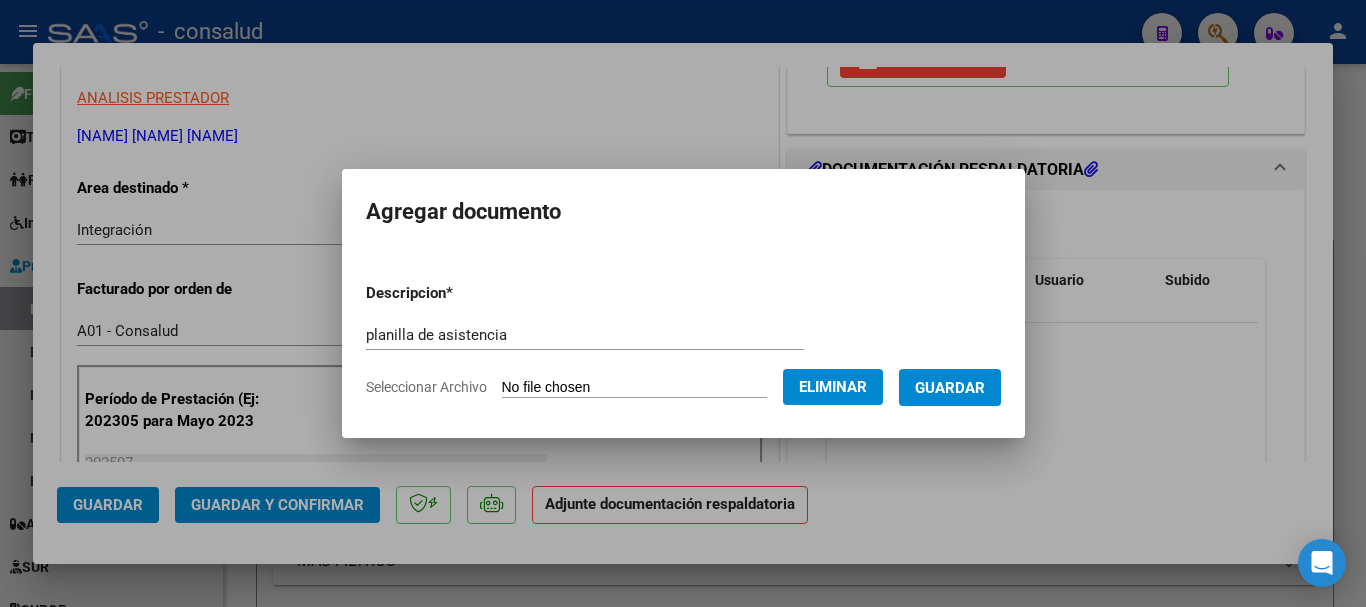click on "Guardar" at bounding box center [950, 388] 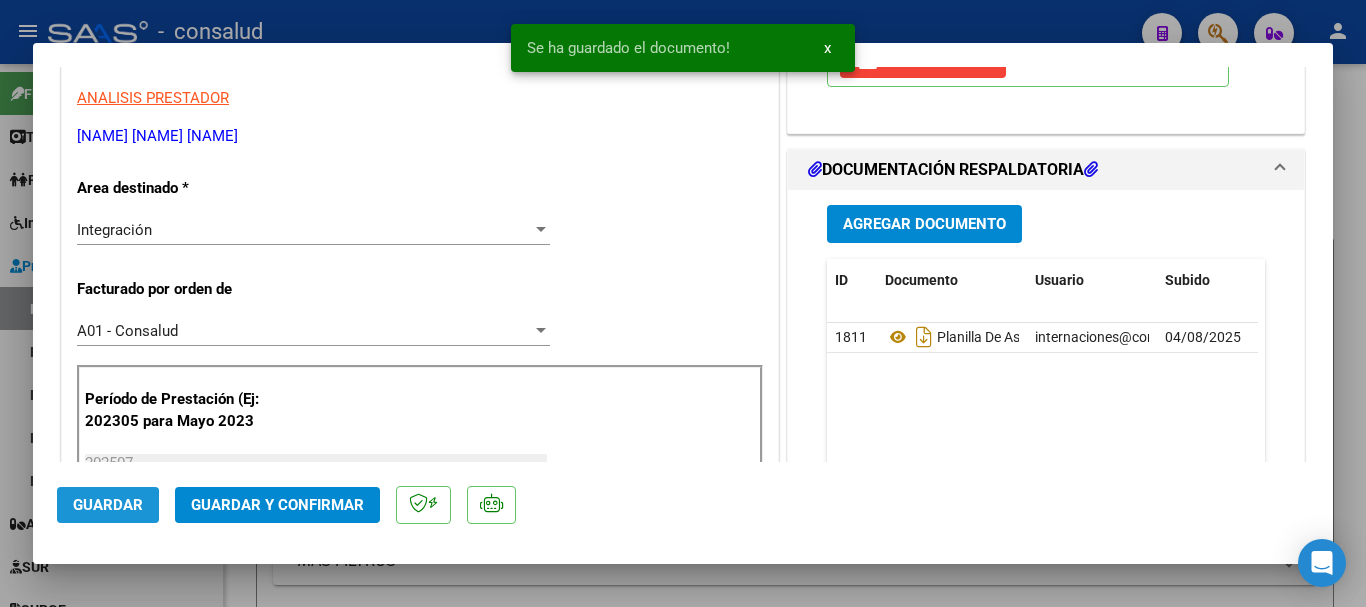 click on "Guardar" 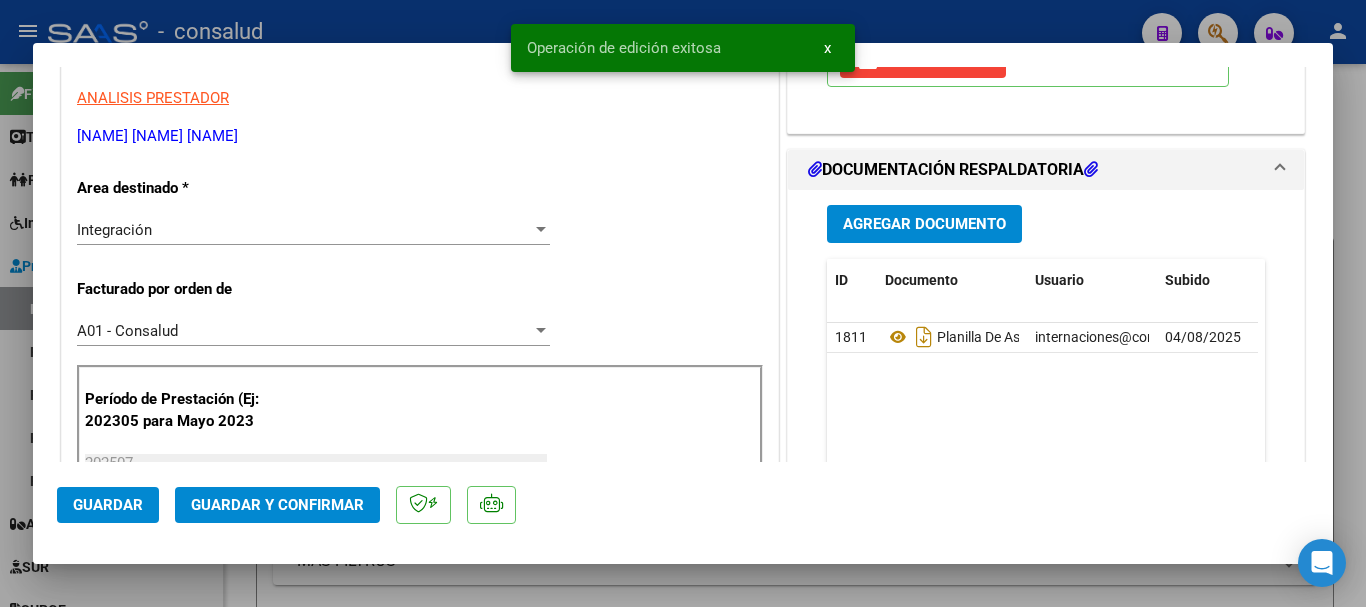 click on "Guardar y Confirmar" 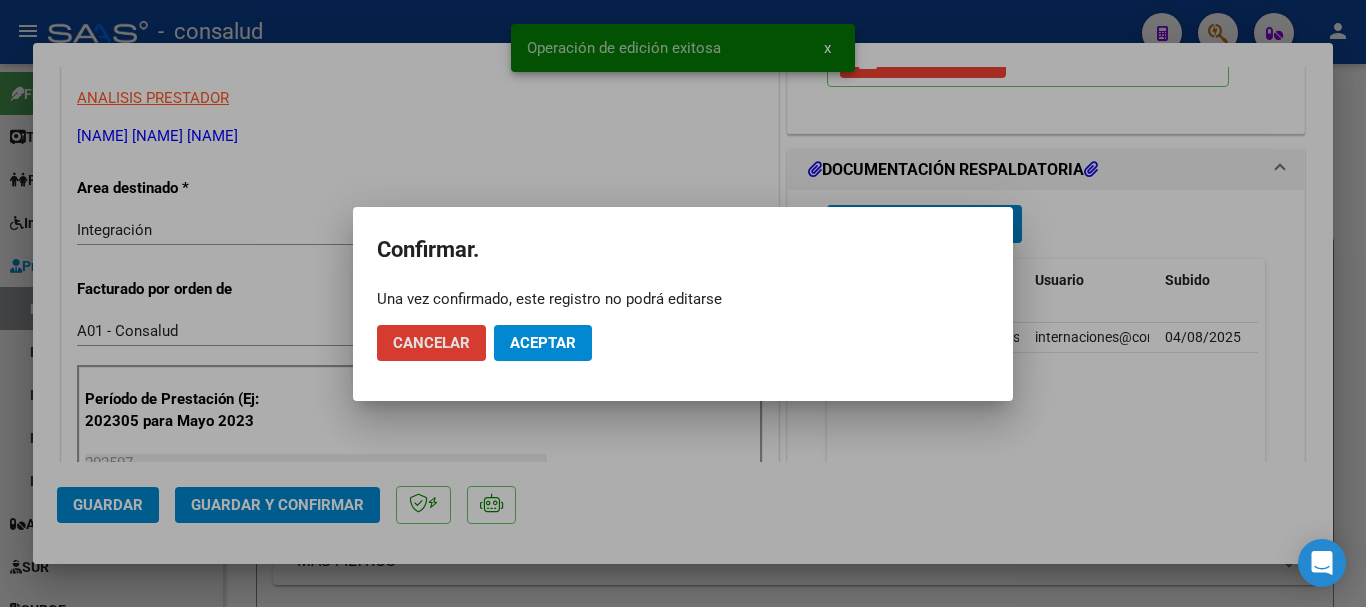 click on "Aceptar" 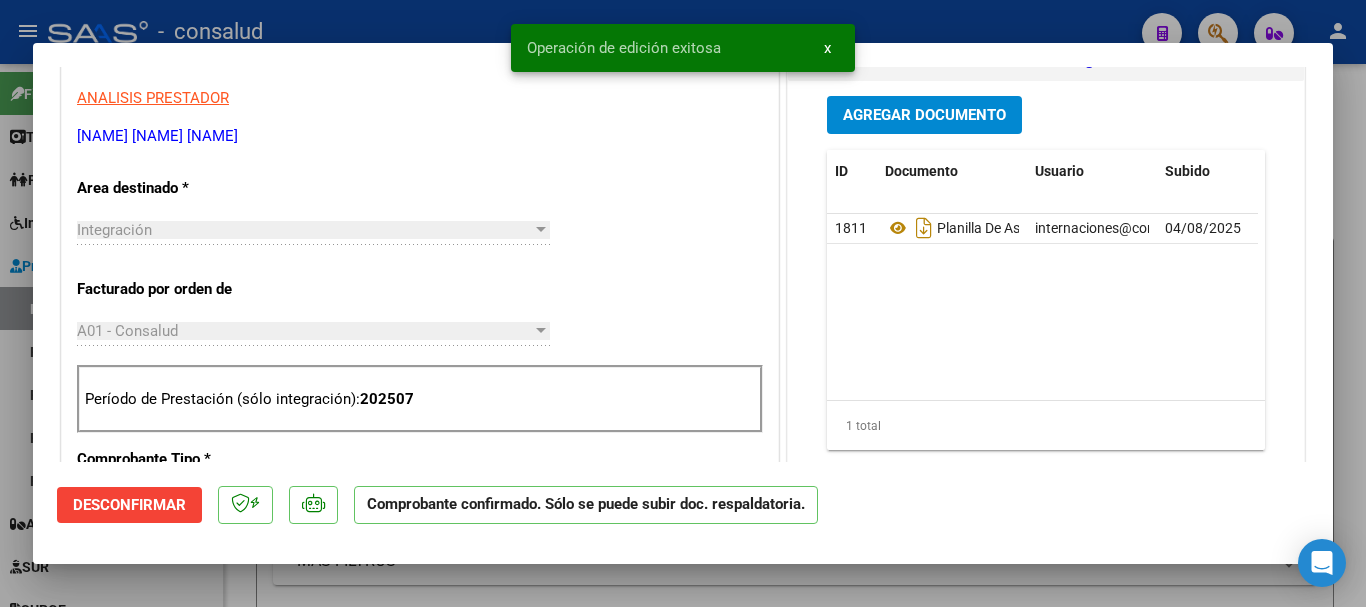 type 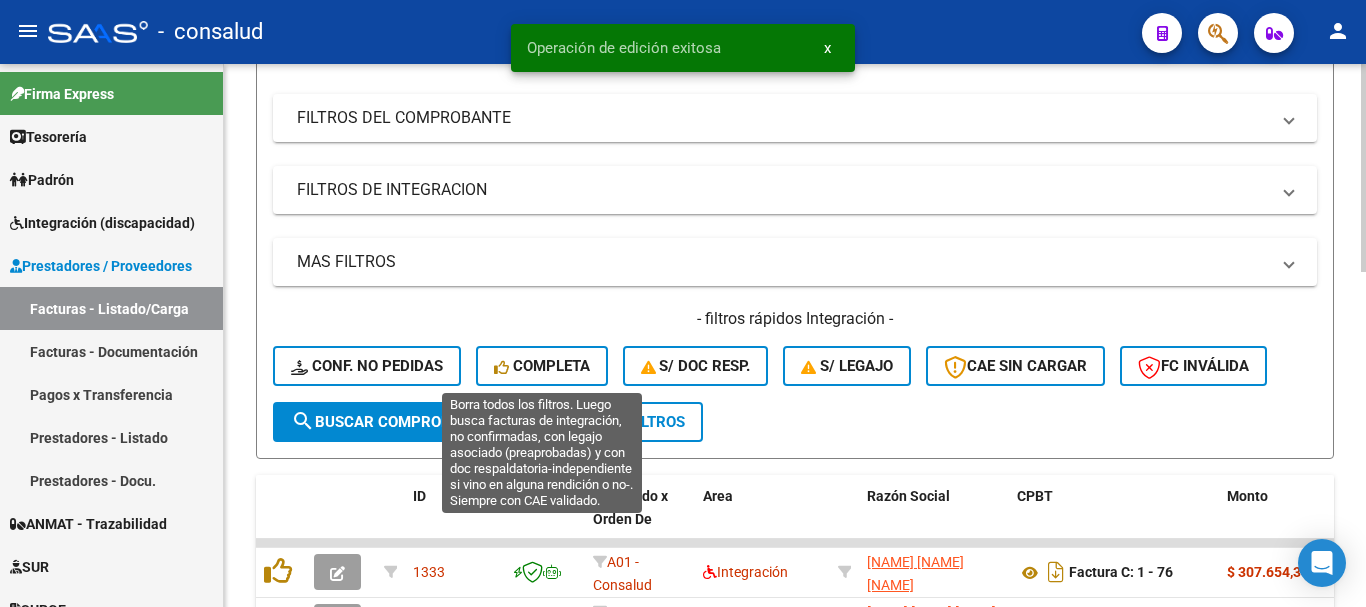 scroll, scrollTop: 300, scrollLeft: 0, axis: vertical 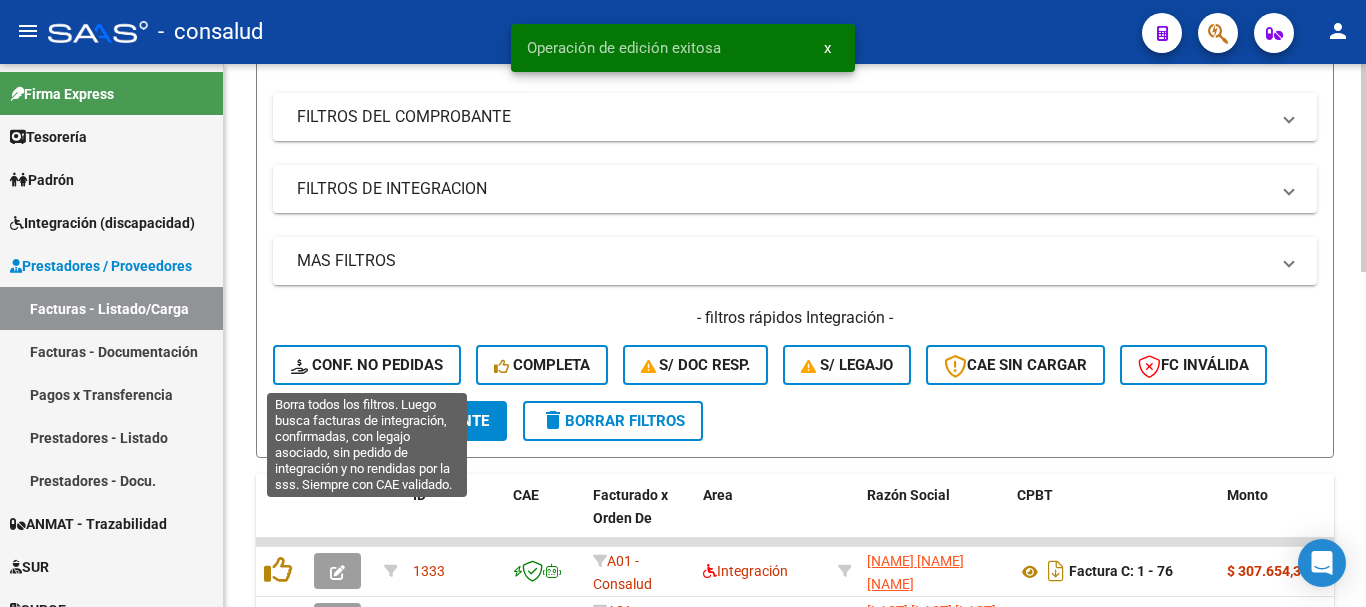 click on "Conf. no pedidas" 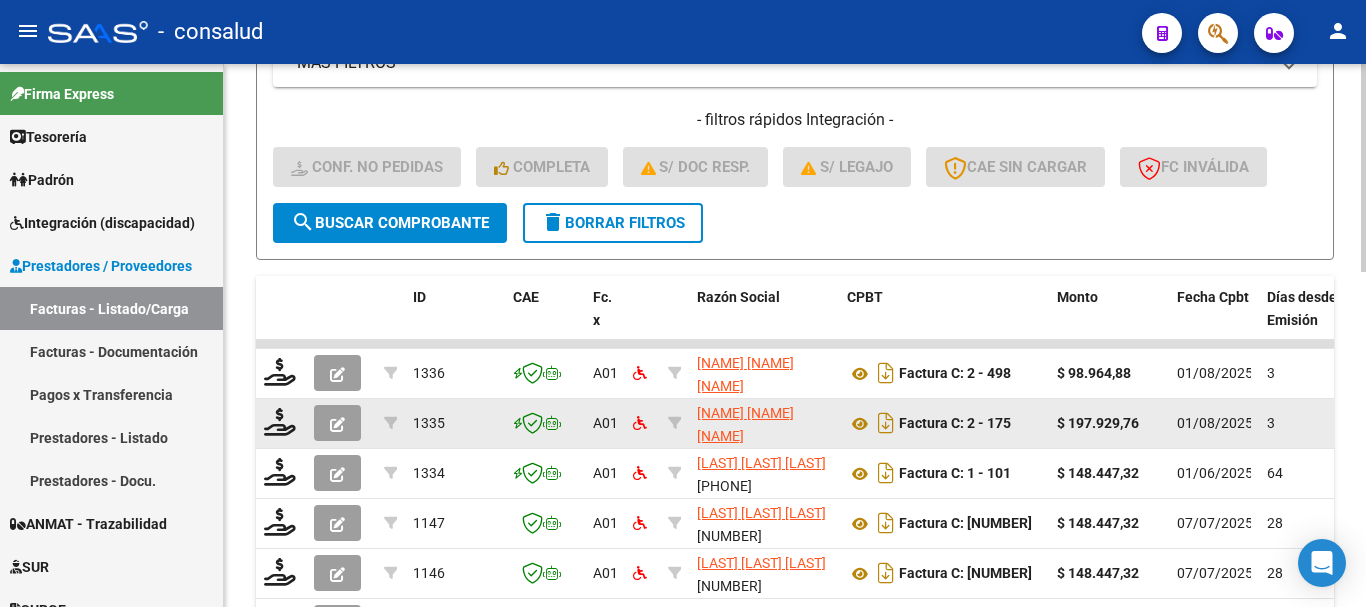 scroll, scrollTop: 500, scrollLeft: 0, axis: vertical 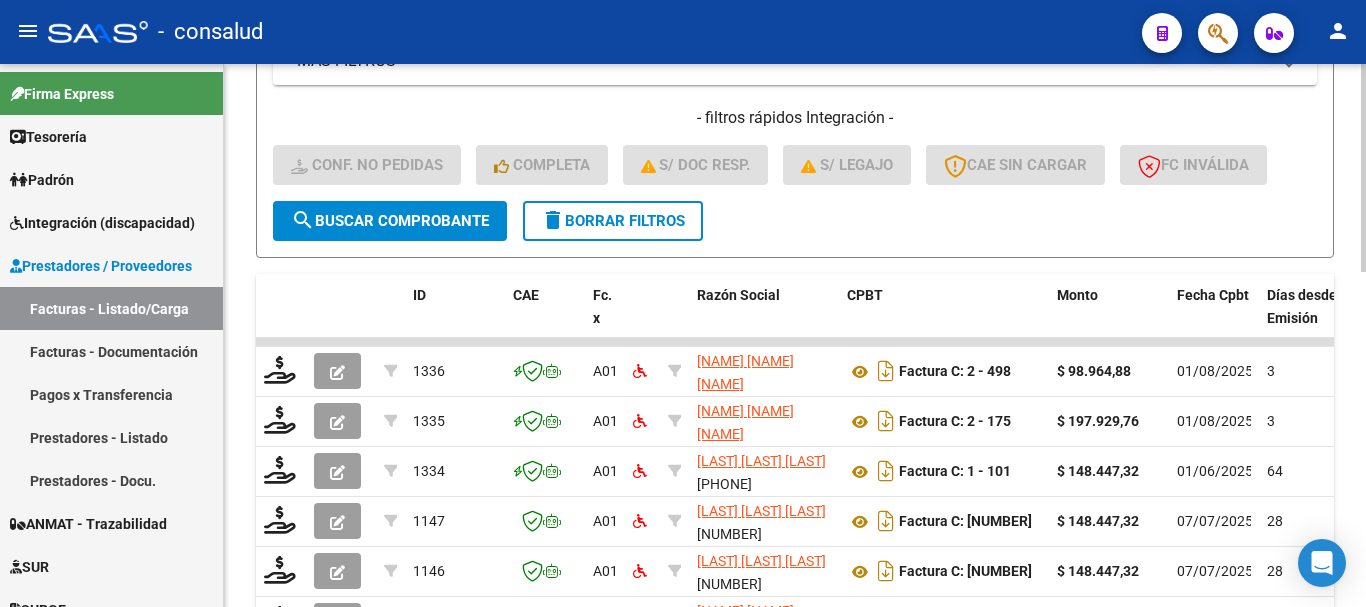 click on "delete  Borrar Filtros" 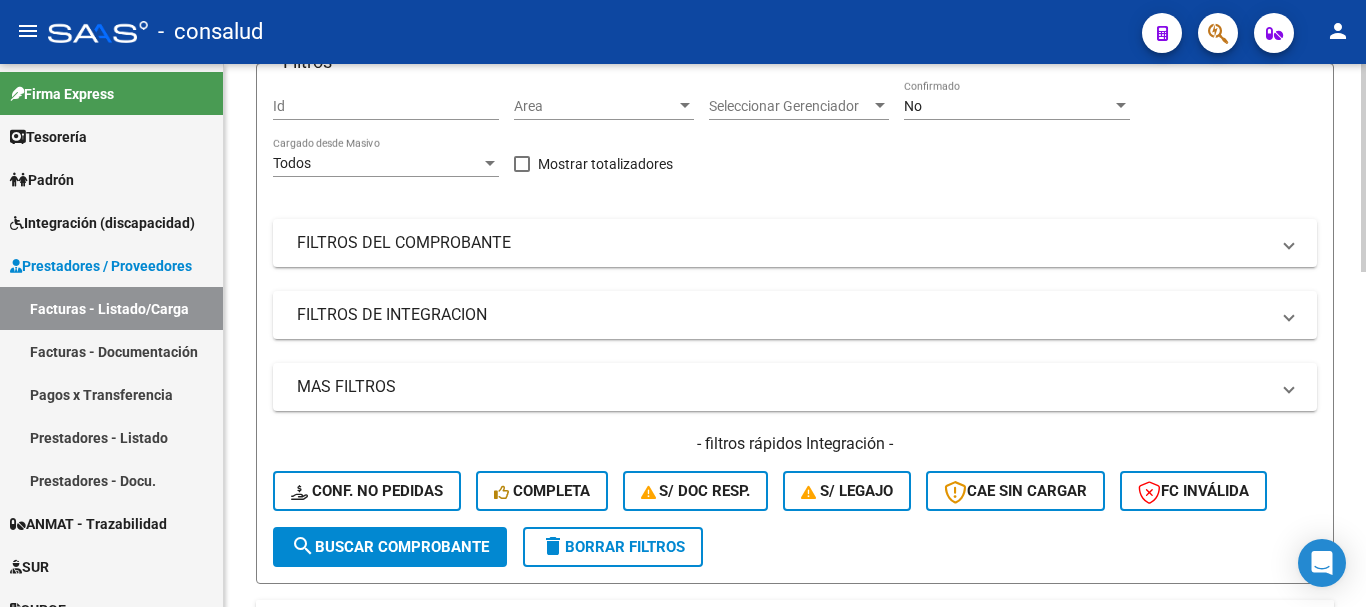 scroll, scrollTop: 0, scrollLeft: 0, axis: both 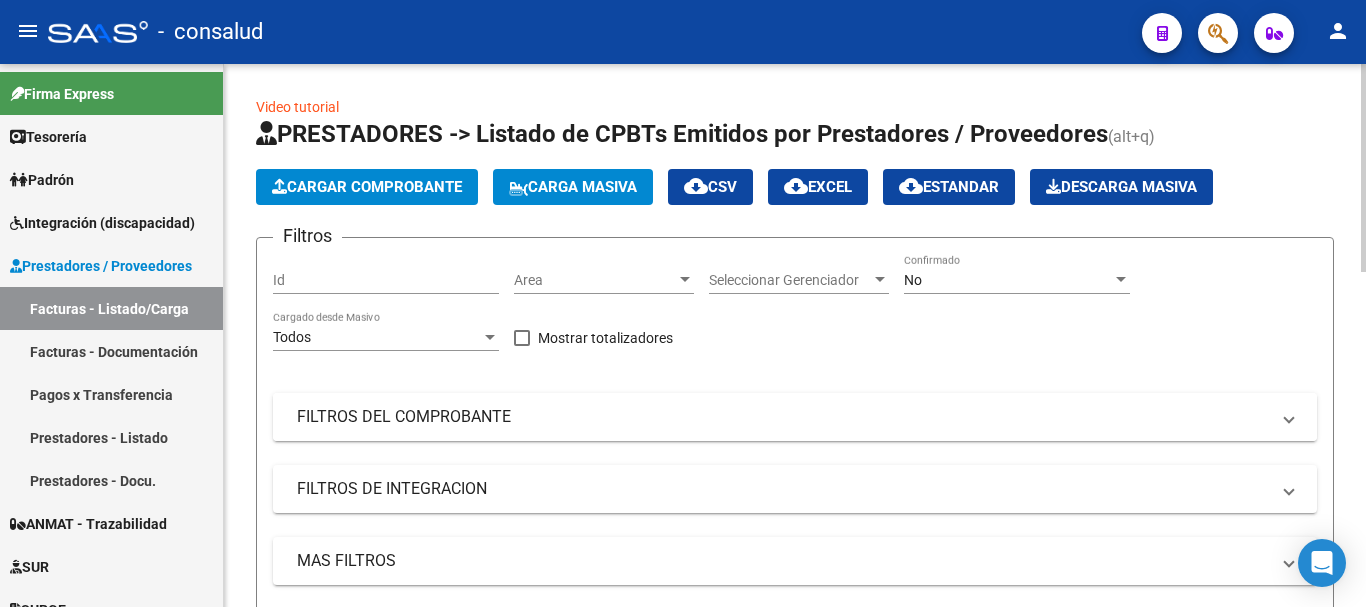 click on "FILTROS DEL COMPROBANTE" at bounding box center (783, 417) 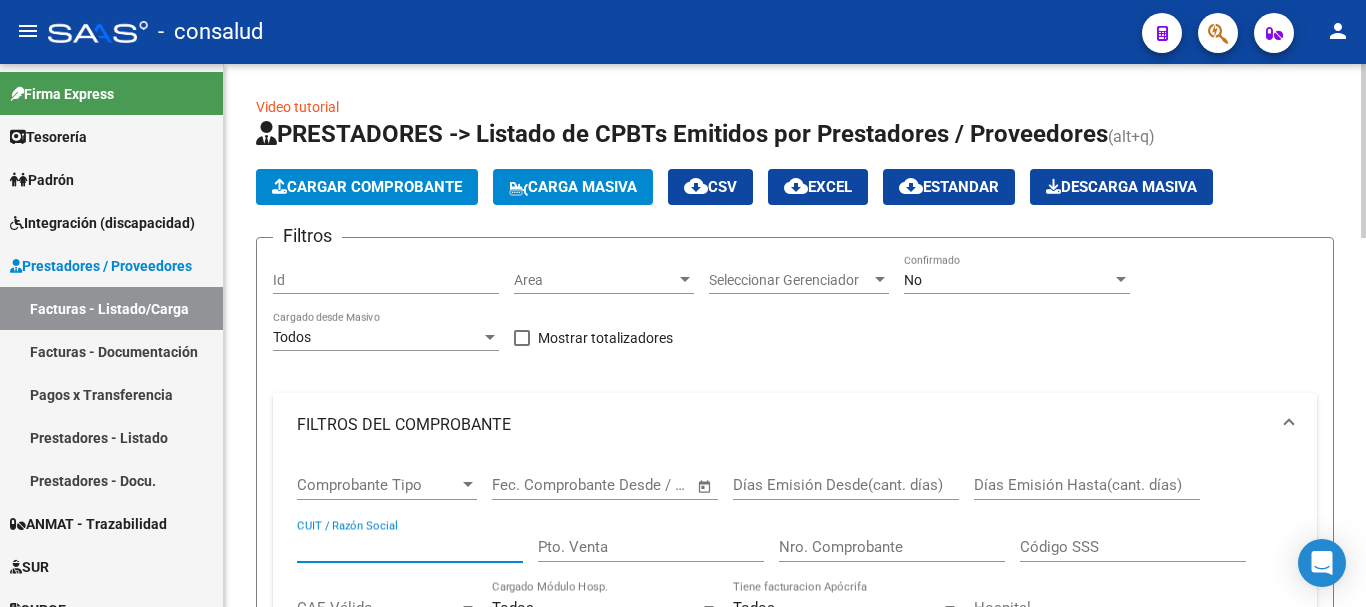 paste on "[NUMBER]" 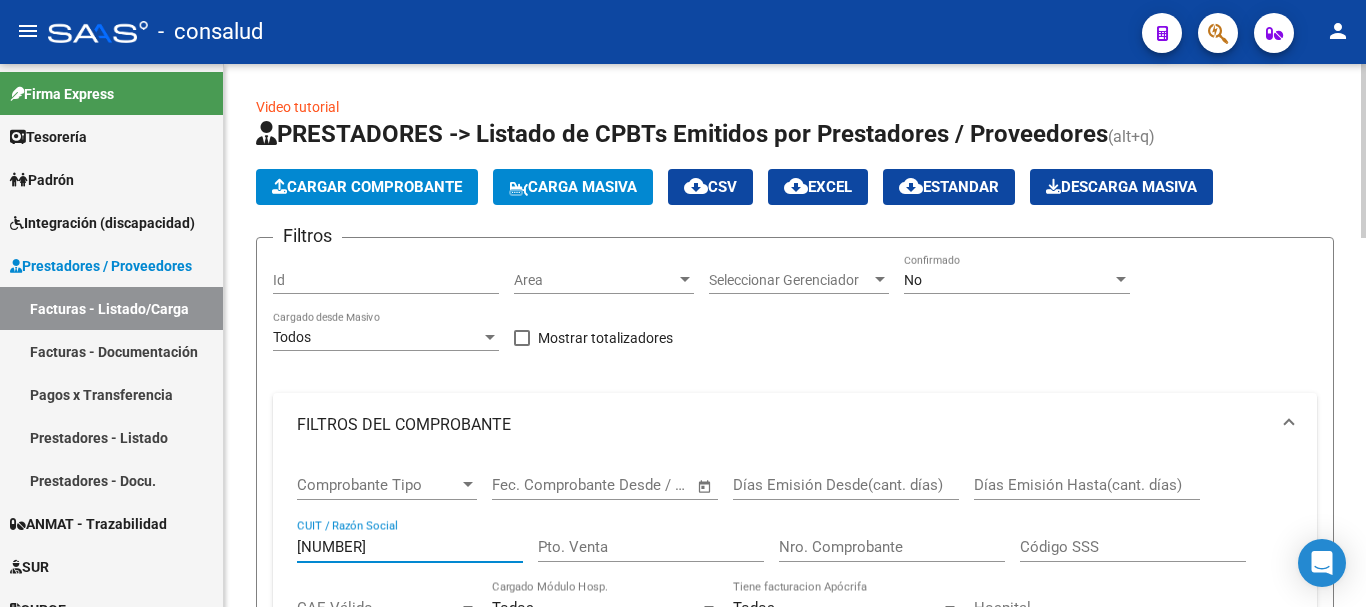 type on "[NUMBER]" 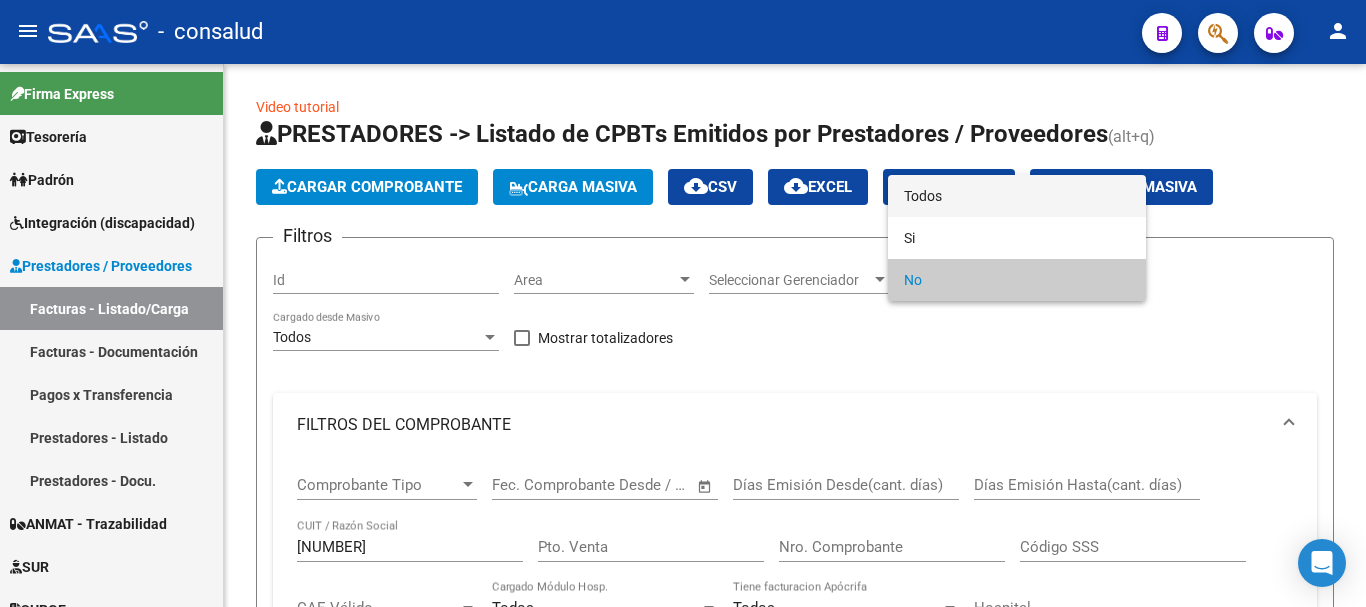click on "Todos" at bounding box center [1017, 196] 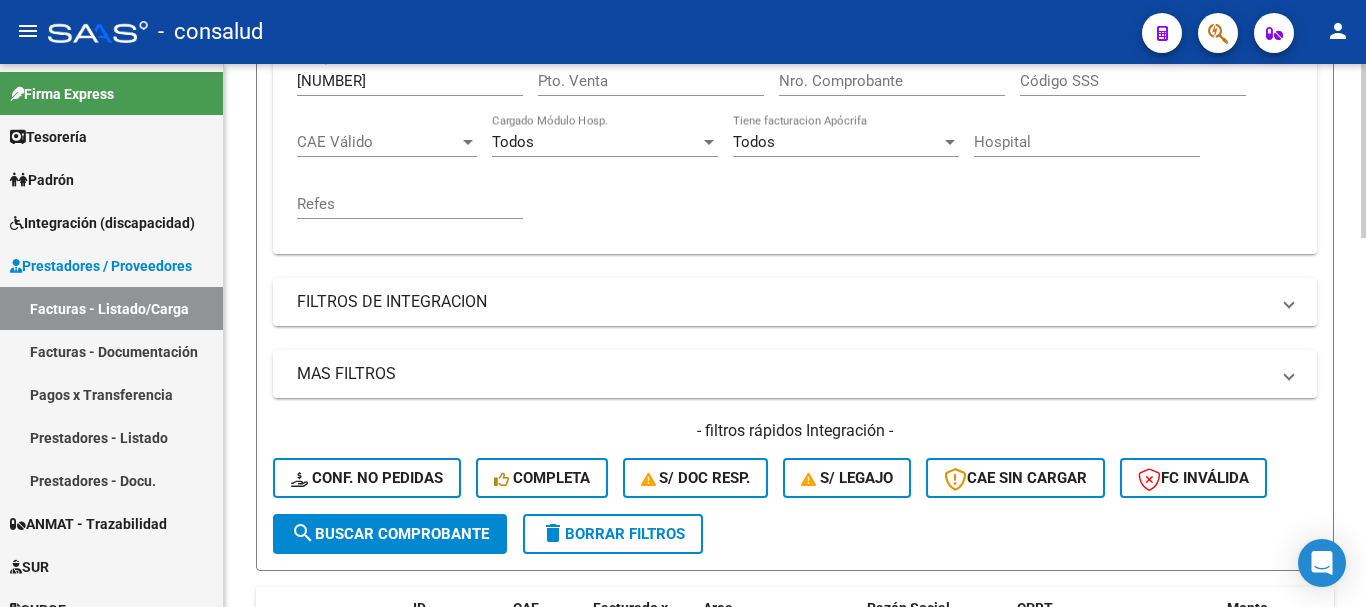 scroll, scrollTop: 700, scrollLeft: 0, axis: vertical 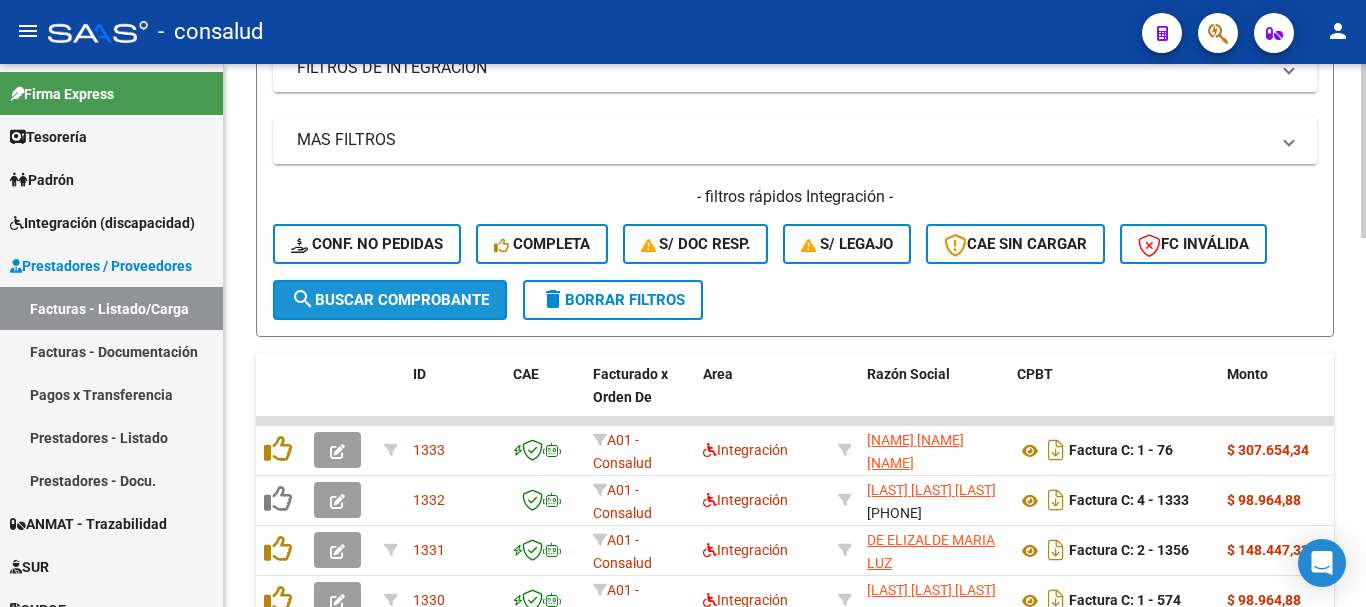 click on "search  Buscar Comprobante" 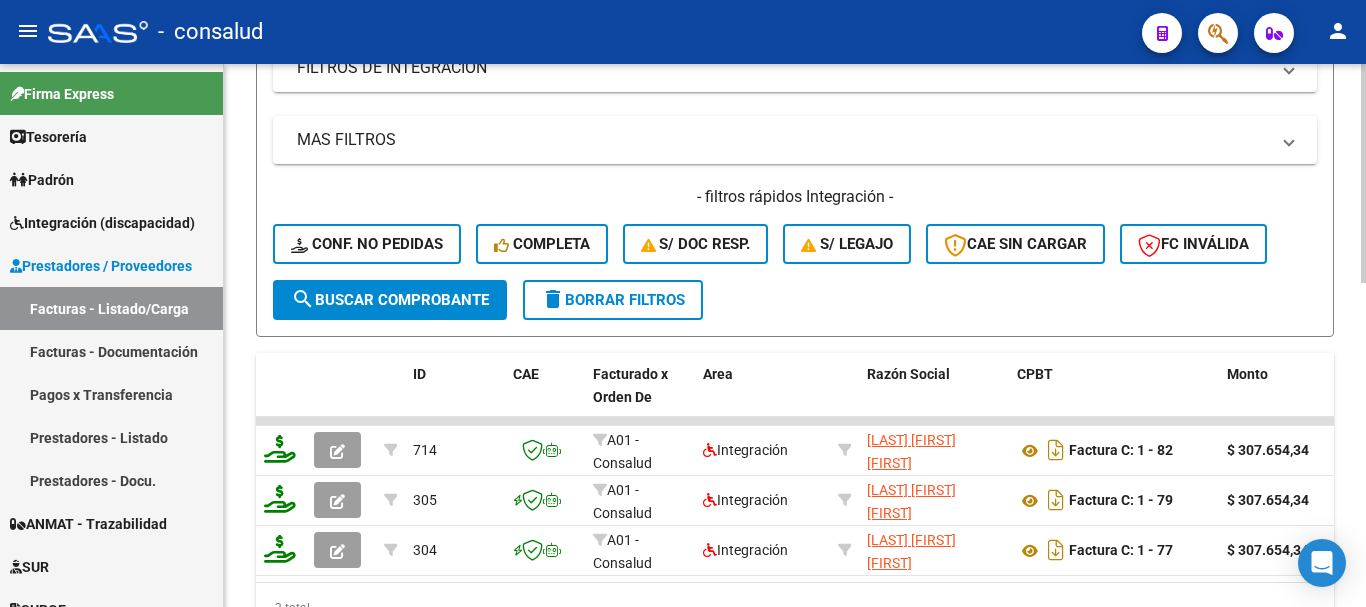 click on "delete  Borrar Filtros" 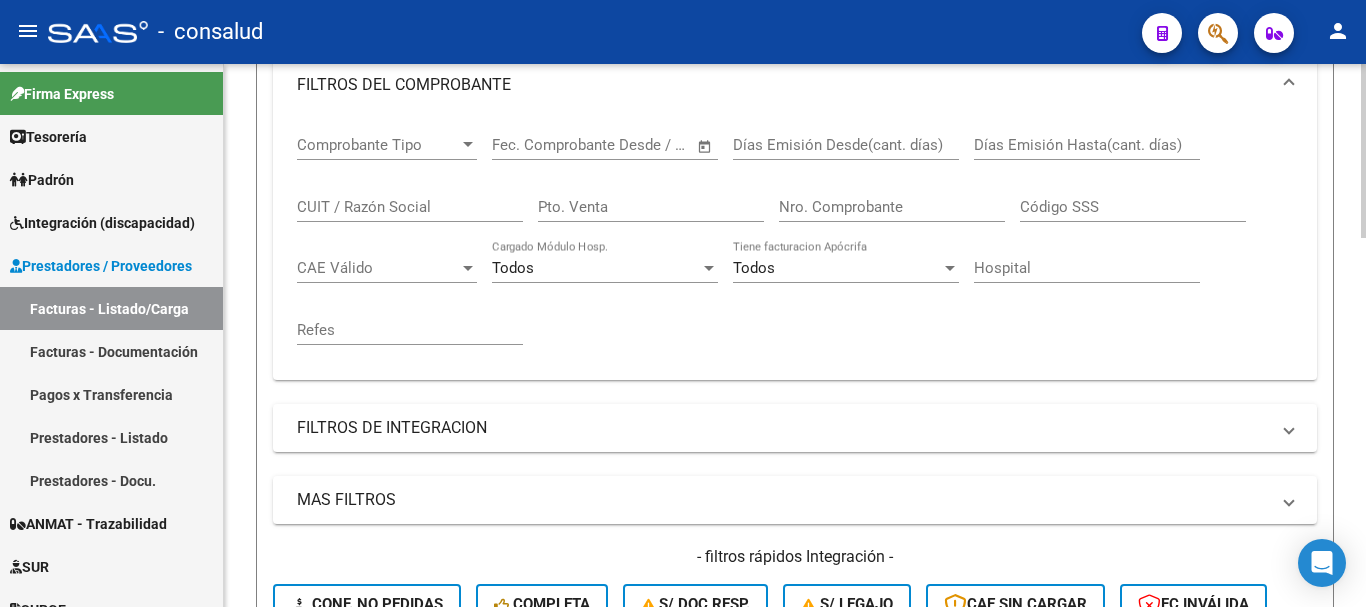 scroll, scrollTop: 300, scrollLeft: 0, axis: vertical 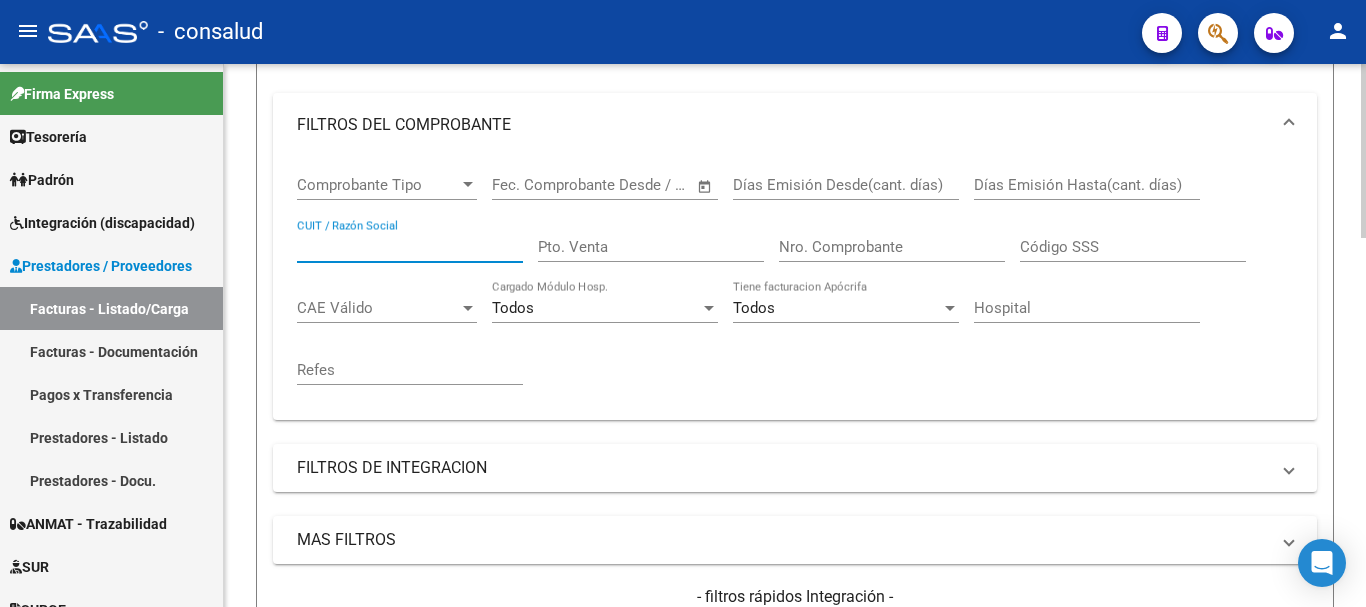 paste on "[PHONE]" 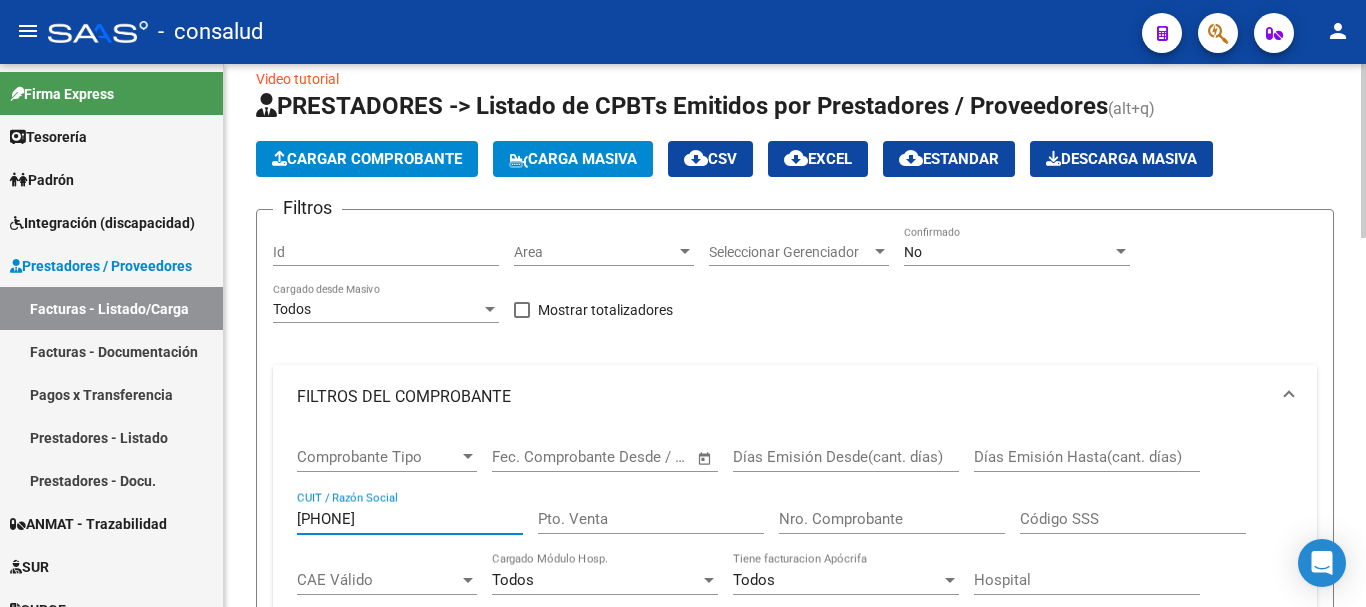 scroll, scrollTop: 0, scrollLeft: 0, axis: both 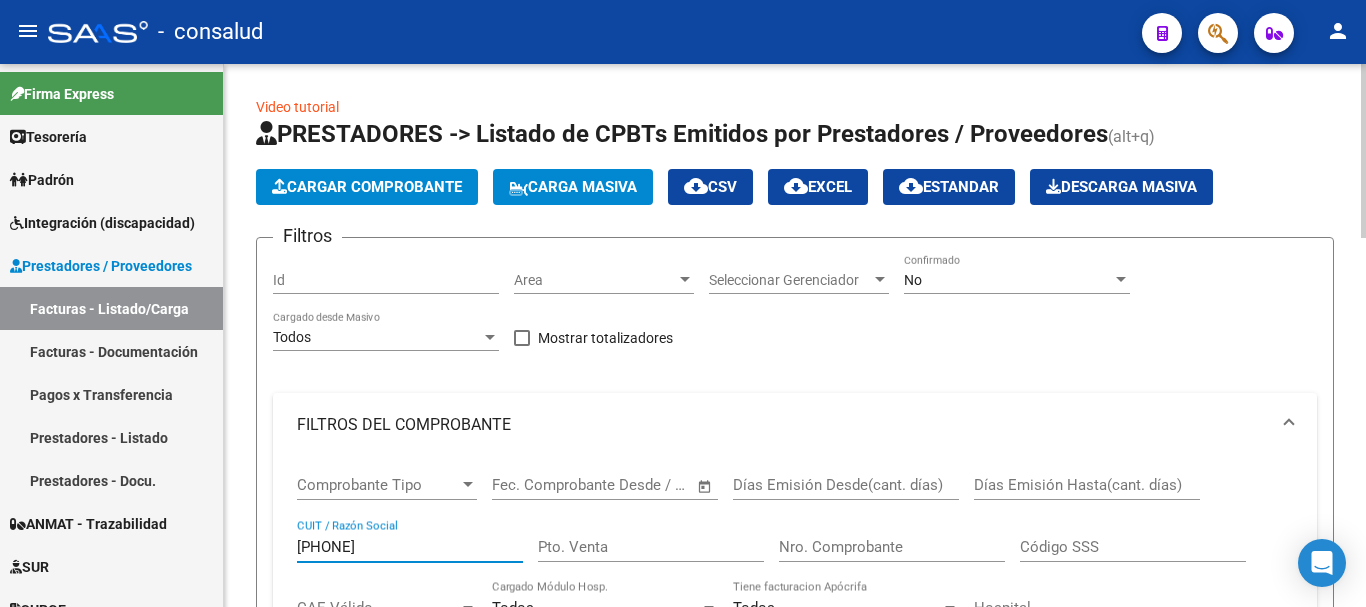 type on "[PHONE]" 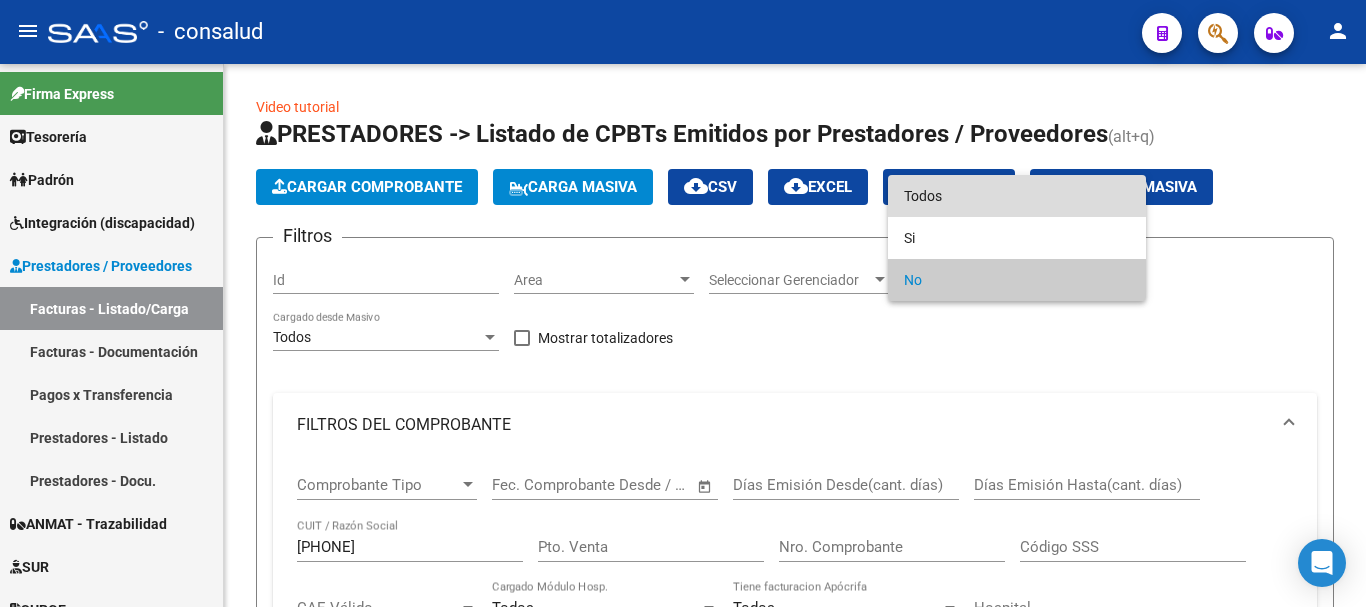 click on "Todos" at bounding box center (1017, 196) 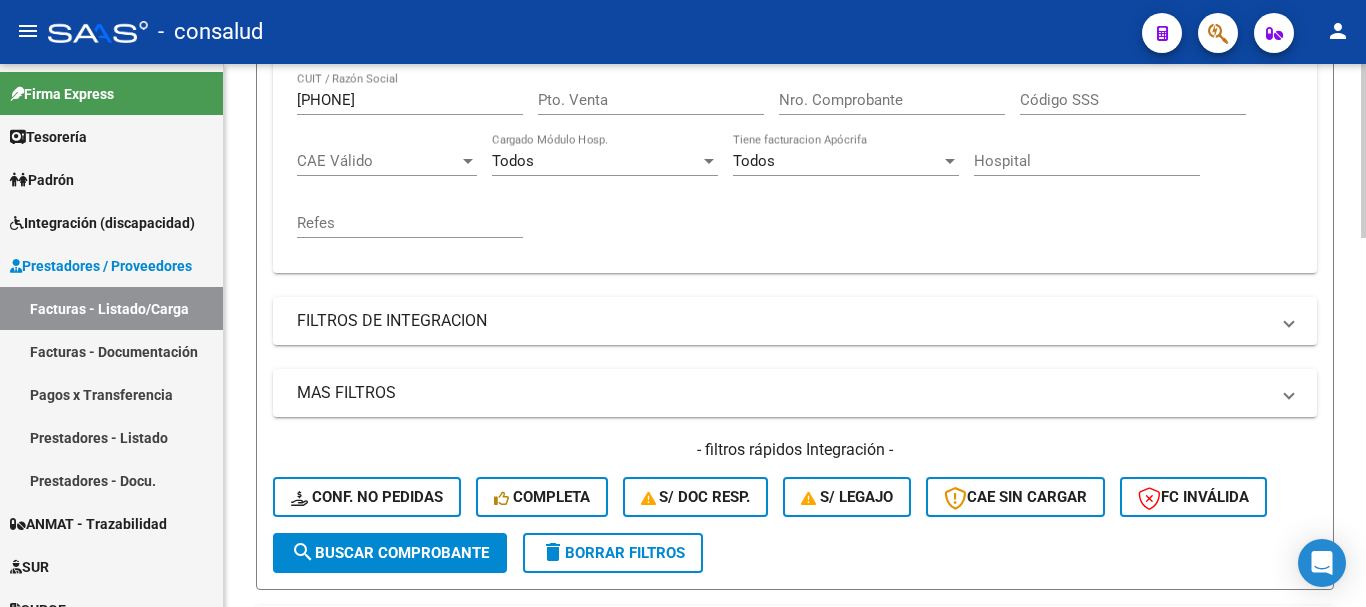 scroll, scrollTop: 700, scrollLeft: 0, axis: vertical 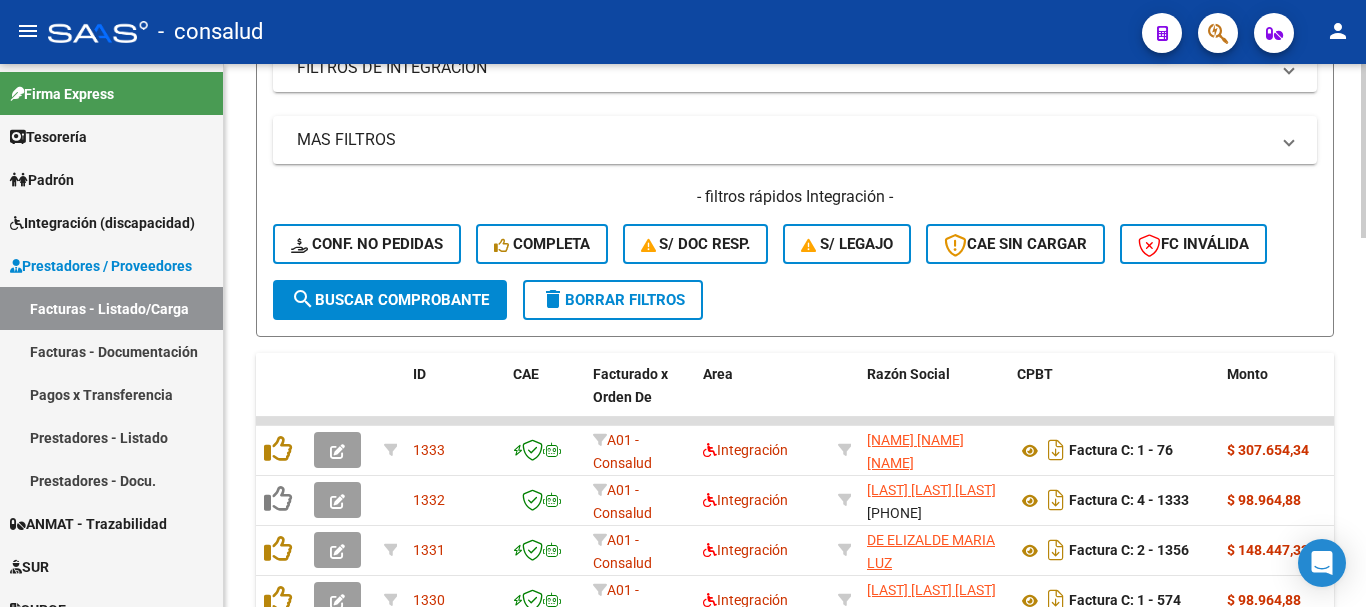 click on "search  Buscar Comprobante" 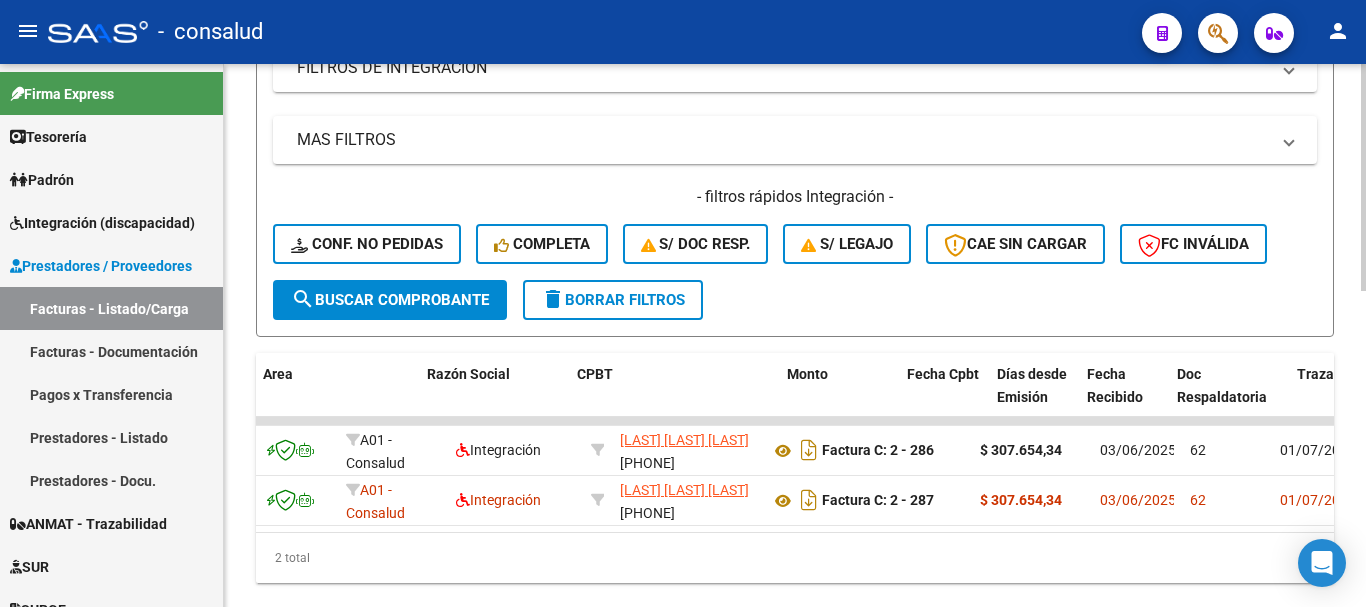 scroll, scrollTop: 0, scrollLeft: 515, axis: horizontal 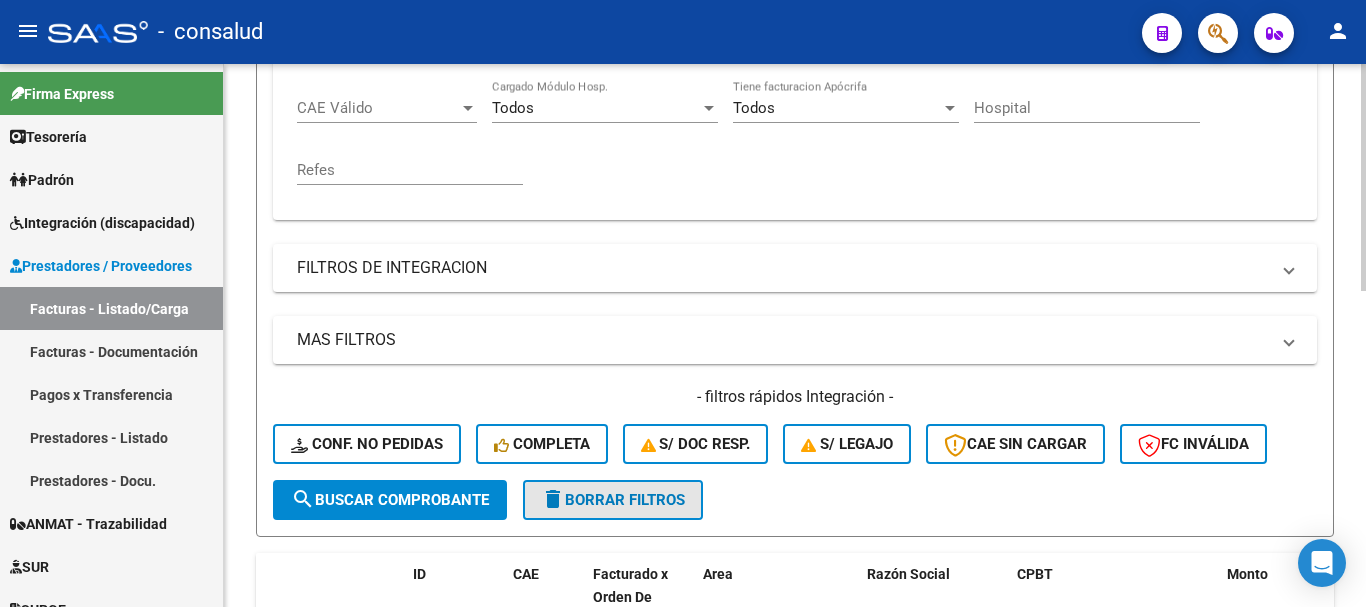 drag, startPoint x: 648, startPoint y: 507, endPoint x: 683, endPoint y: 521, distance: 37.696156 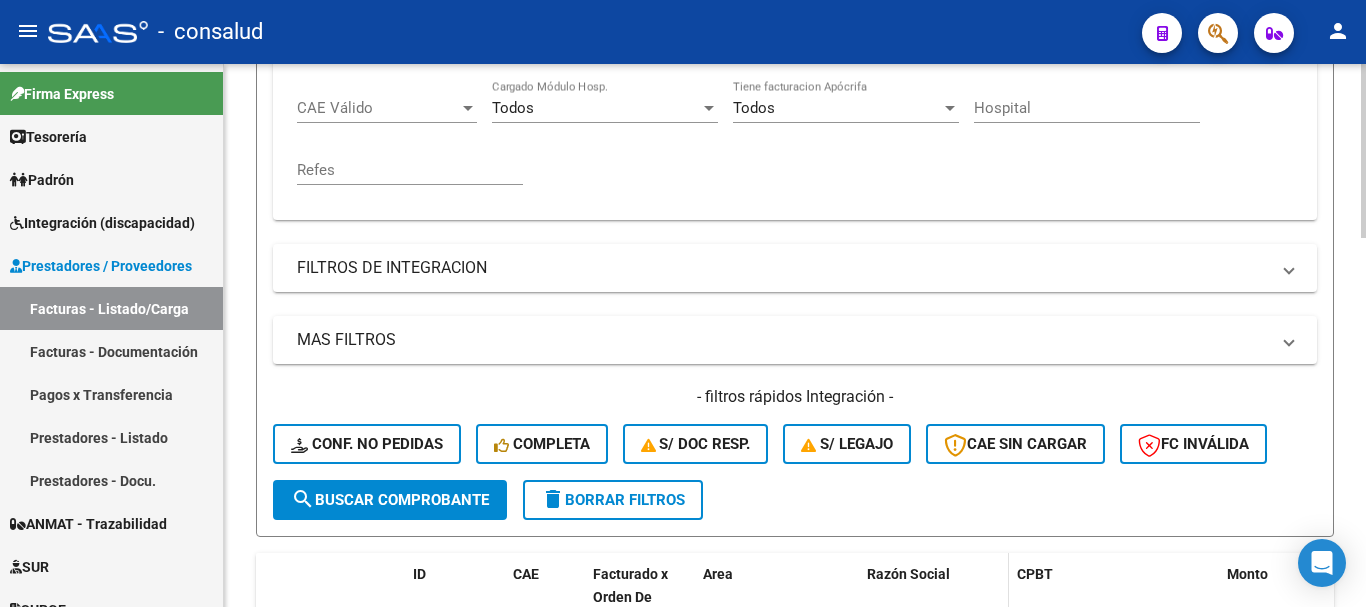 scroll, scrollTop: 0, scrollLeft: 0, axis: both 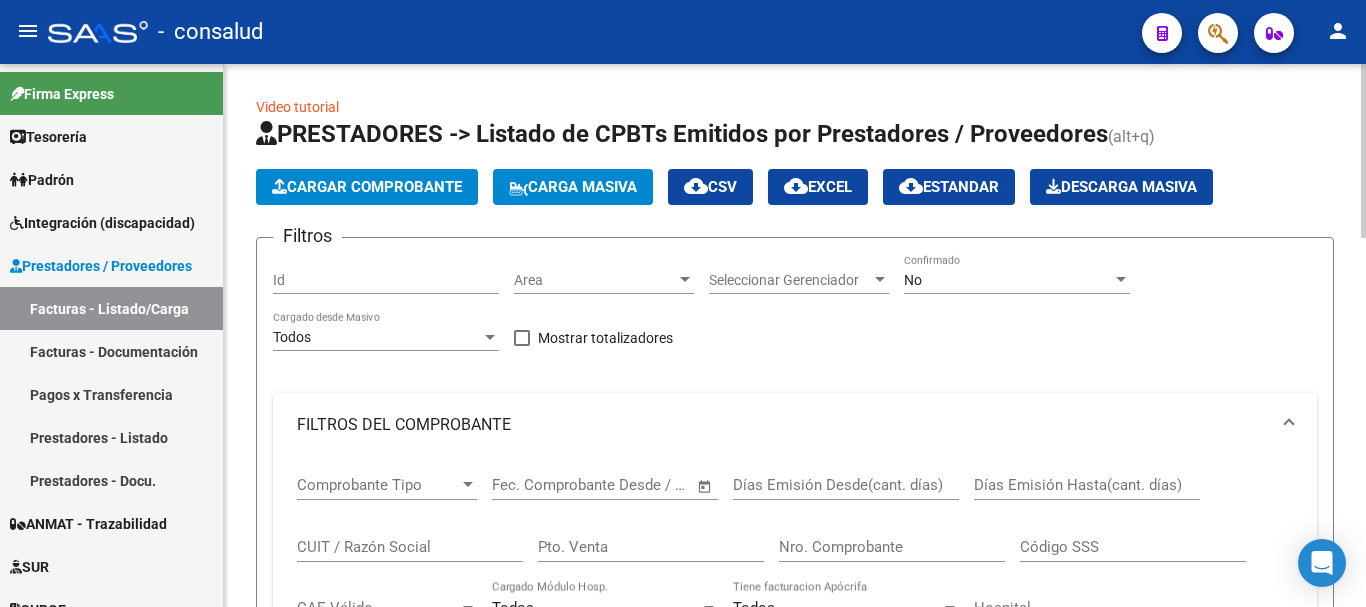 click on "Cargar Comprobante" 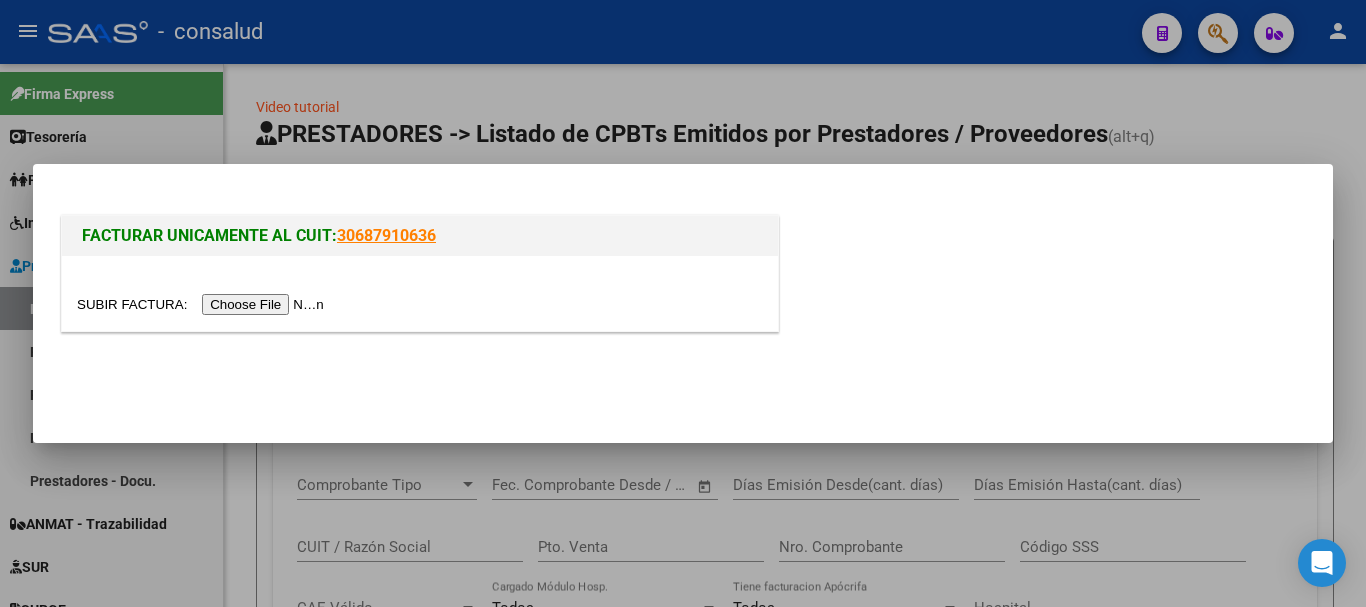 click at bounding box center [203, 304] 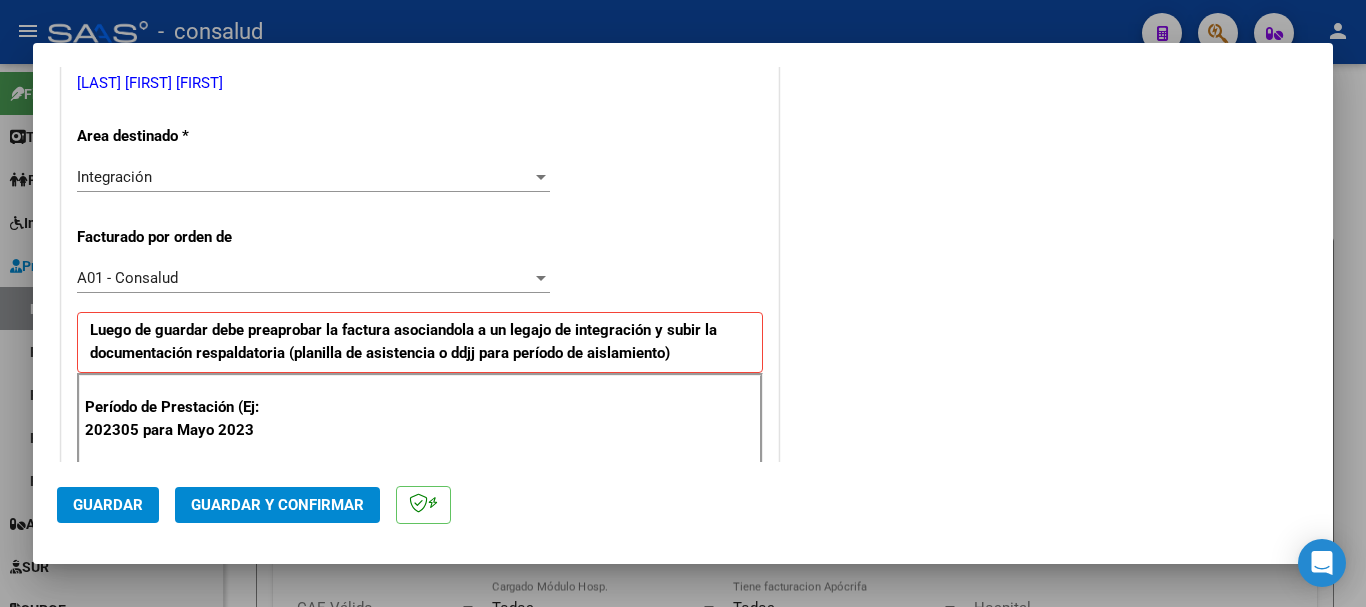 scroll, scrollTop: 600, scrollLeft: 0, axis: vertical 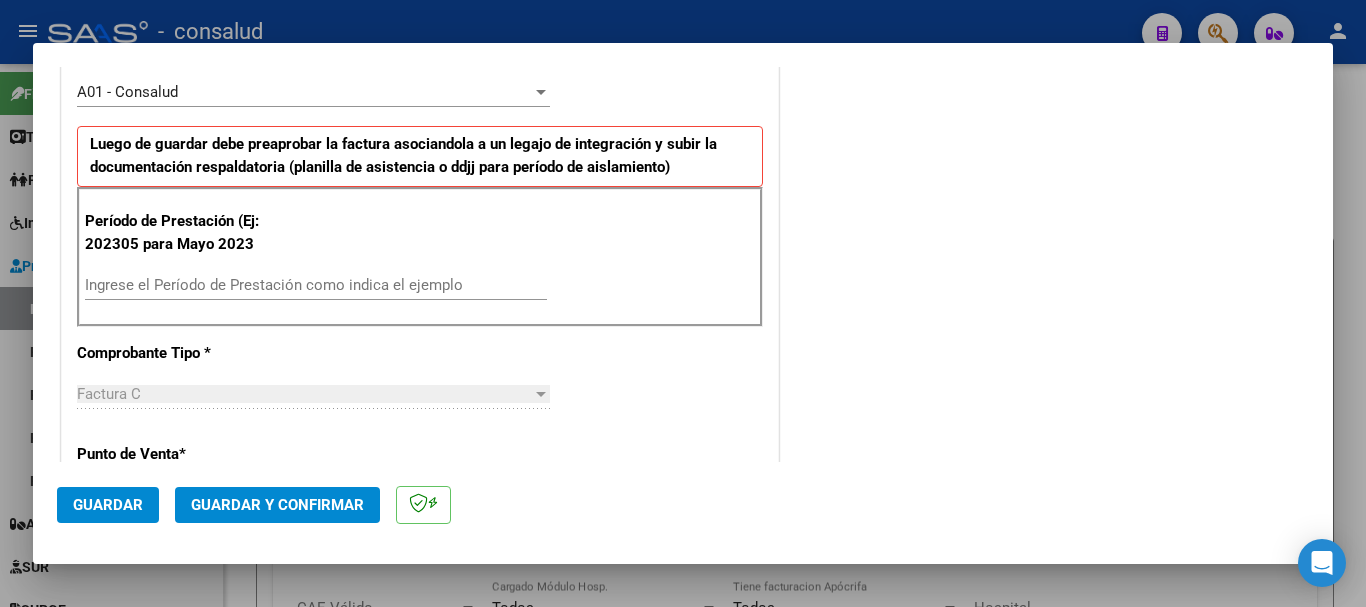 click on "Ingrese el Período de Prestación como indica el ejemplo" at bounding box center [316, 285] 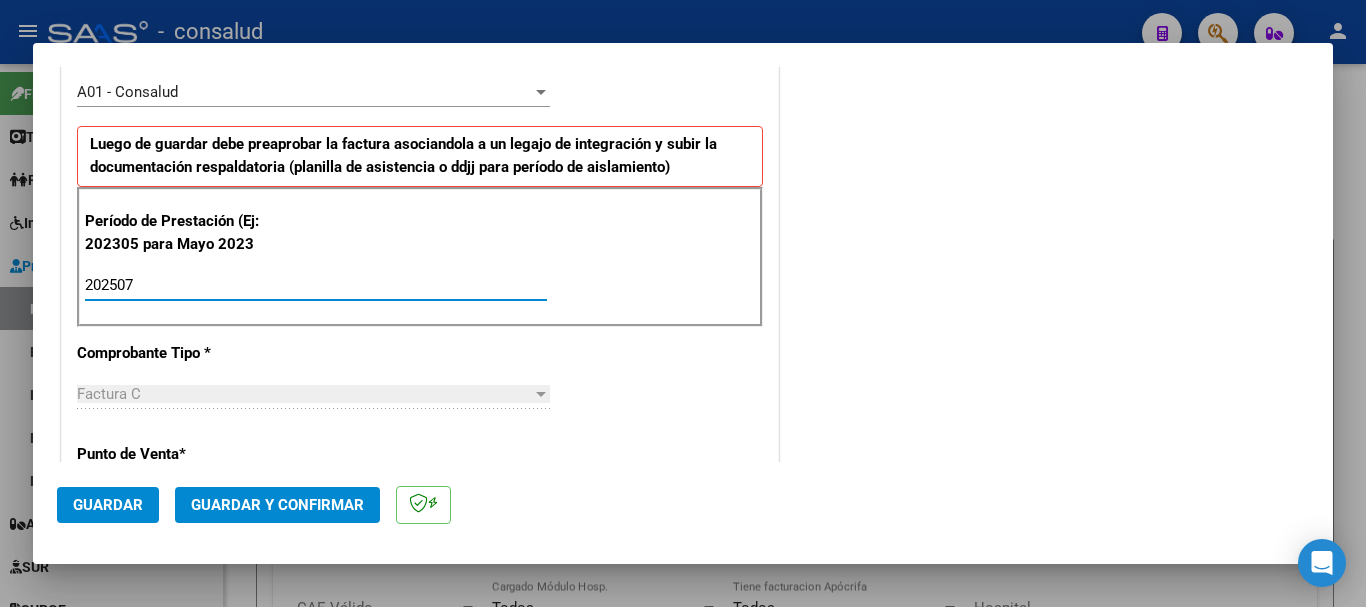 type on "202507" 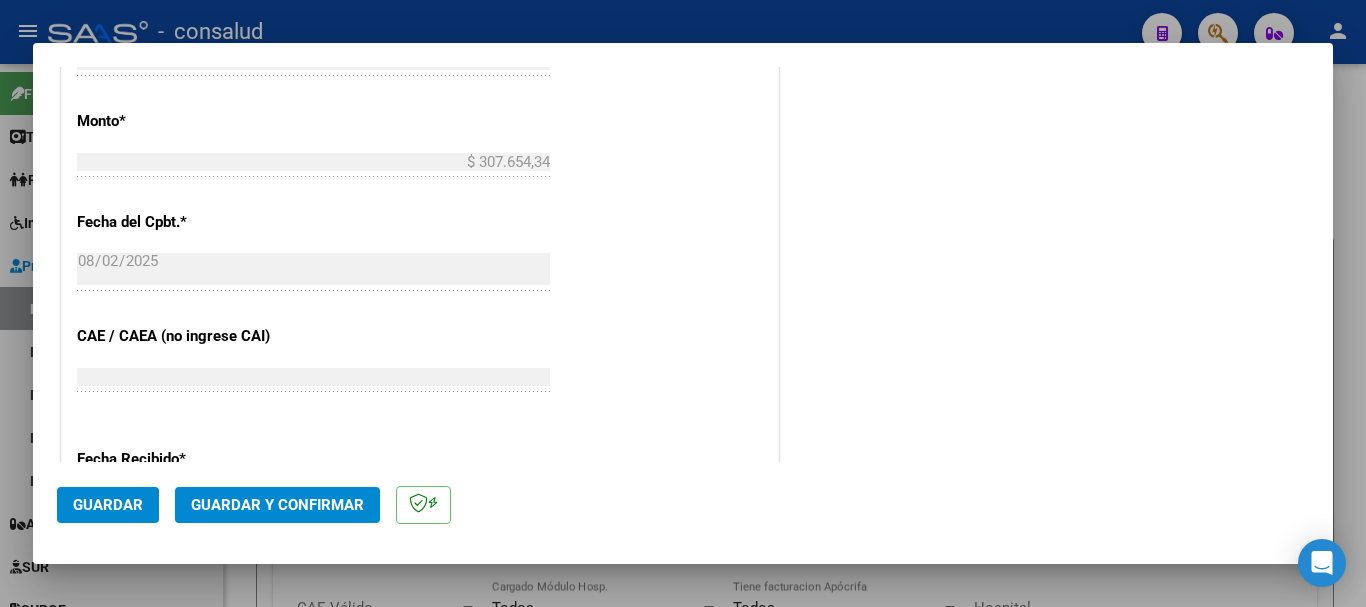 scroll, scrollTop: 1200, scrollLeft: 0, axis: vertical 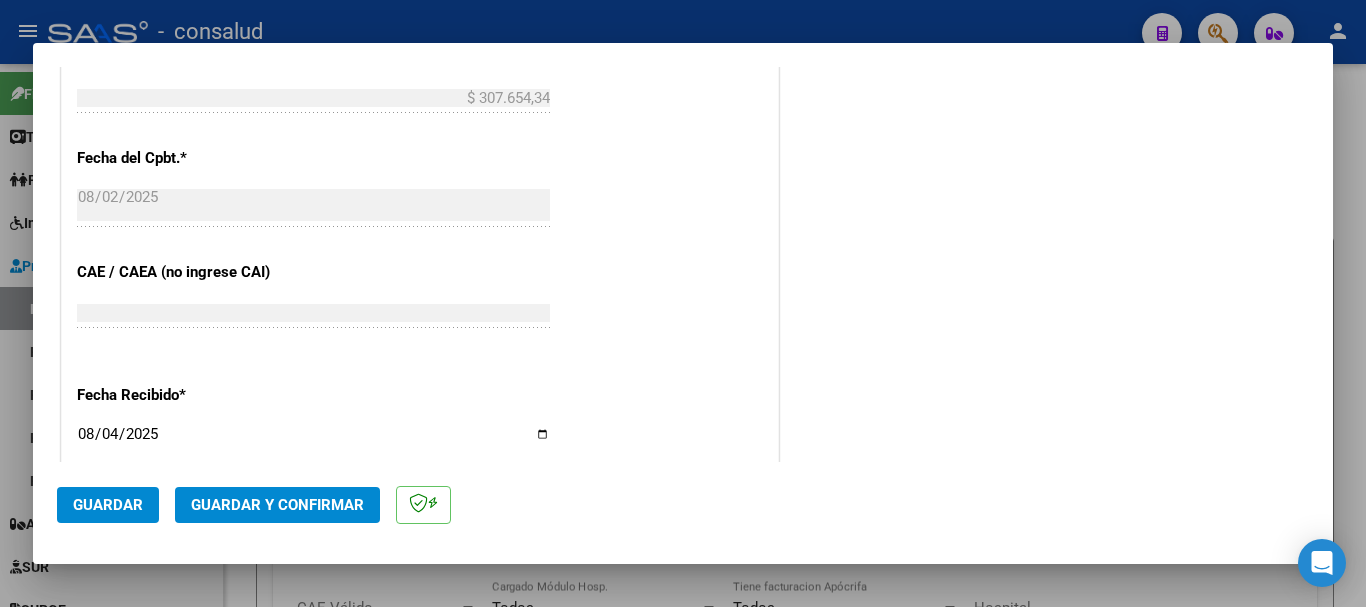 click on "Guardar" 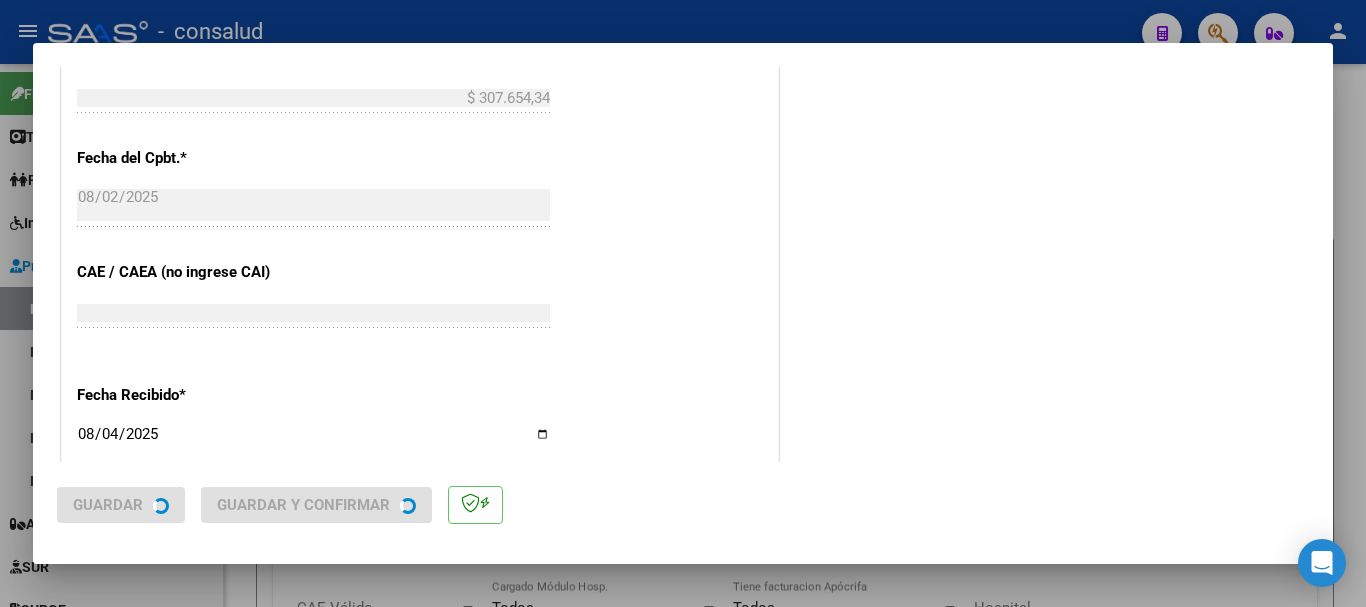 scroll, scrollTop: 0, scrollLeft: 0, axis: both 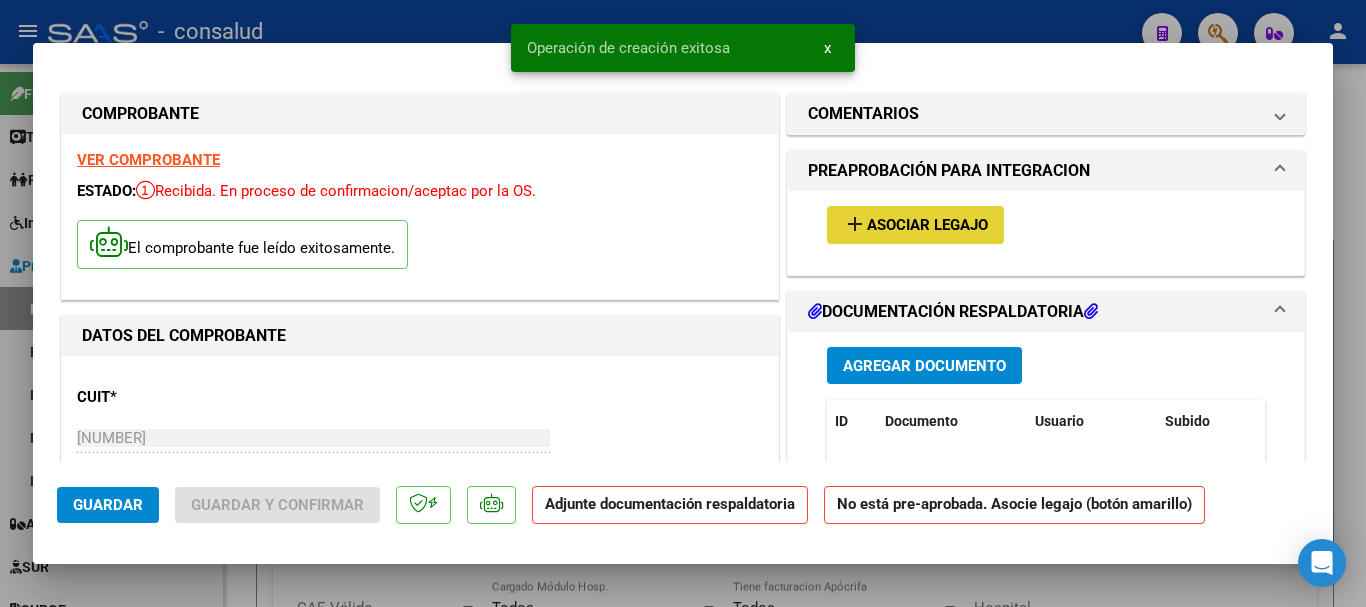 click on "Asociar Legajo" at bounding box center [927, 226] 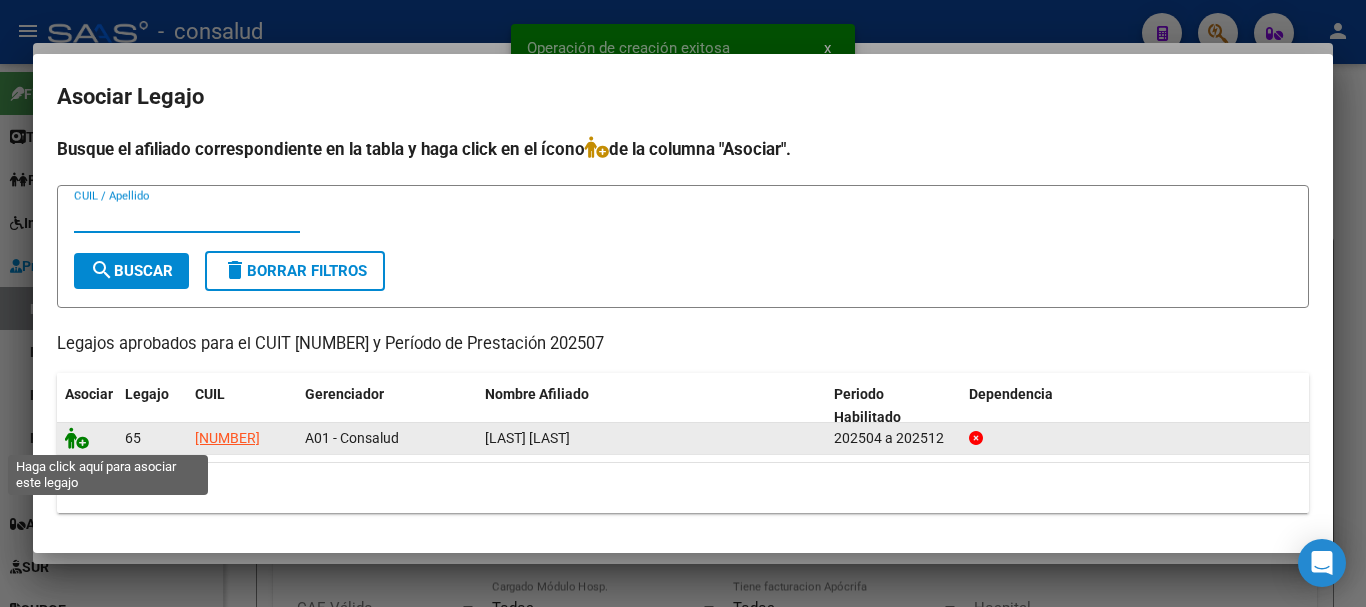 click 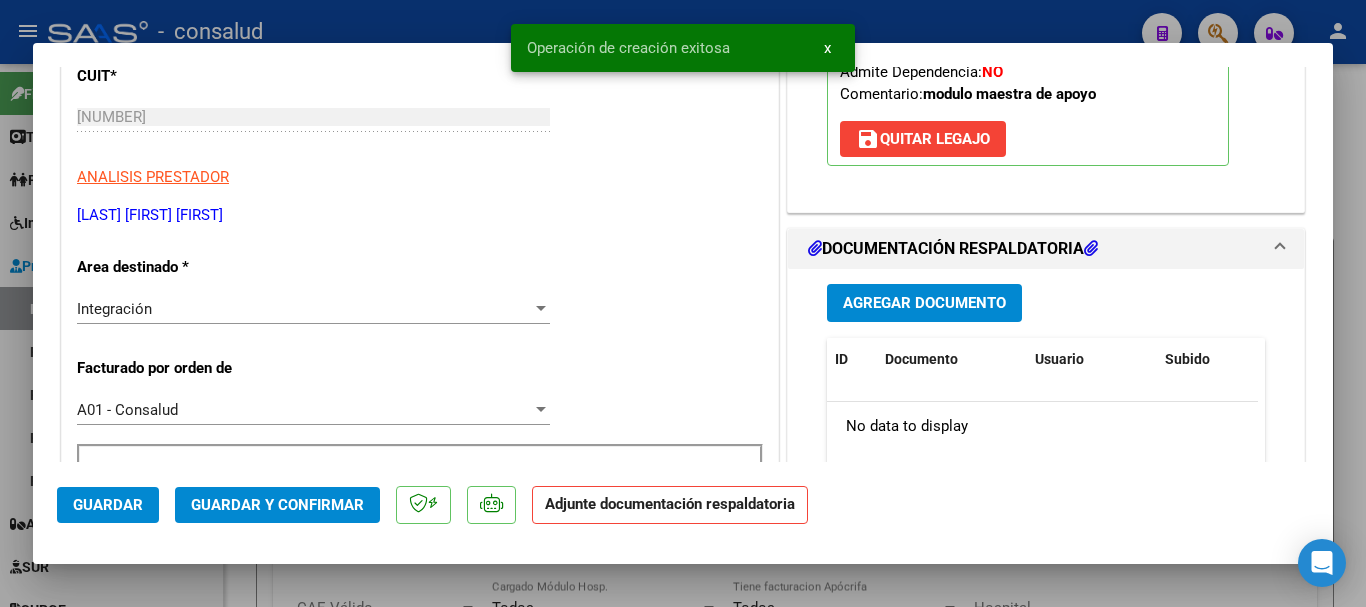 scroll, scrollTop: 400, scrollLeft: 0, axis: vertical 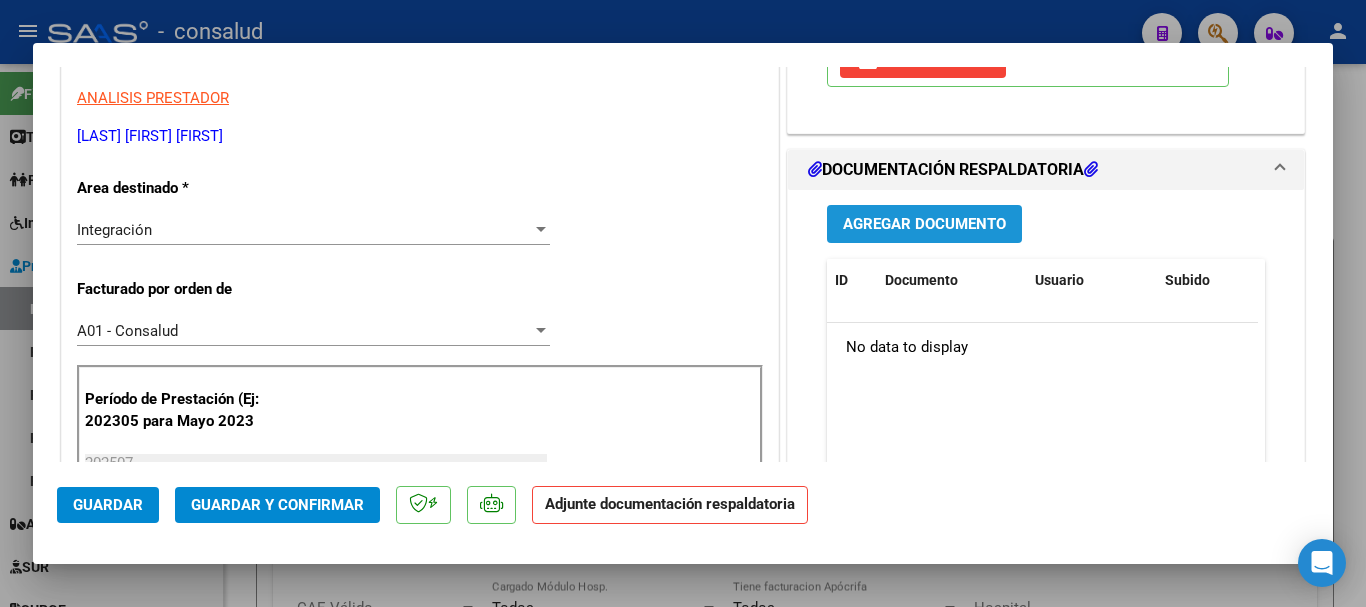 click on "Agregar Documento" at bounding box center [924, 223] 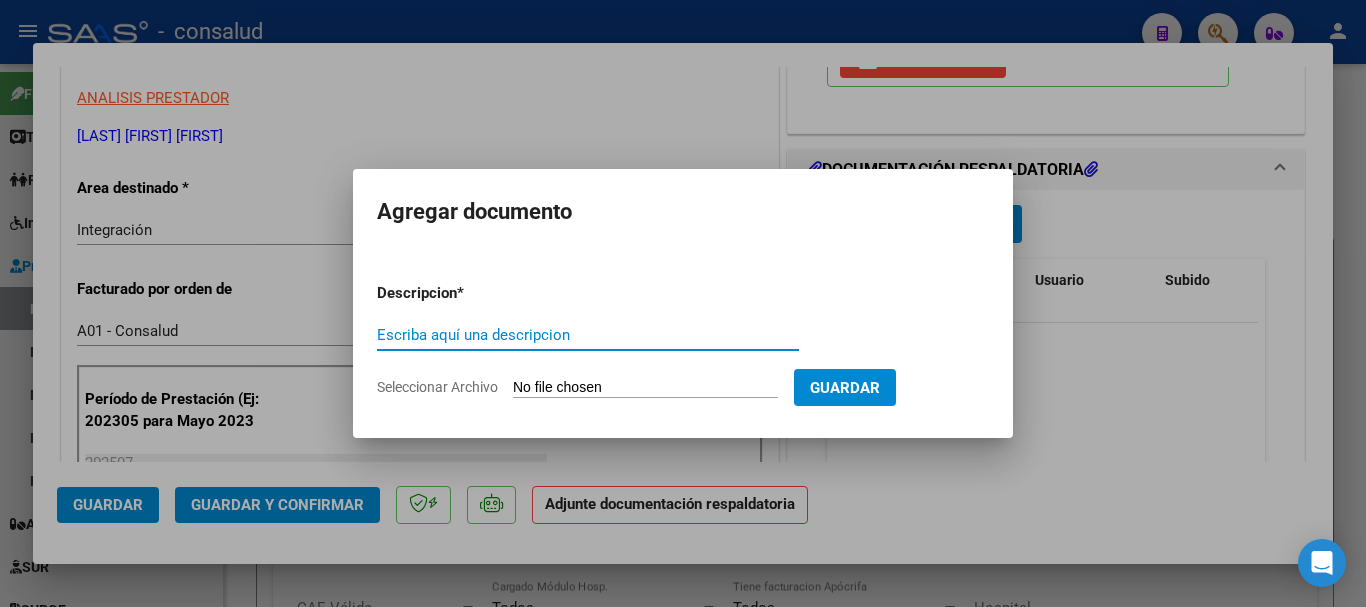 click on "Seleccionar Archivo" at bounding box center (645, 388) 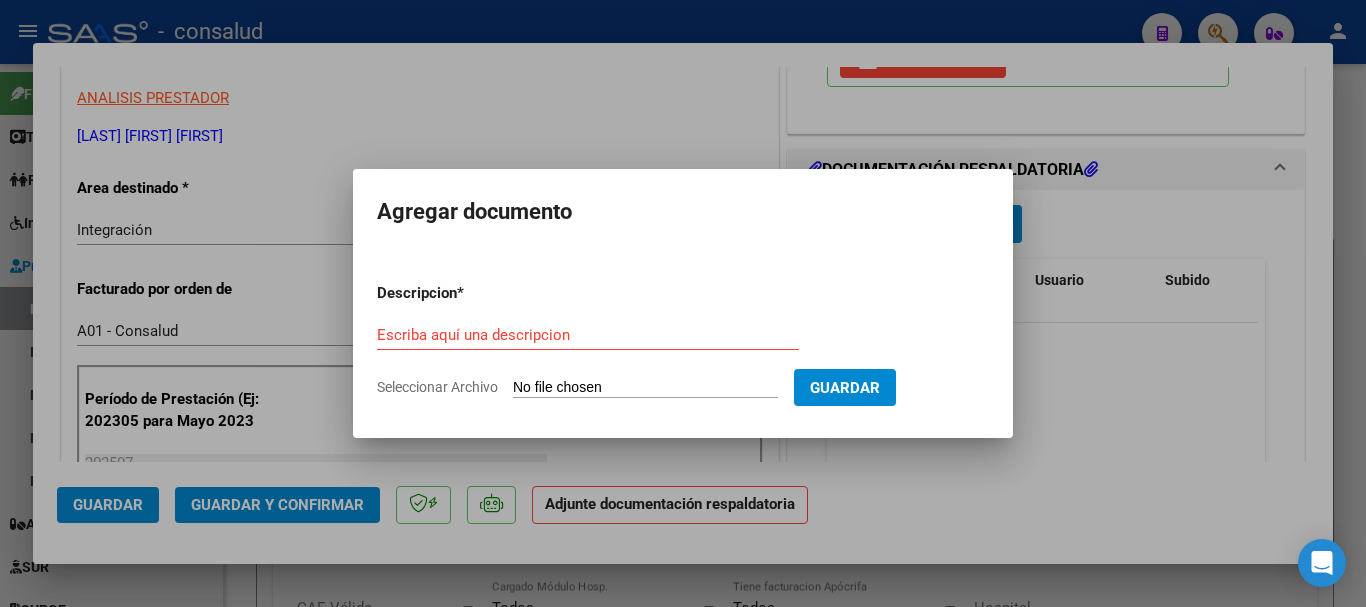 type on "C:\fakepath\[LAST] [LAST] [LAST] [NUMBER].pdf" 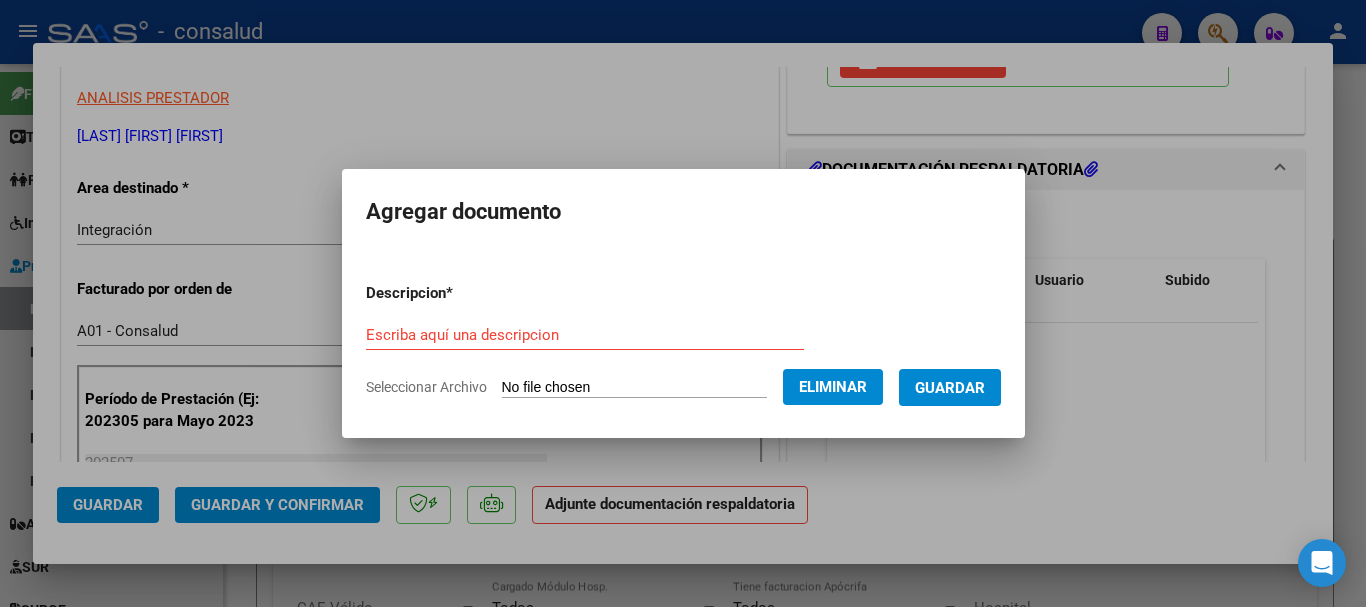 click on "Escriba aquí una descripcion" at bounding box center [585, 335] 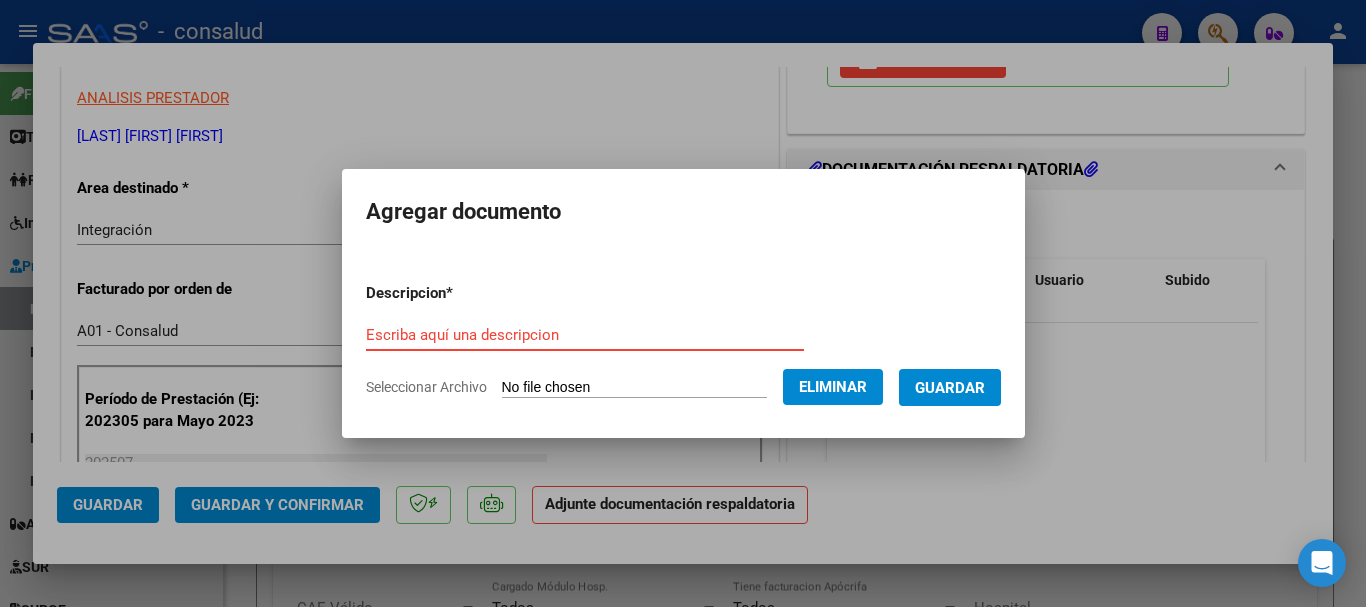click on "Escriba aquí una descripcion" at bounding box center [585, 335] 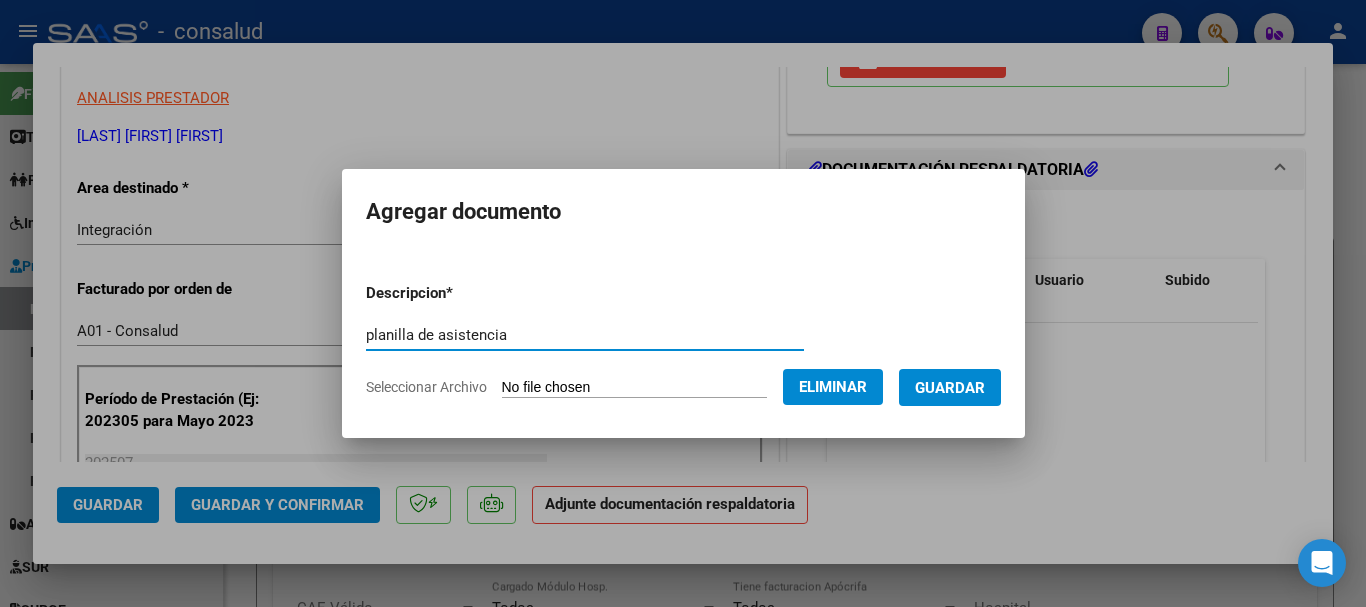 type on "planilla de asistencia" 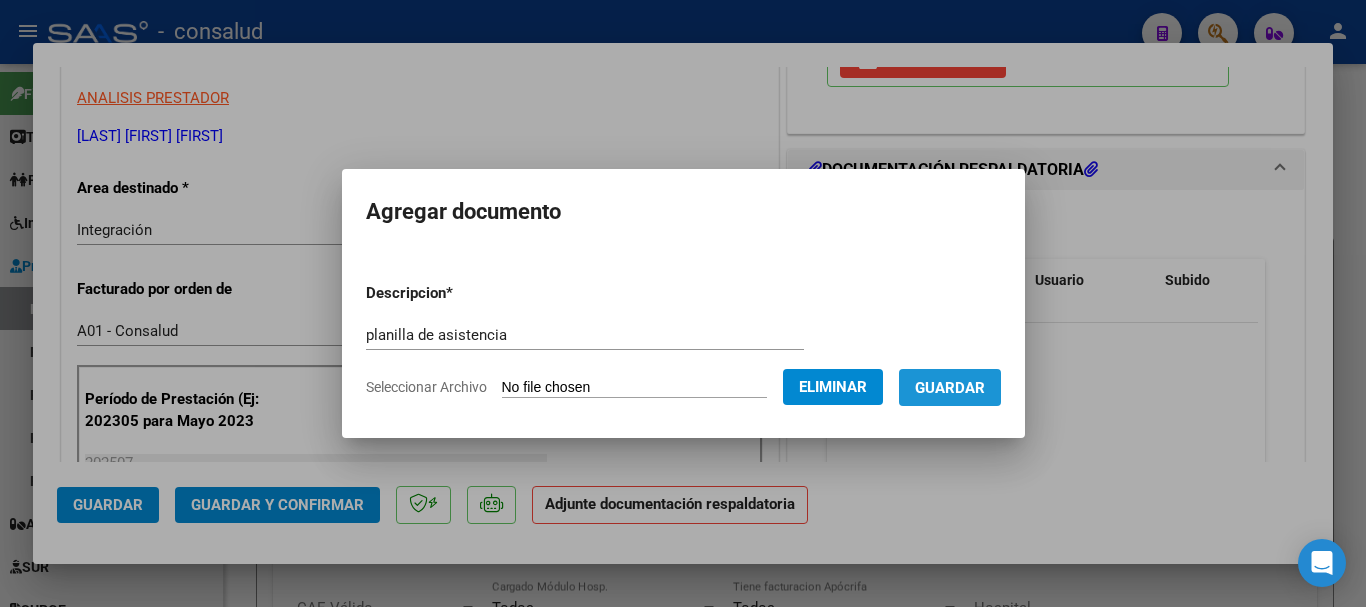 click on "Guardar" at bounding box center (950, 387) 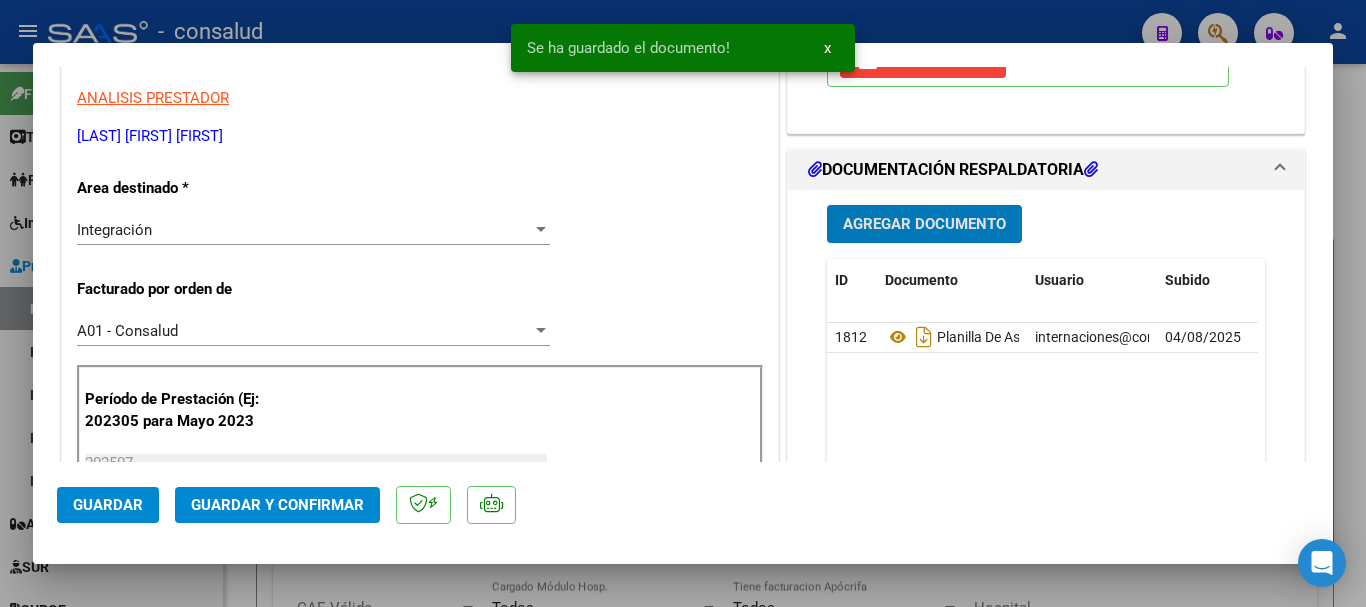 scroll, scrollTop: 500, scrollLeft: 0, axis: vertical 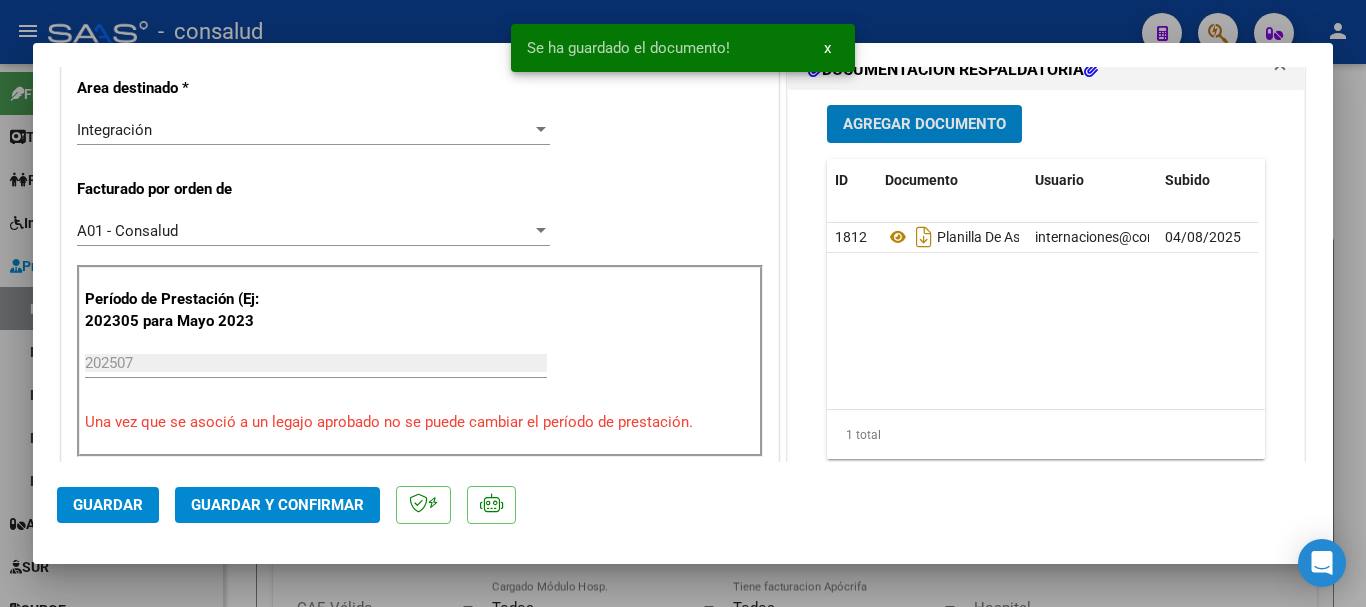 click on "Guardar" 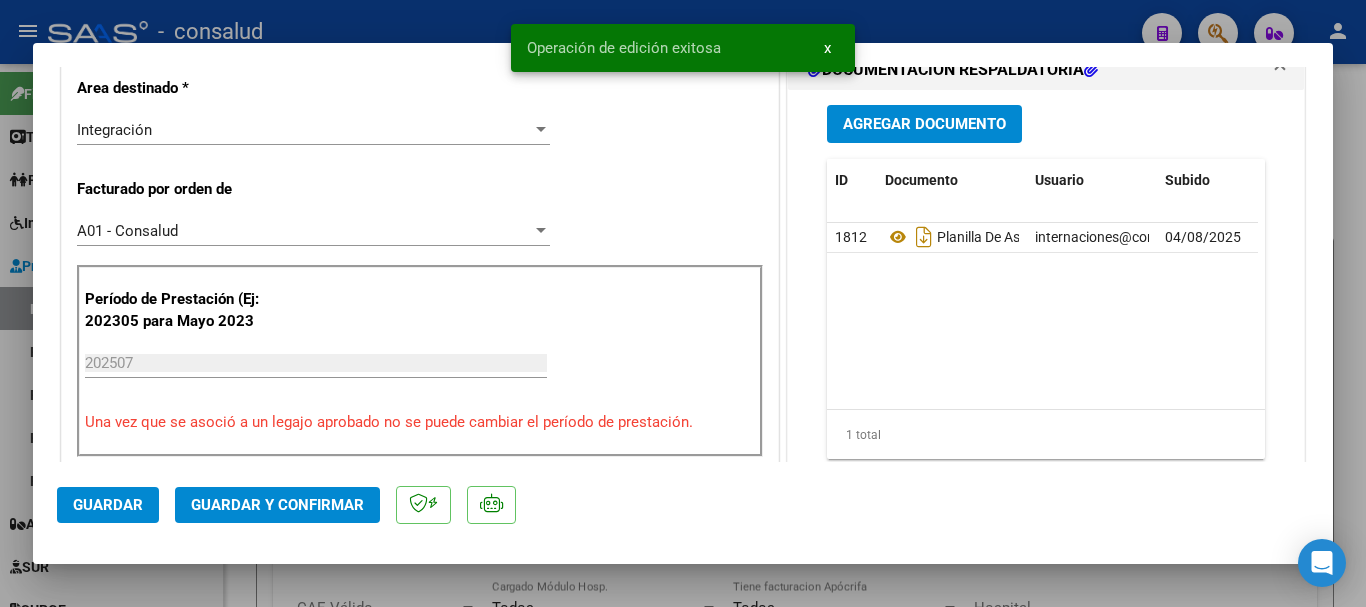 click on "Guardar y Confirmar" 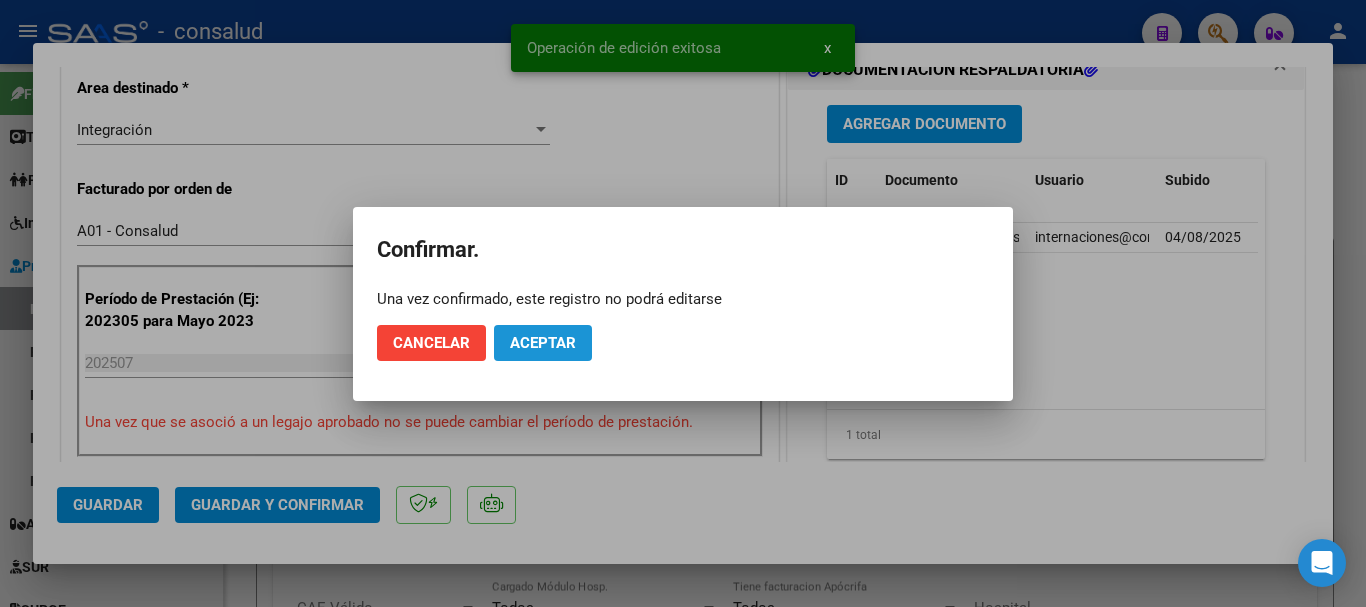 click on "Aceptar" 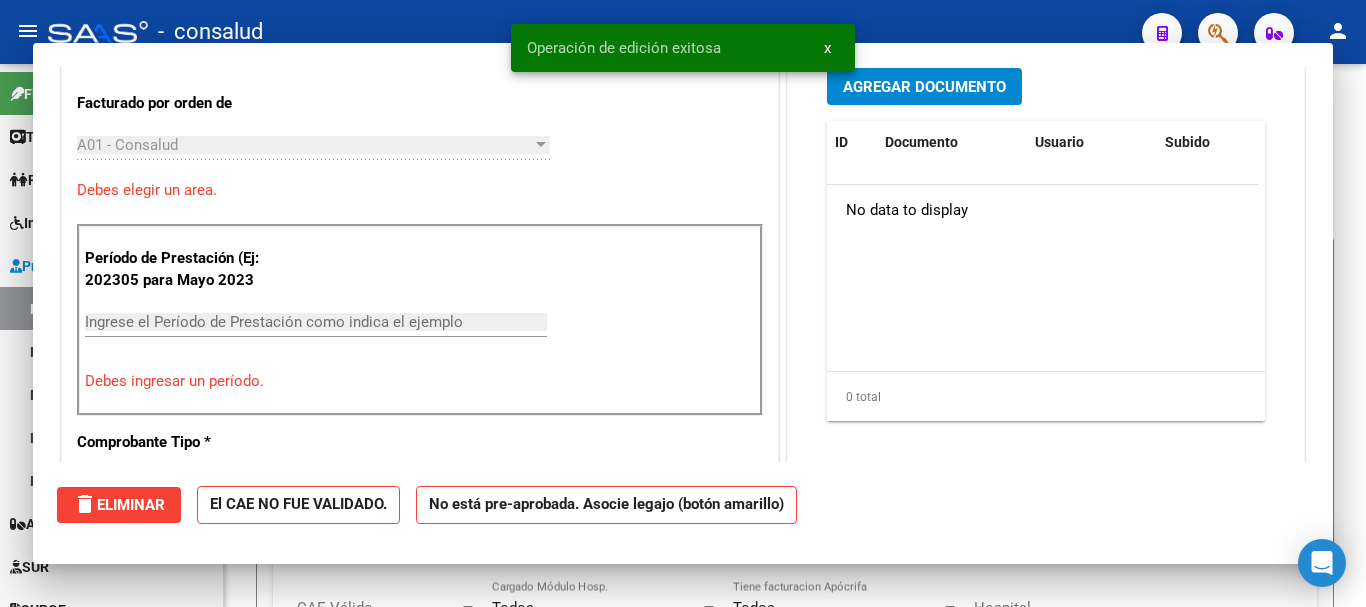 scroll, scrollTop: 0, scrollLeft: 0, axis: both 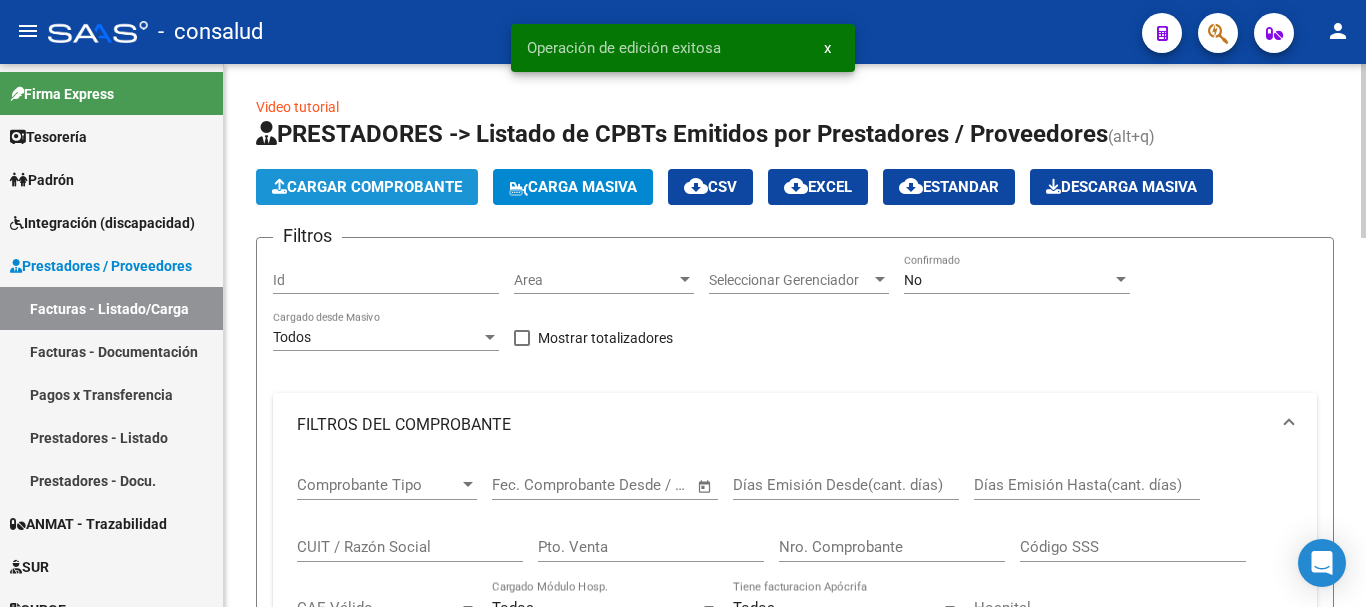 click on "Cargar Comprobante" 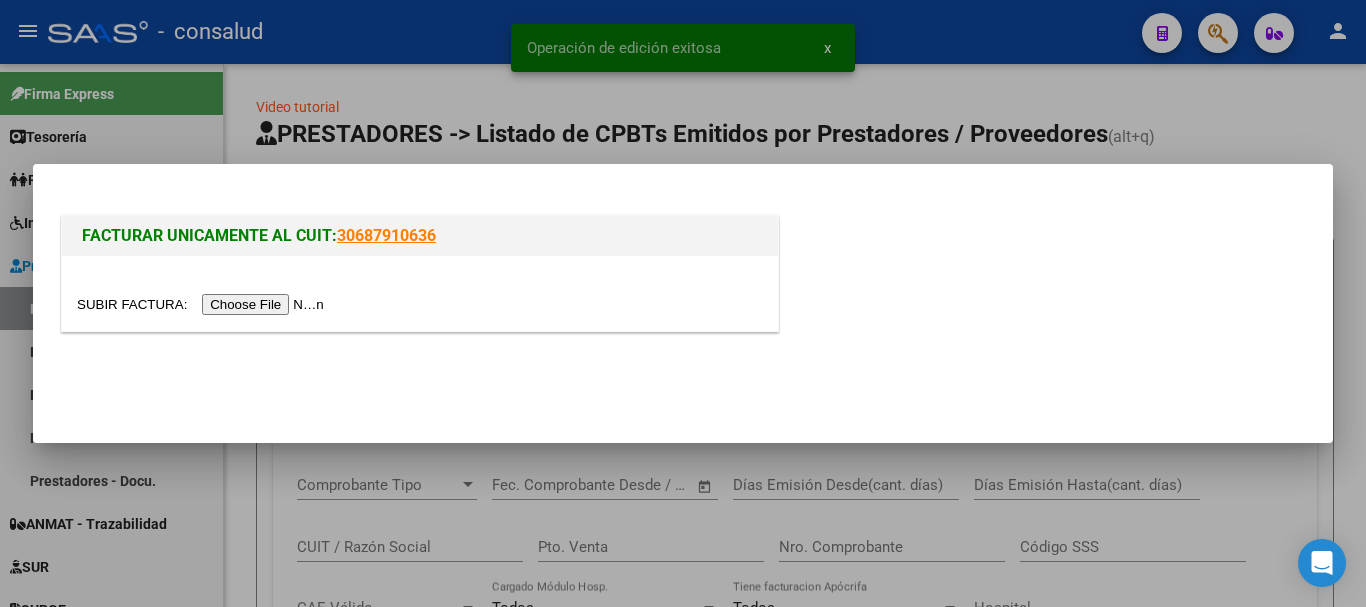 click at bounding box center (203, 304) 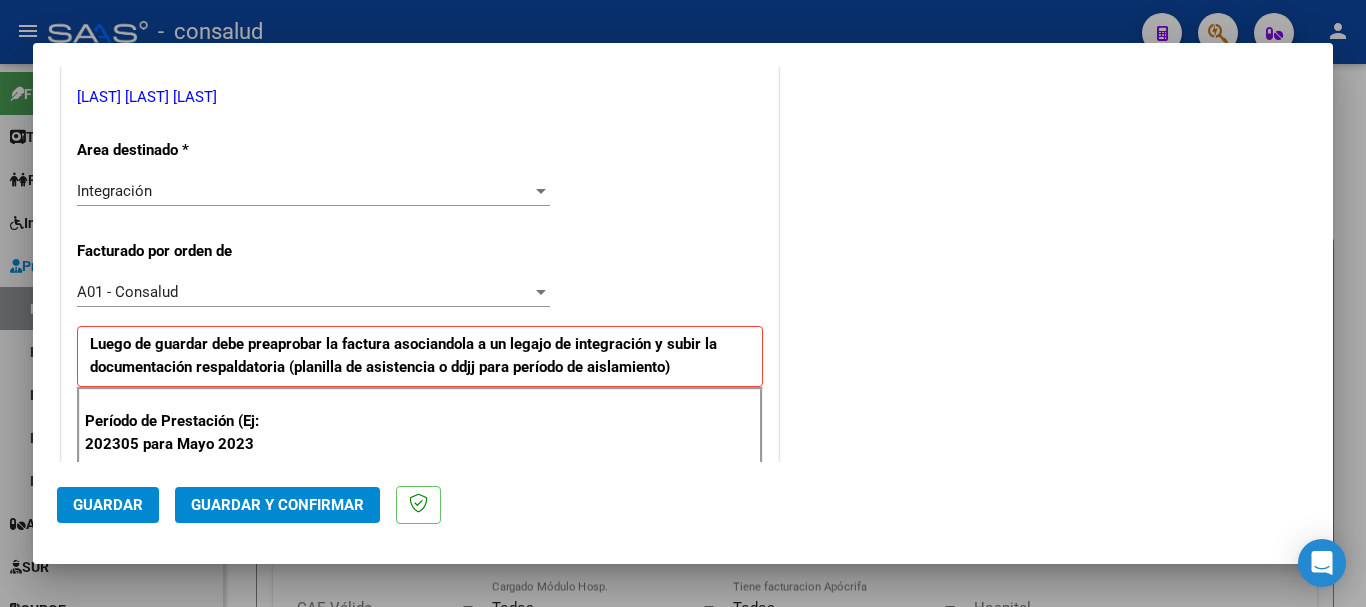 scroll, scrollTop: 600, scrollLeft: 0, axis: vertical 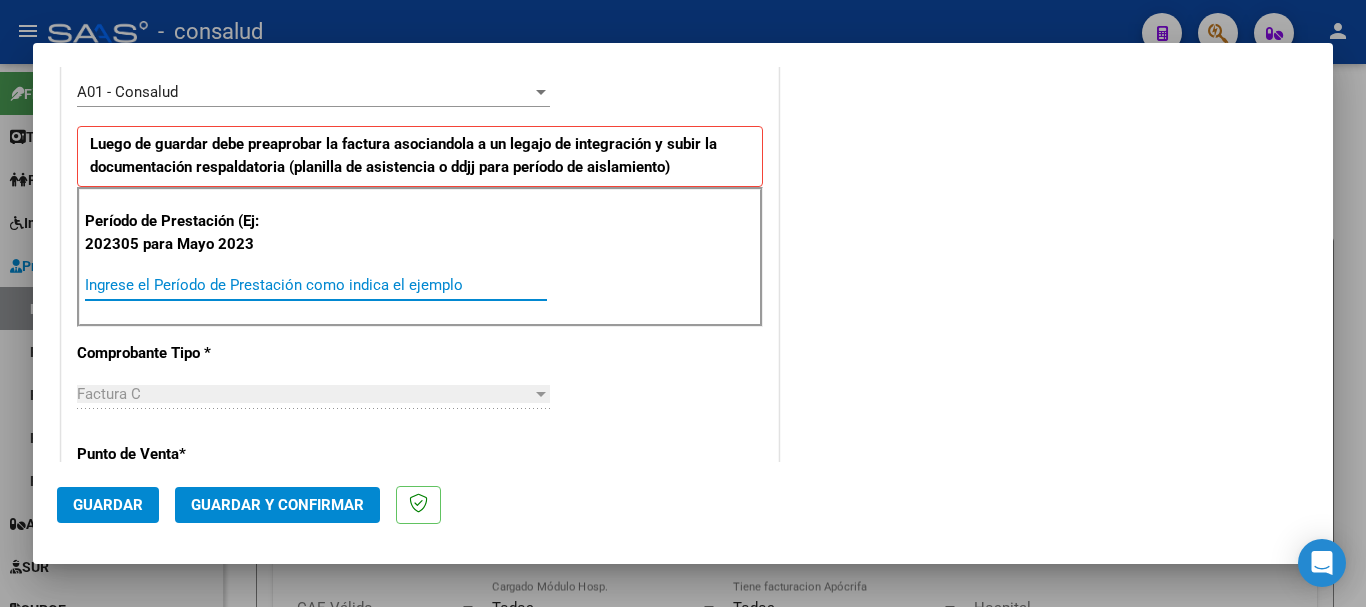 click on "Ingrese el Período de Prestación como indica el ejemplo" at bounding box center (316, 285) 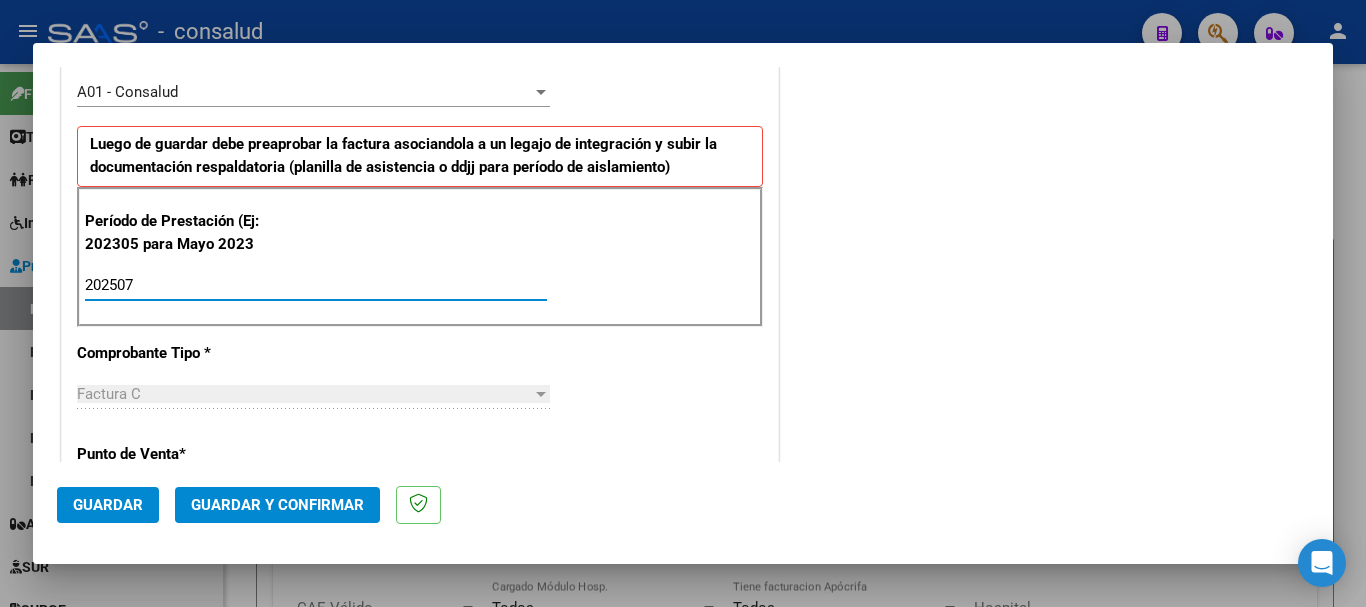 type on "202507" 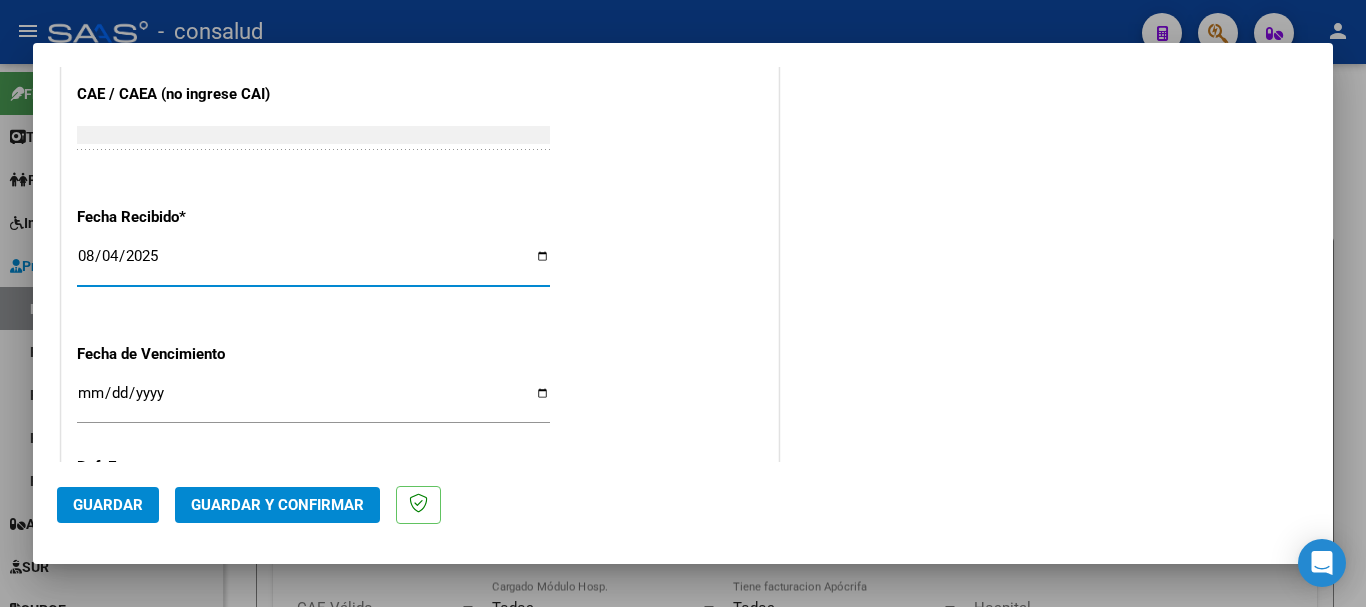 click on "Guardar" 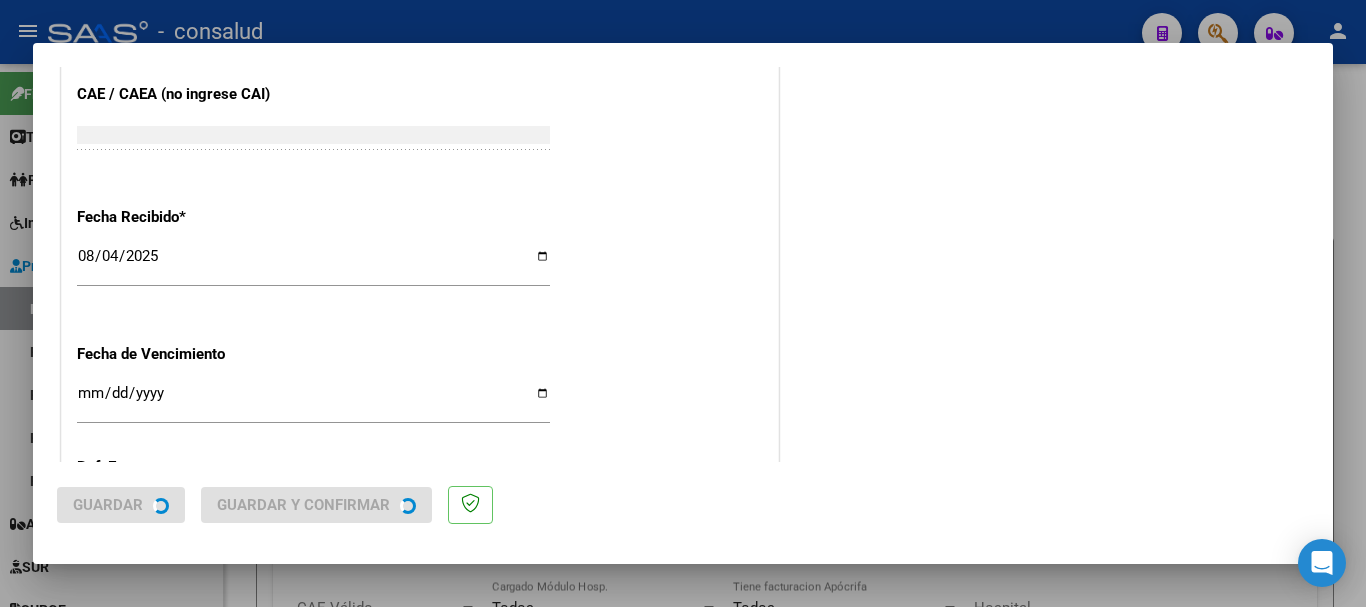 scroll, scrollTop: 0, scrollLeft: 0, axis: both 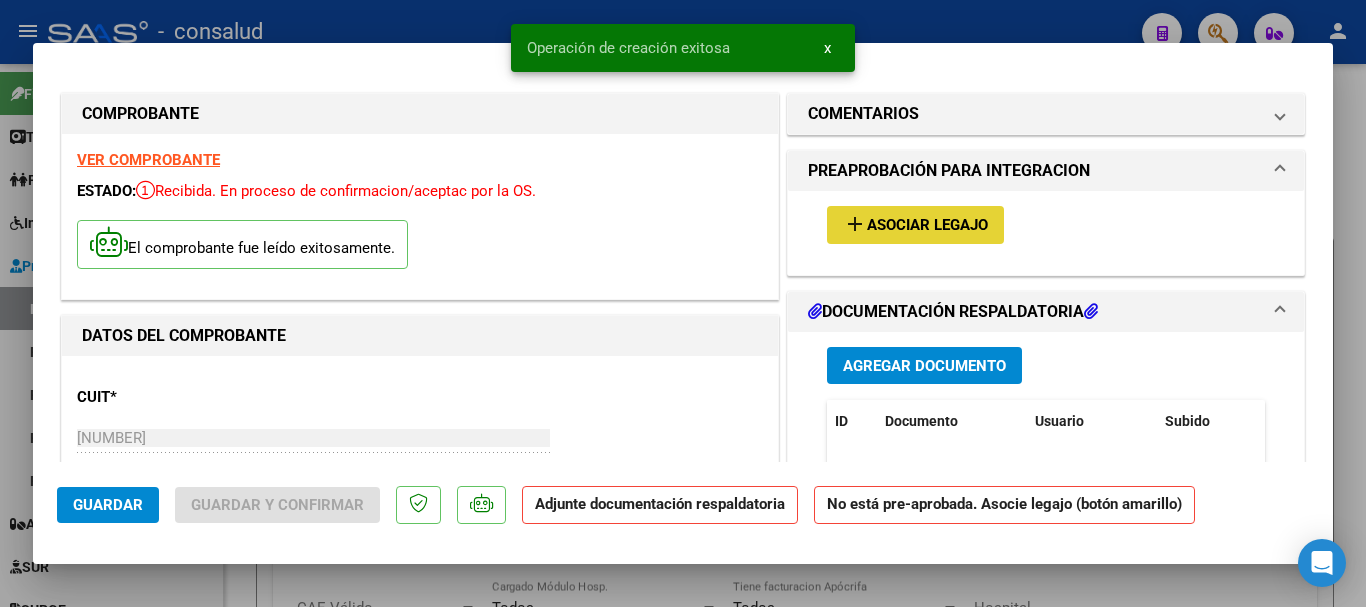 click on "Asociar Legajo" at bounding box center (927, 226) 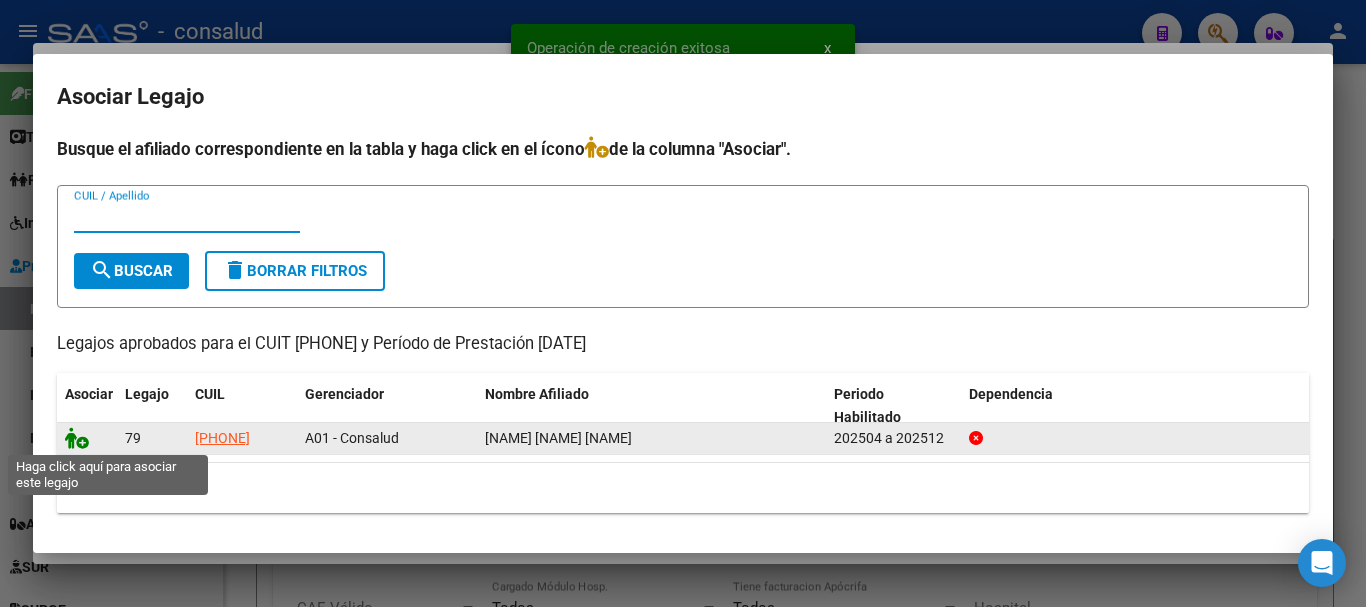 click 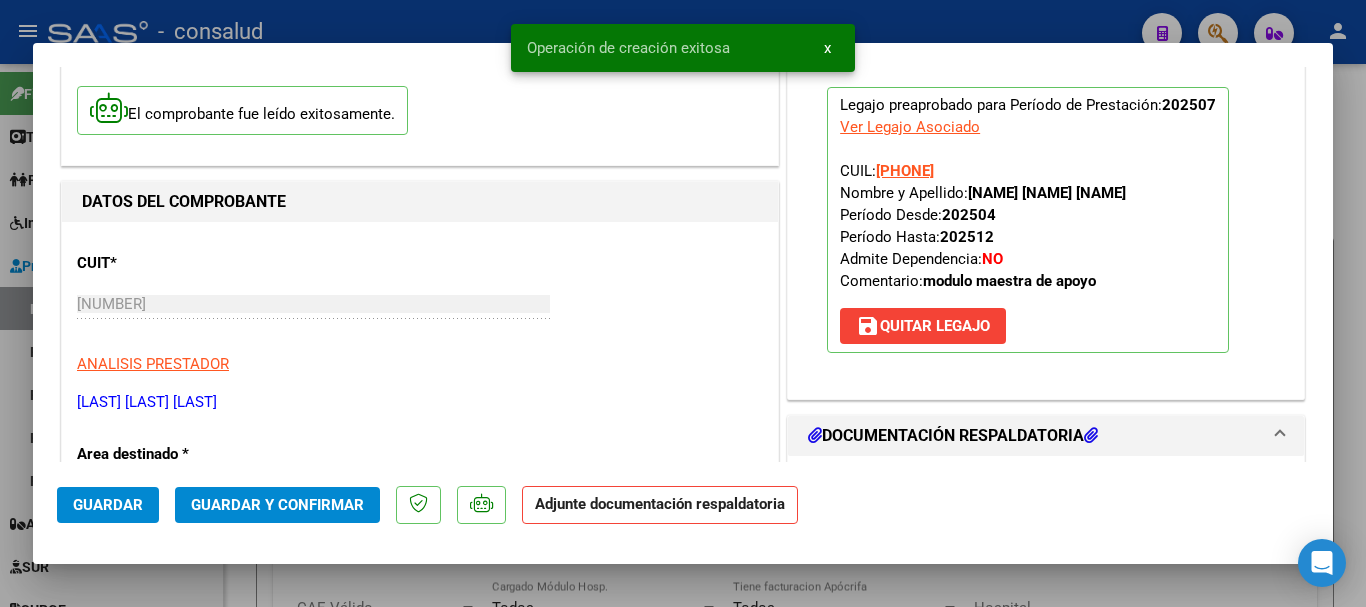 scroll, scrollTop: 300, scrollLeft: 0, axis: vertical 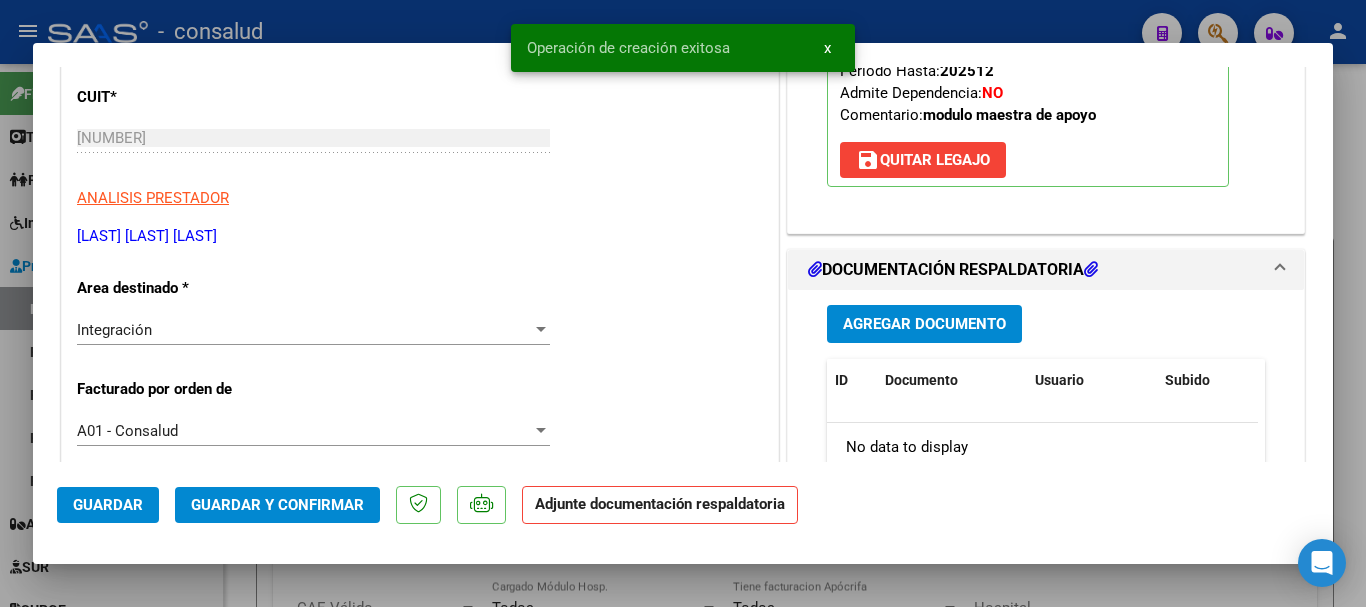 click on "Agregar Documento" at bounding box center [924, 325] 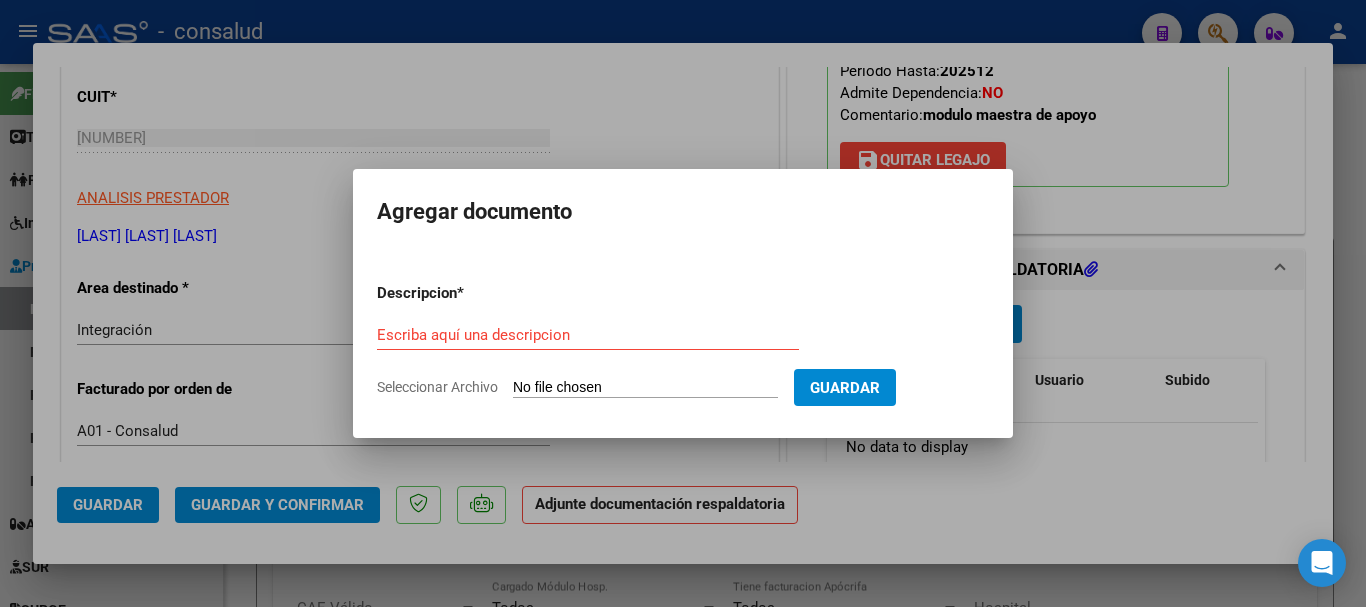 click on "Seleccionar Archivo" at bounding box center (645, 388) 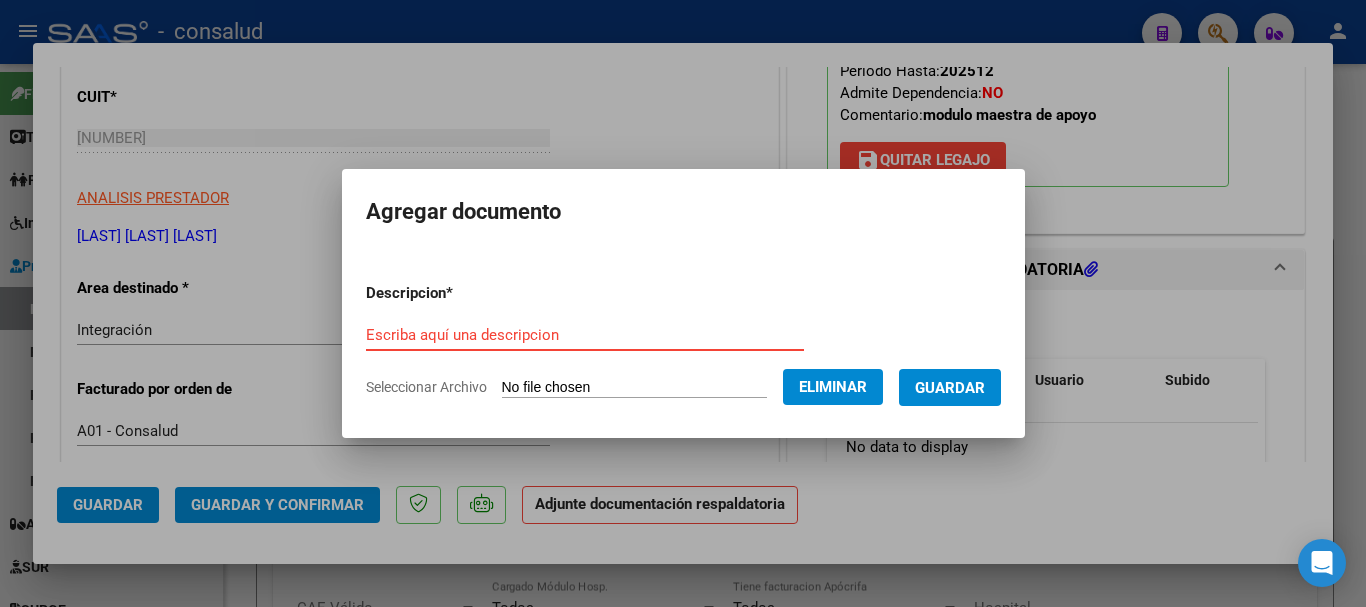 click on "Escriba aquí una descripcion" at bounding box center (585, 335) 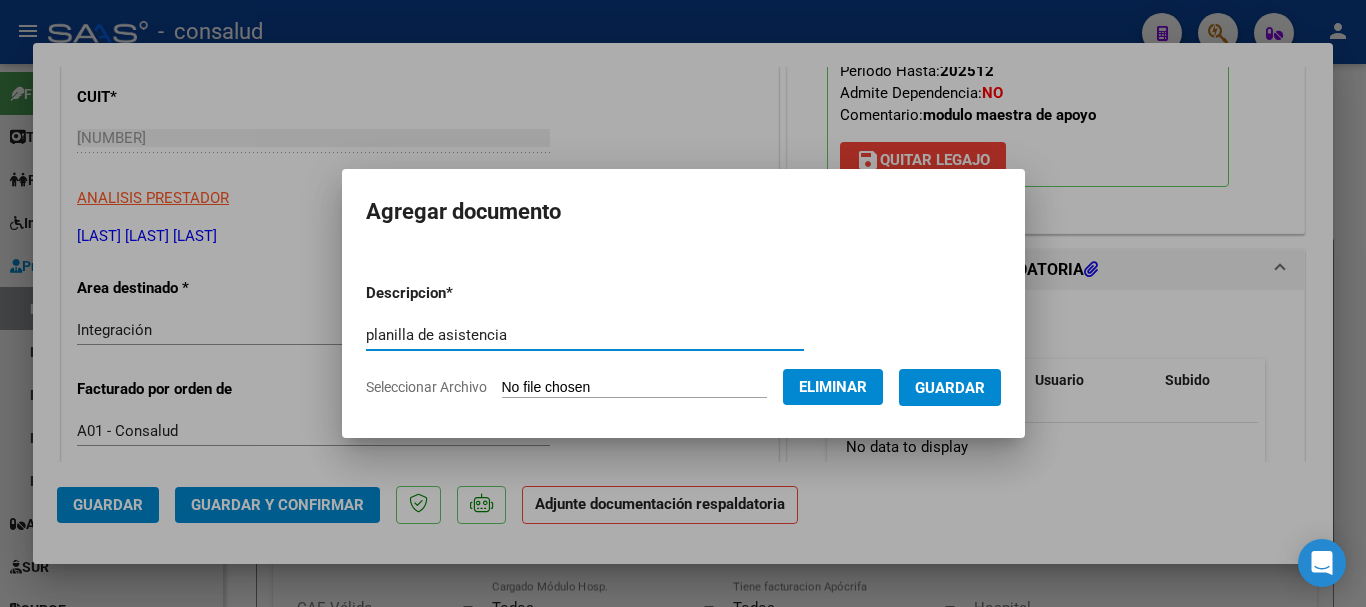 type on "planilla de asistencia" 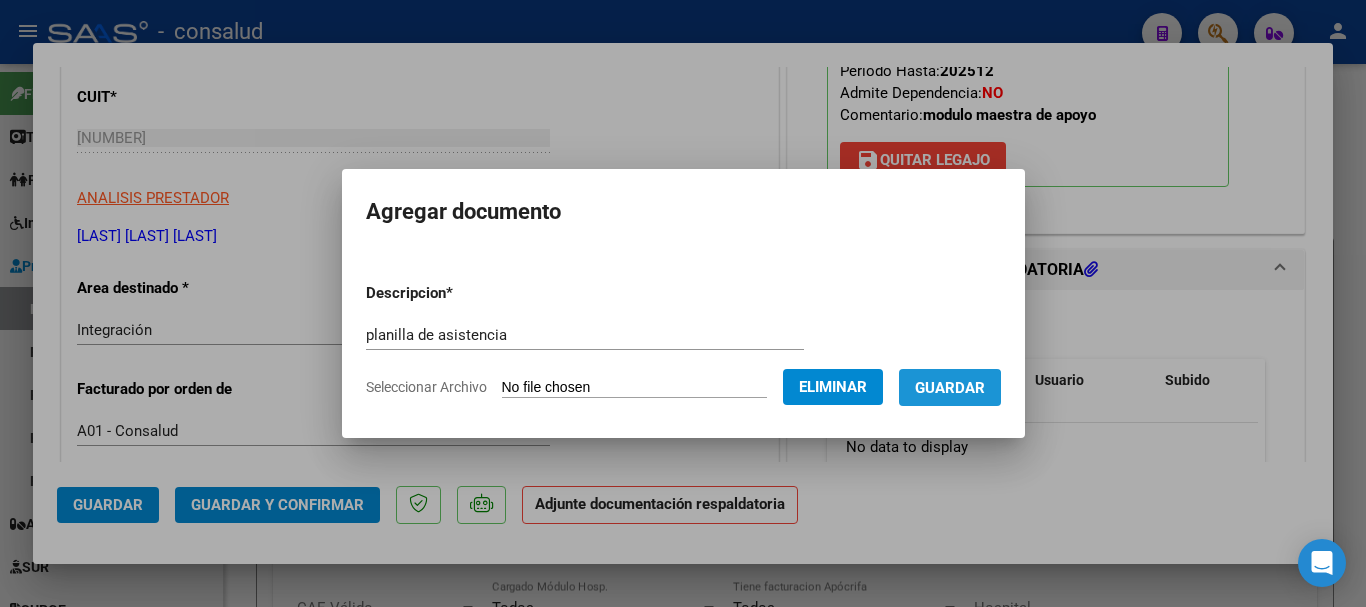 click on "Guardar" at bounding box center (950, 388) 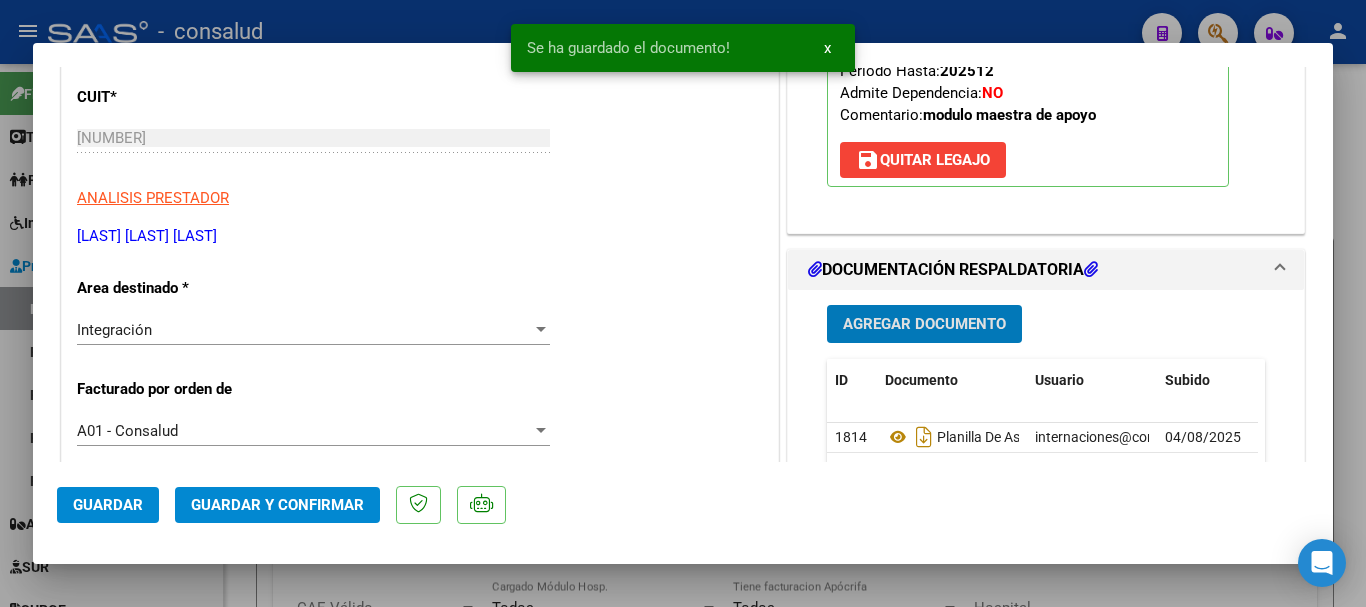 click on "Guardar" 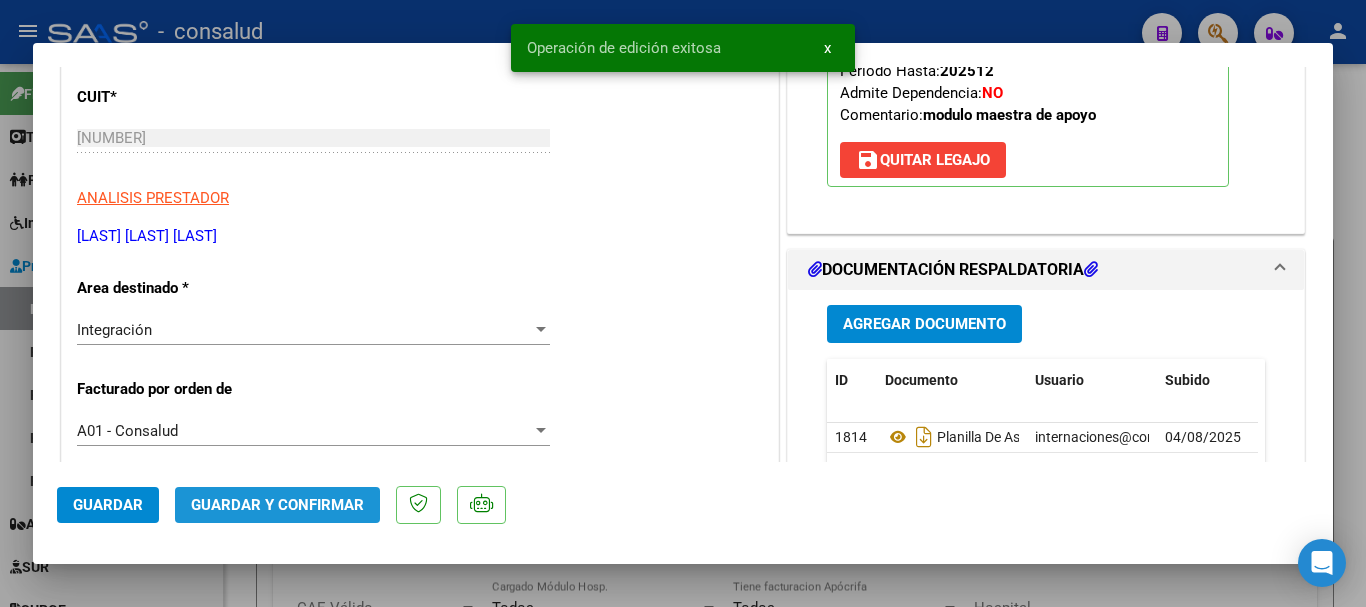 click on "Guardar y Confirmar" 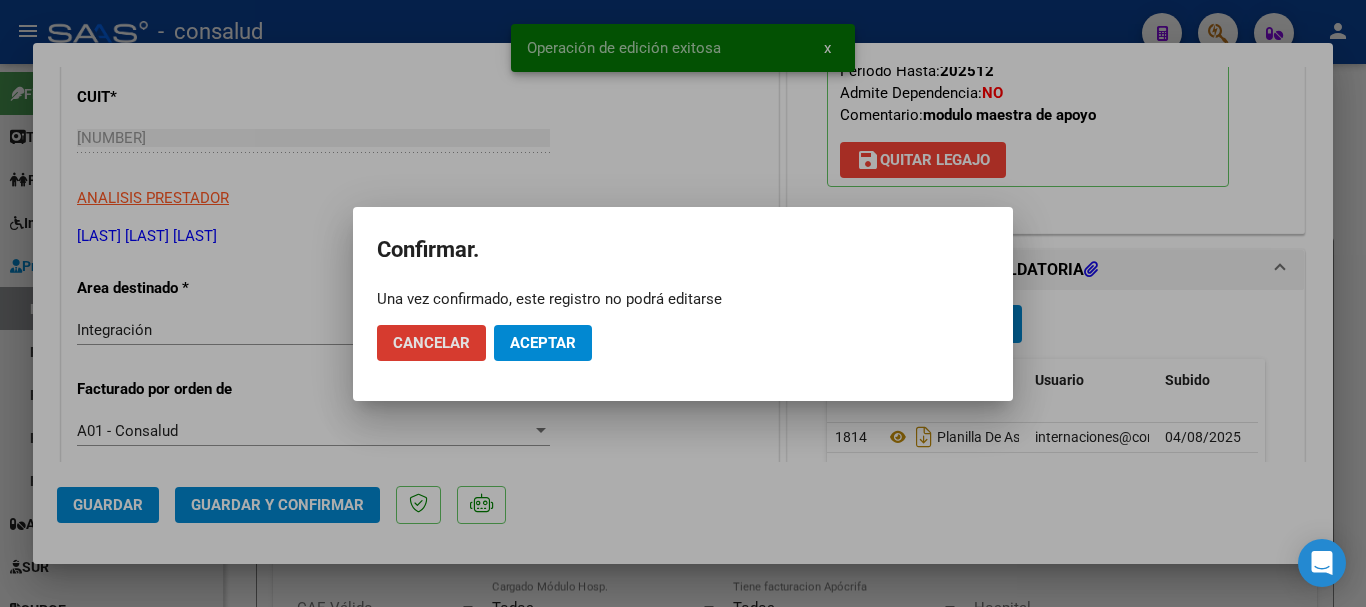 click on "Aceptar" 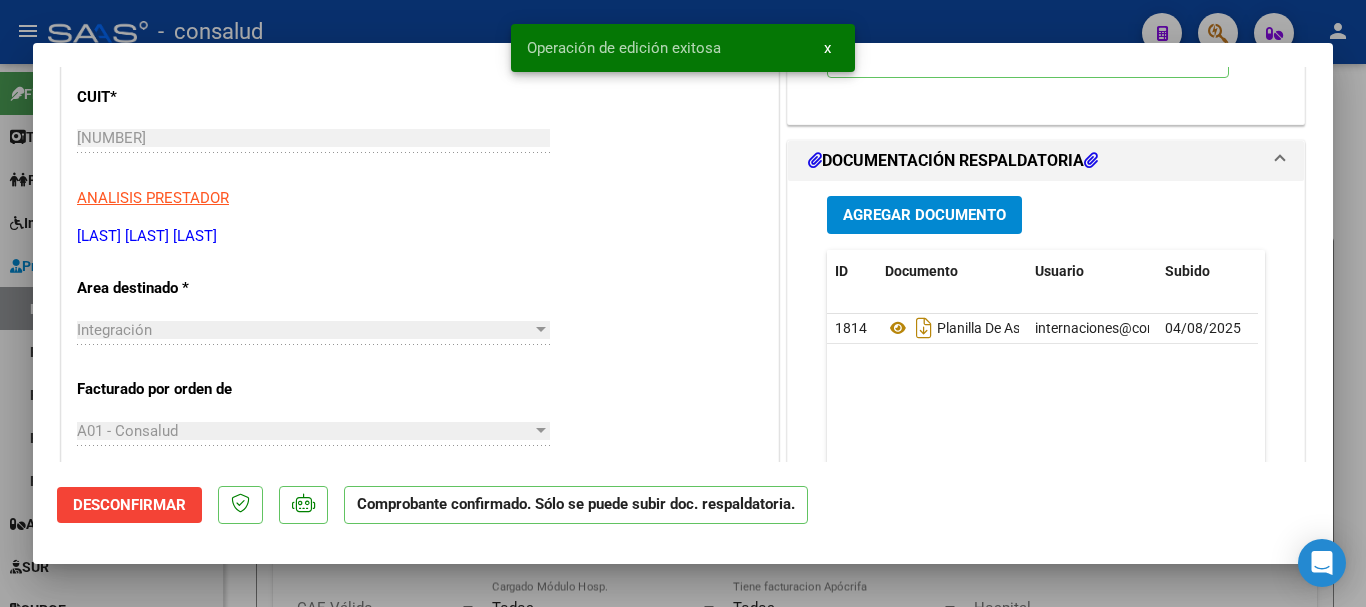 type 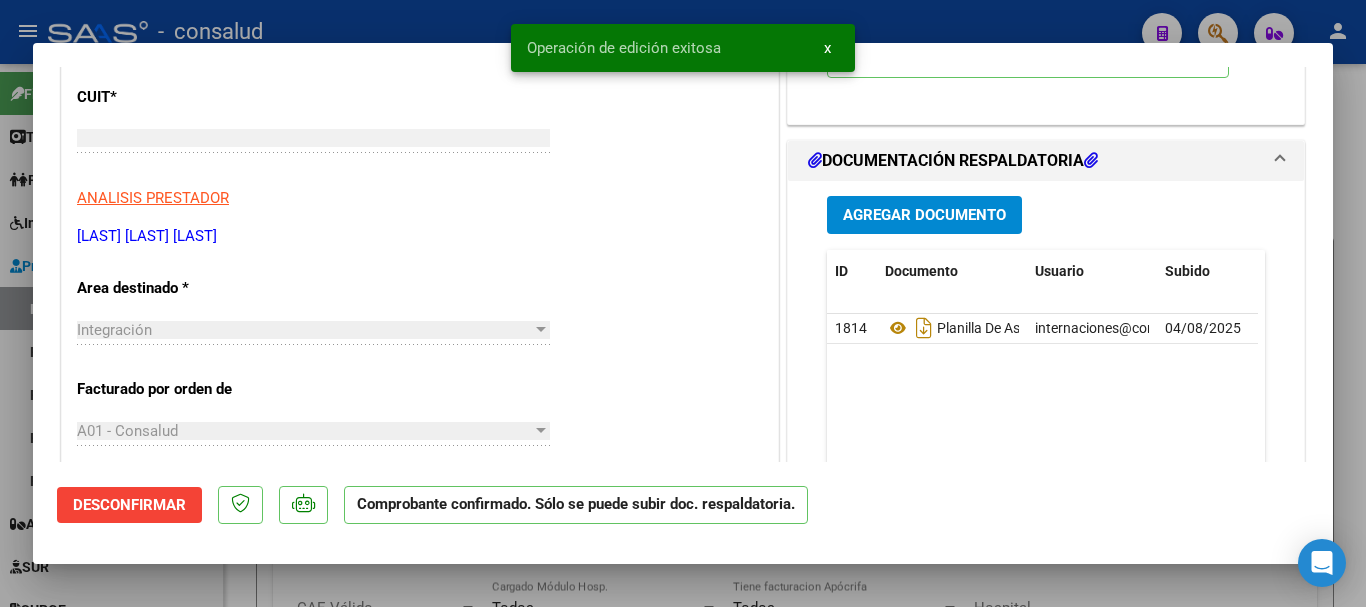 scroll, scrollTop: 0, scrollLeft: 0, axis: both 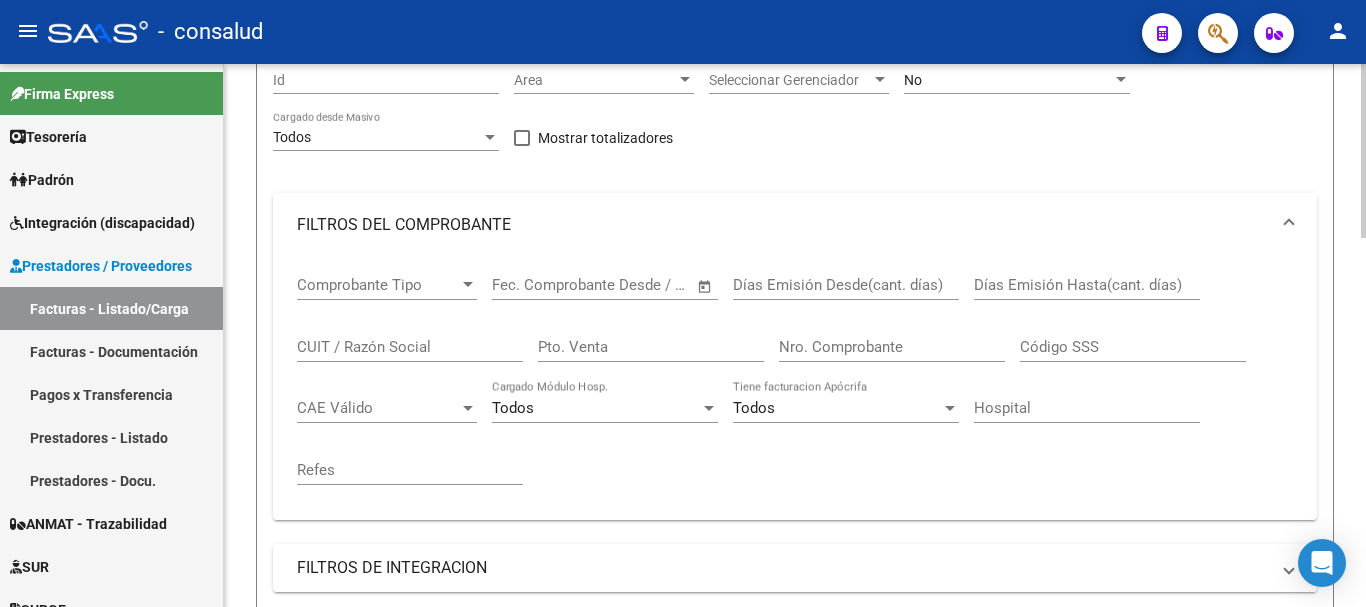 click at bounding box center [1289, 225] 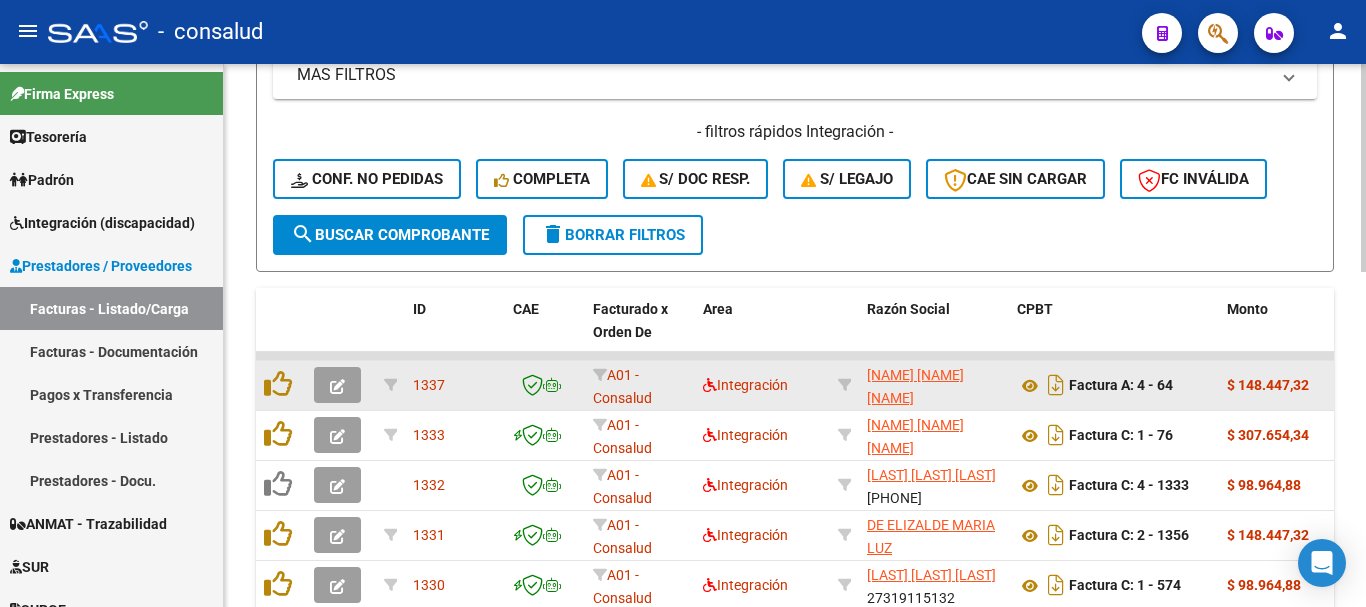 scroll, scrollTop: 500, scrollLeft: 0, axis: vertical 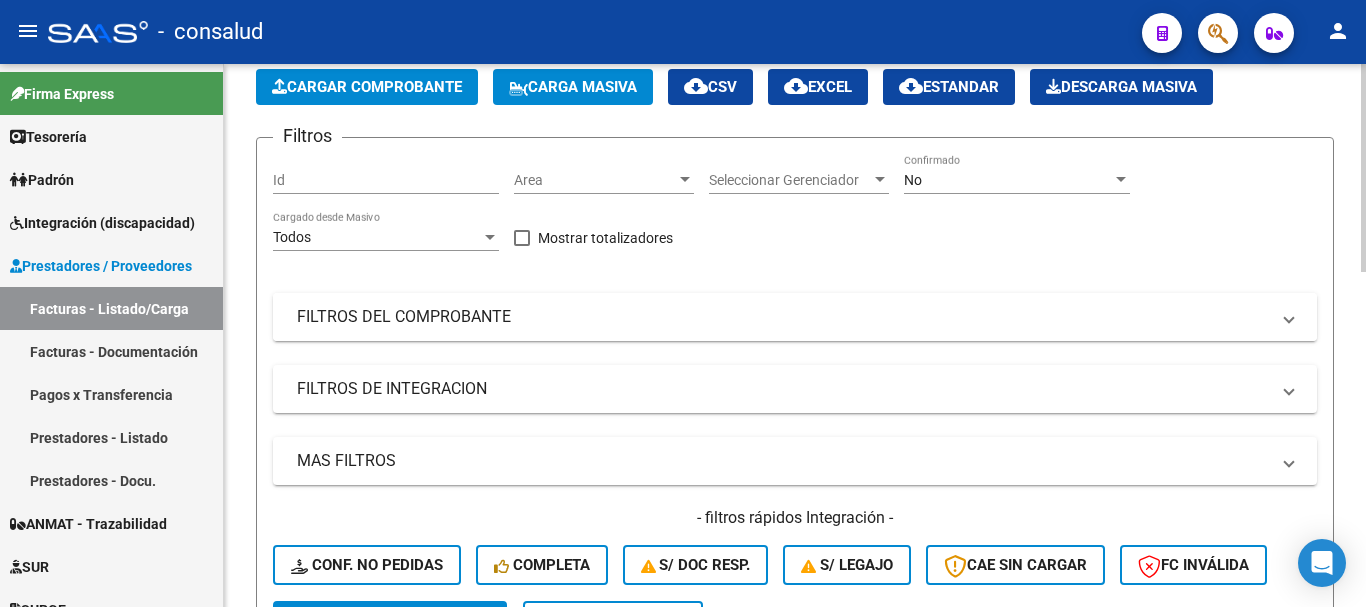 click on "FILTROS DEL COMPROBANTE" at bounding box center [783, 317] 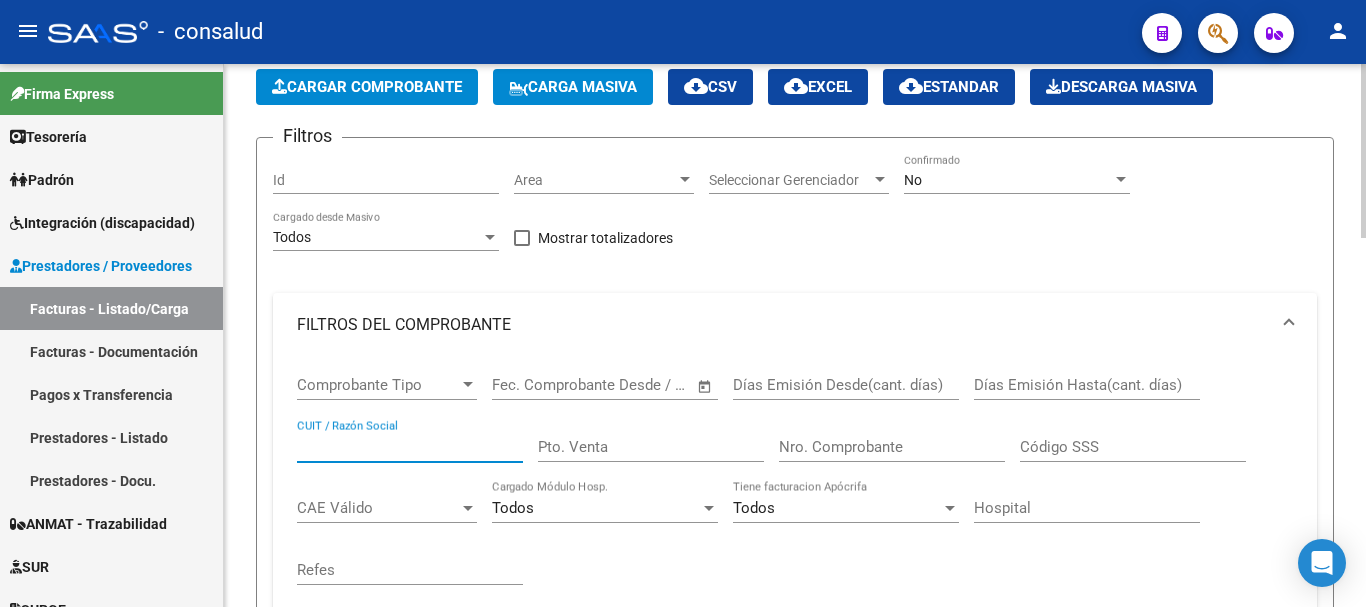 paste on "[PHONE]" 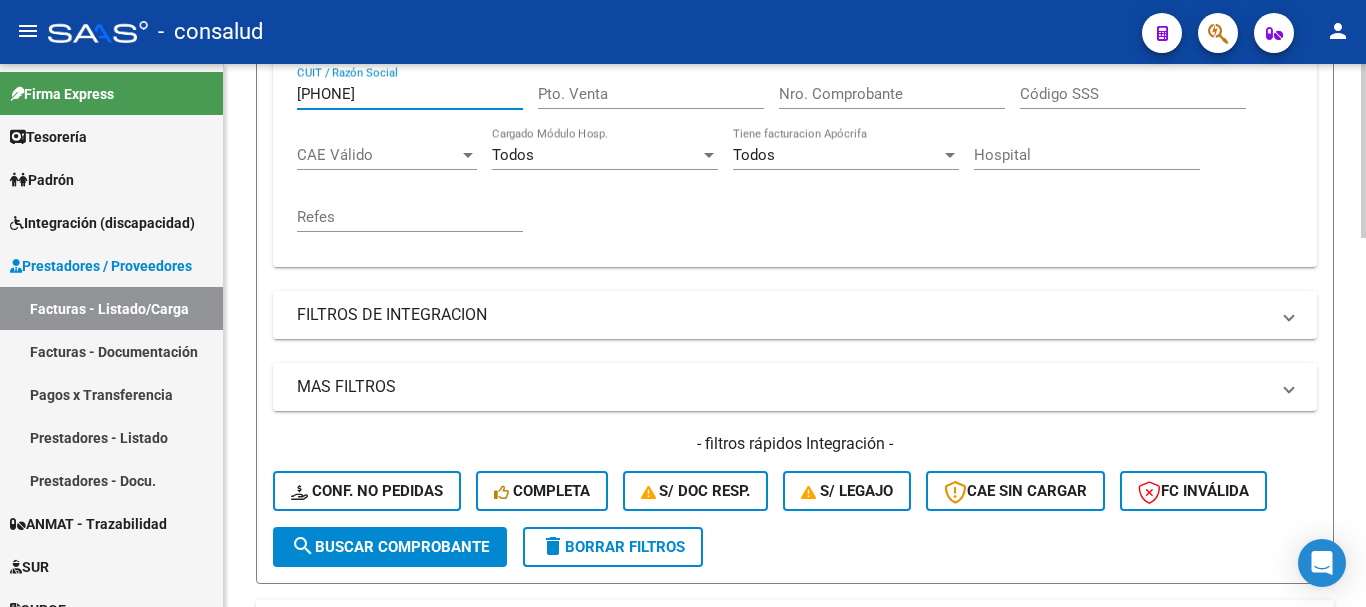 scroll, scrollTop: 500, scrollLeft: 0, axis: vertical 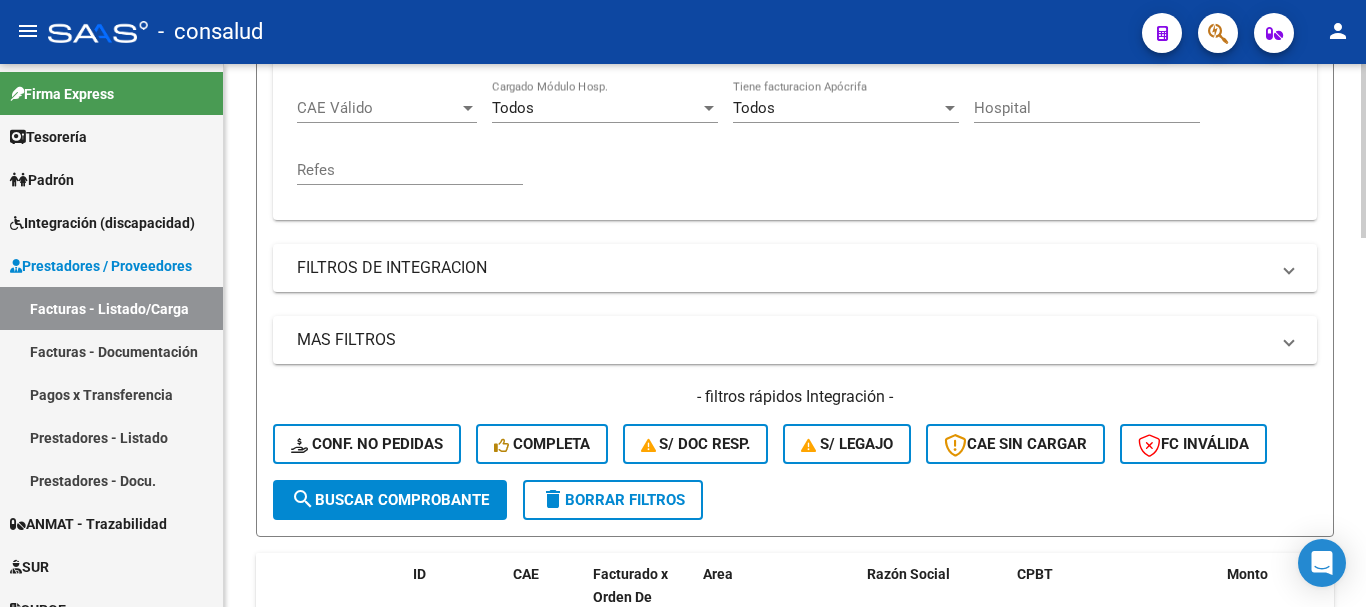 type on "[PHONE]" 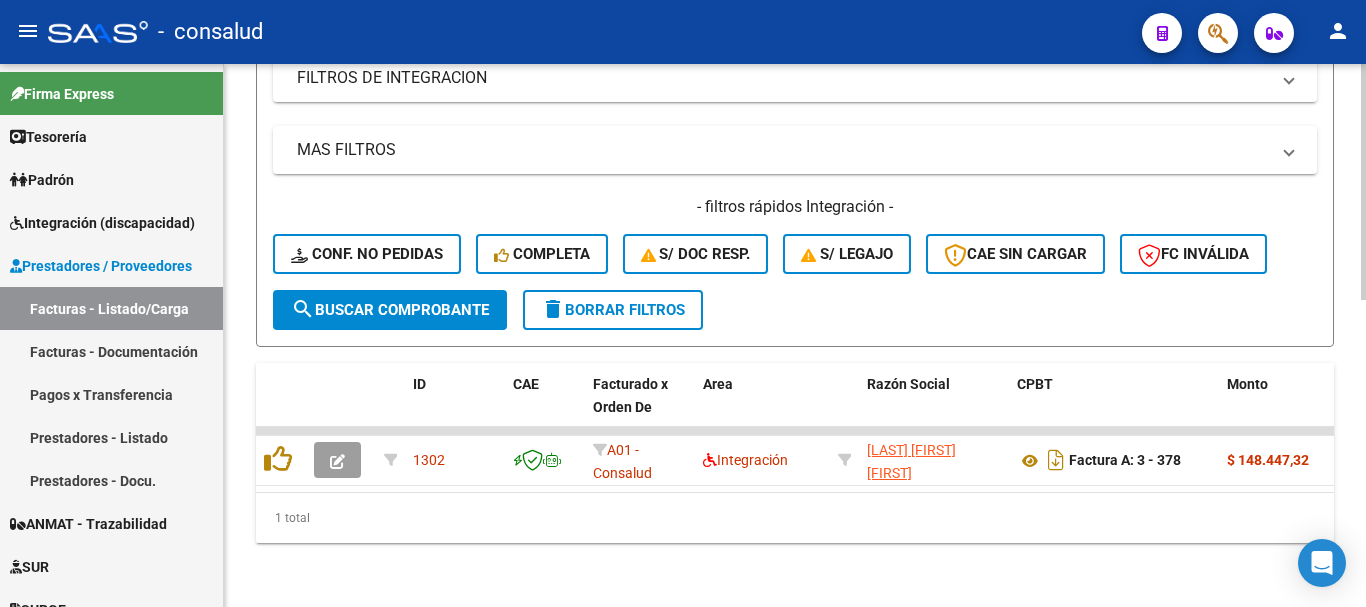 scroll, scrollTop: 700, scrollLeft: 0, axis: vertical 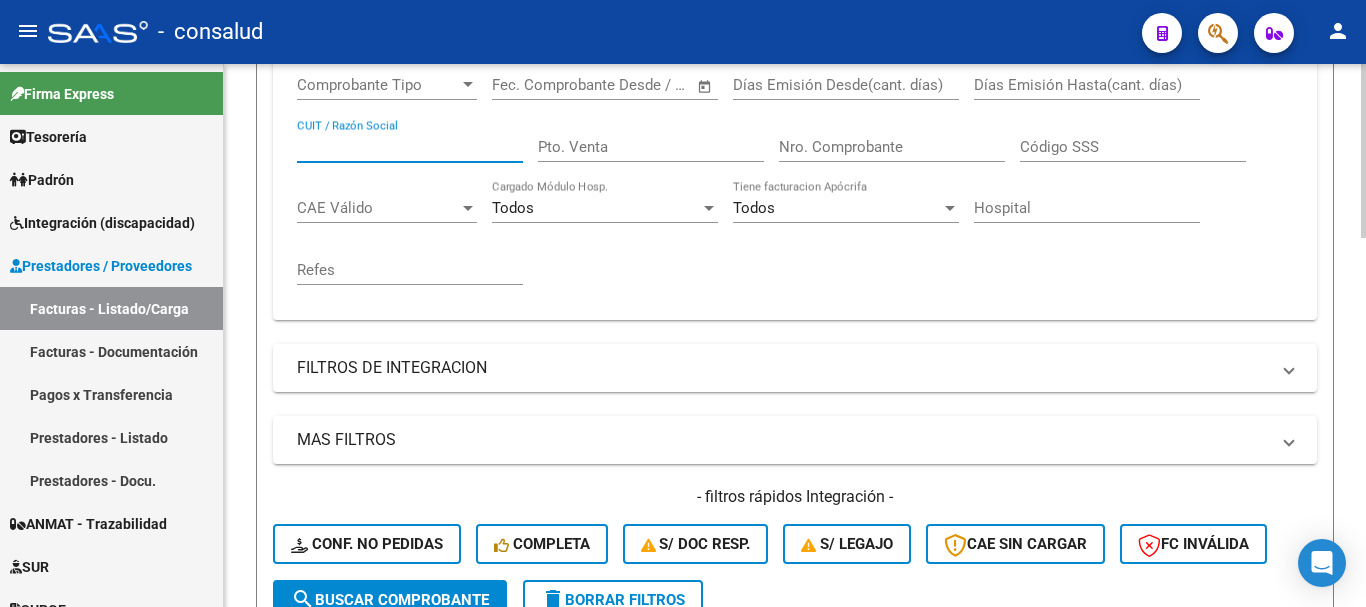 paste on "[NUMBER]" 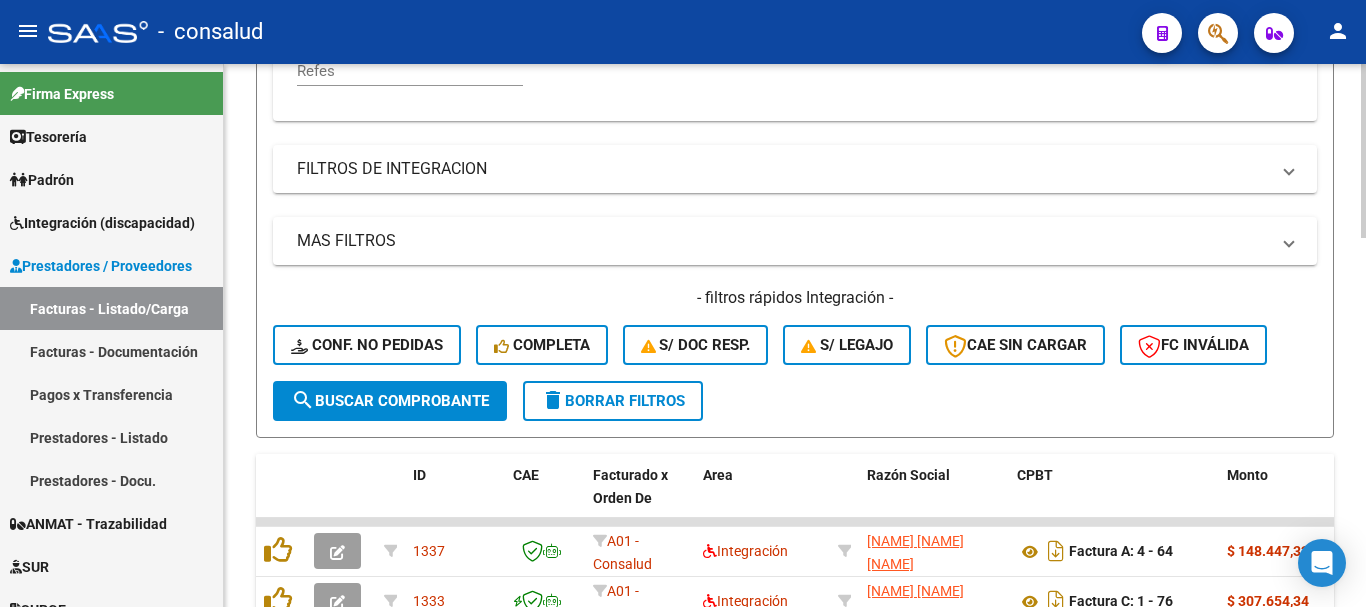 scroll, scrollTop: 600, scrollLeft: 0, axis: vertical 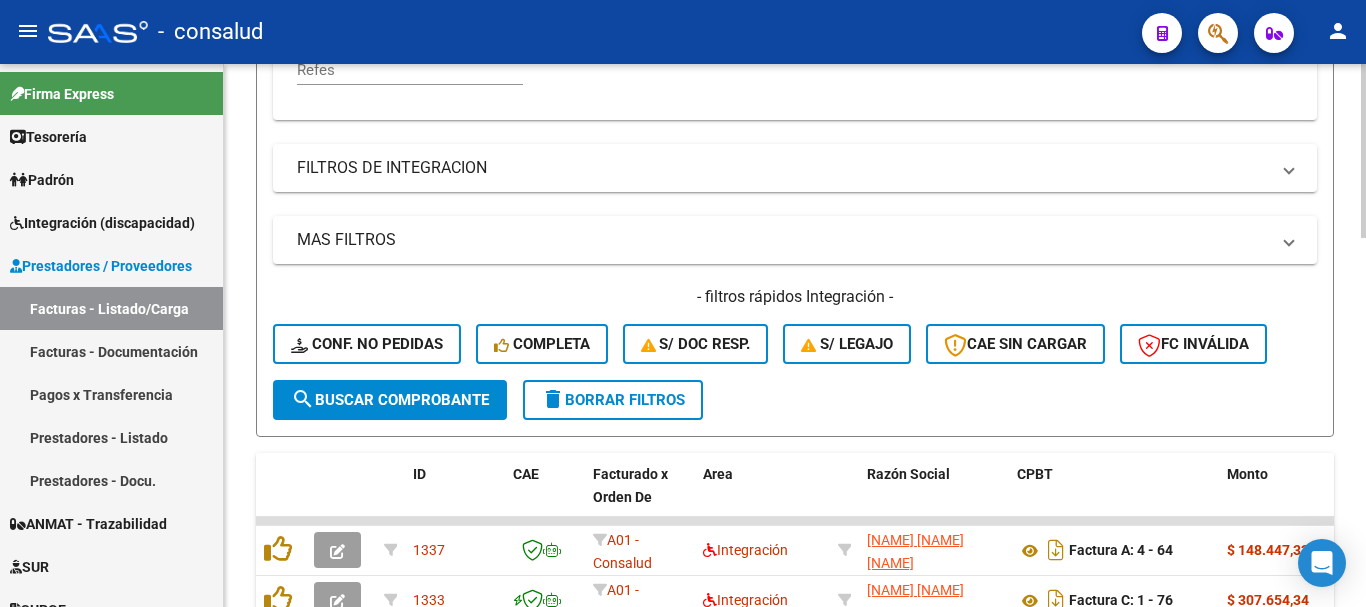 type on "[NUMBER]" 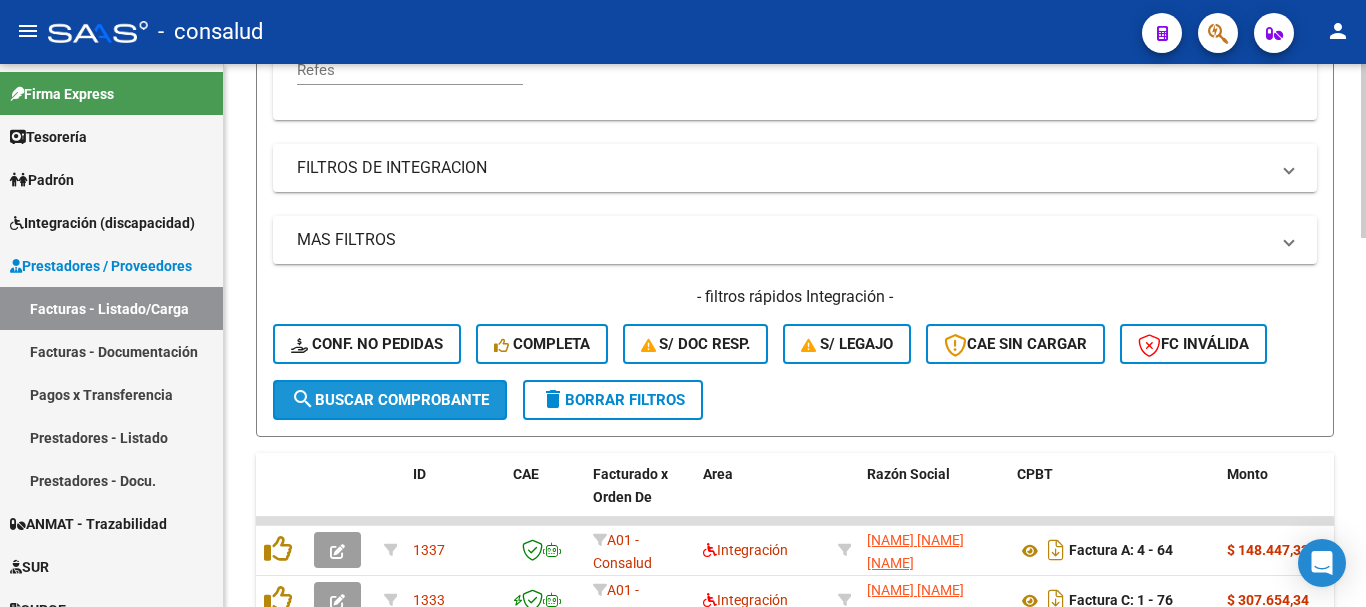 click on "search  Buscar Comprobante" 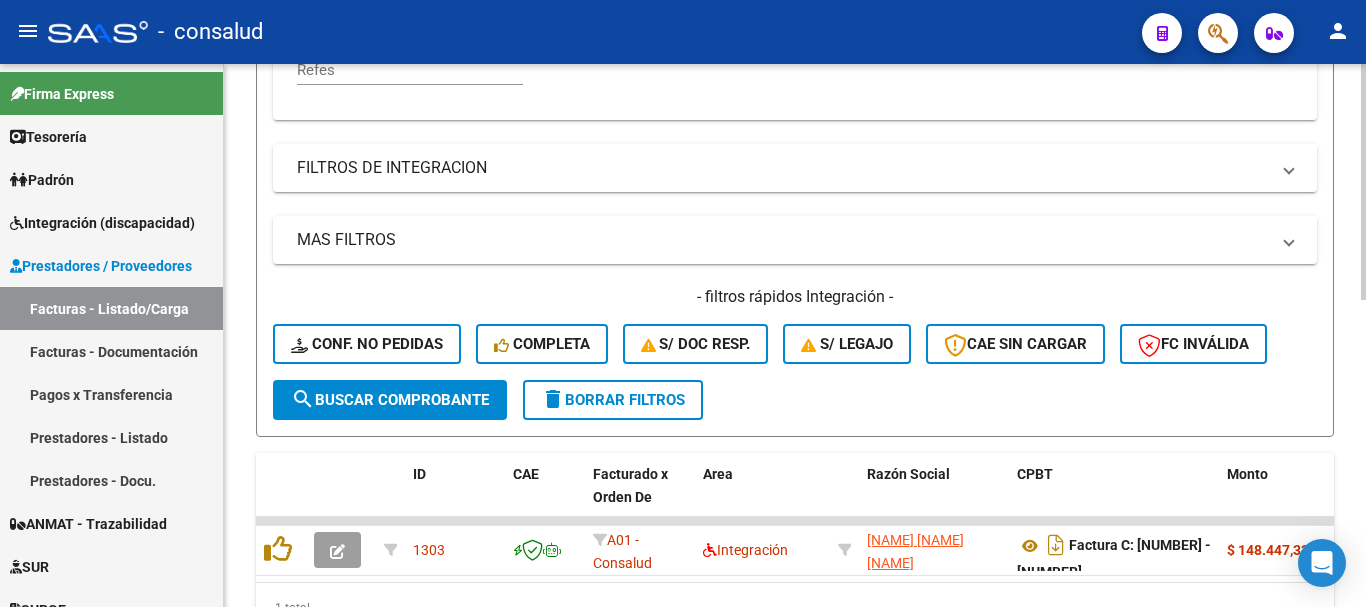 scroll, scrollTop: 700, scrollLeft: 0, axis: vertical 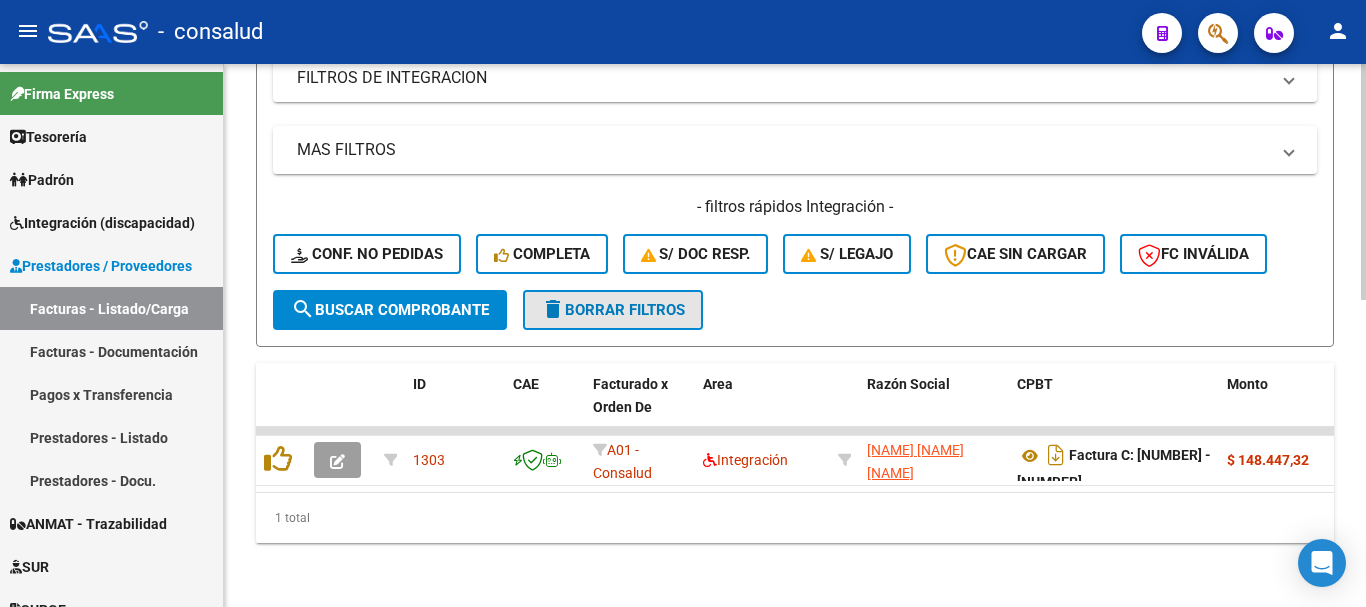 click on "delete  Borrar Filtros" 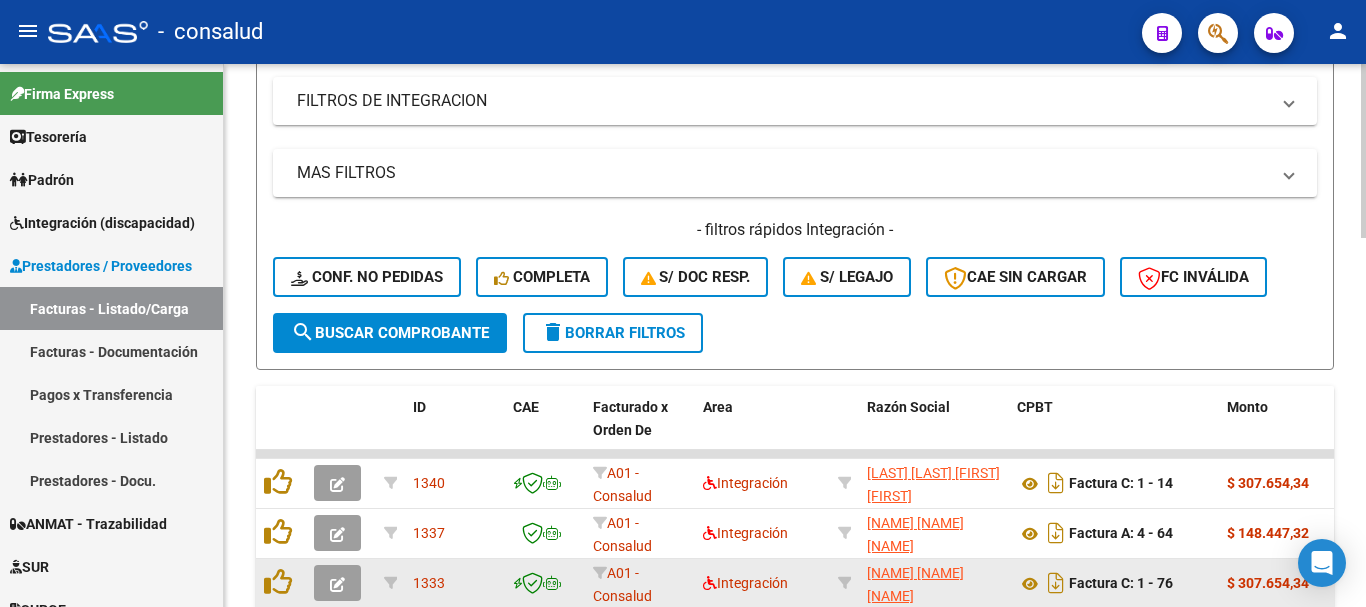 scroll, scrollTop: 700, scrollLeft: 0, axis: vertical 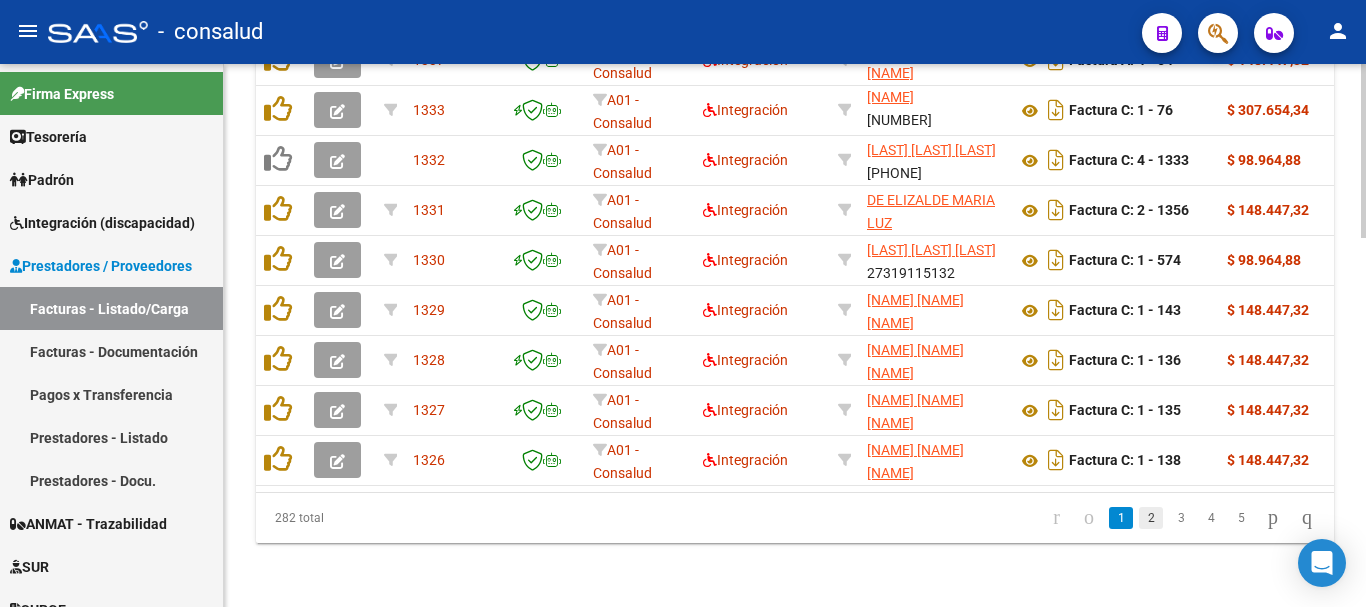 click on "2" 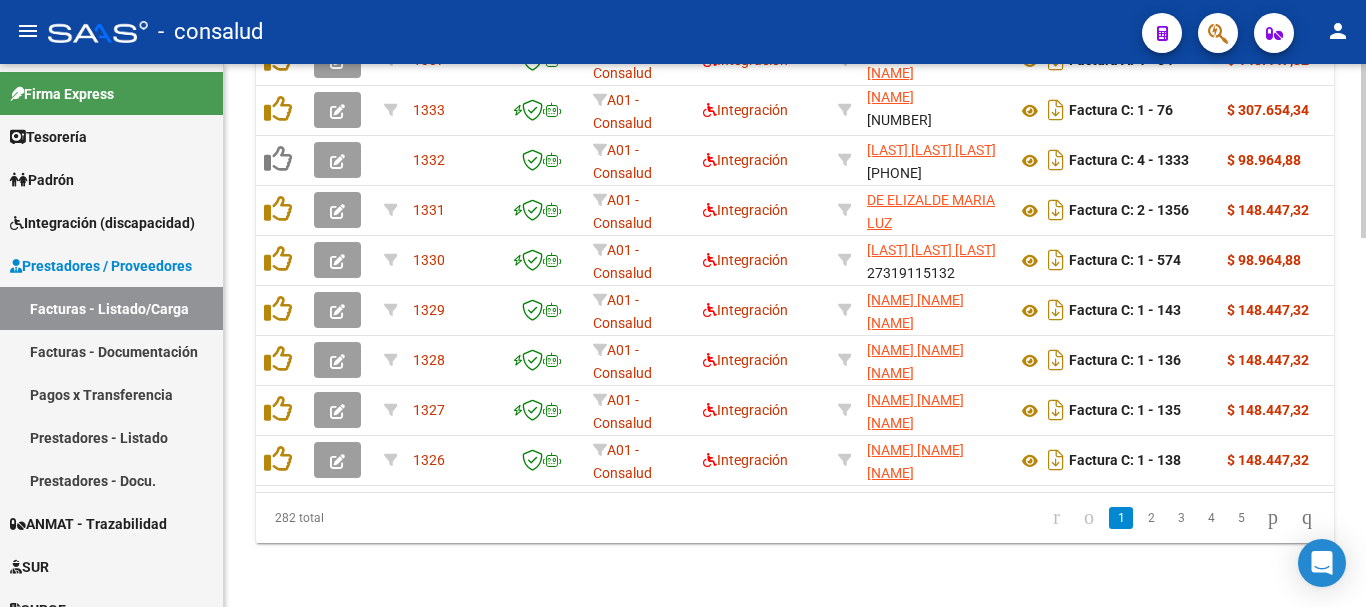 scroll, scrollTop: 1161, scrollLeft: 0, axis: vertical 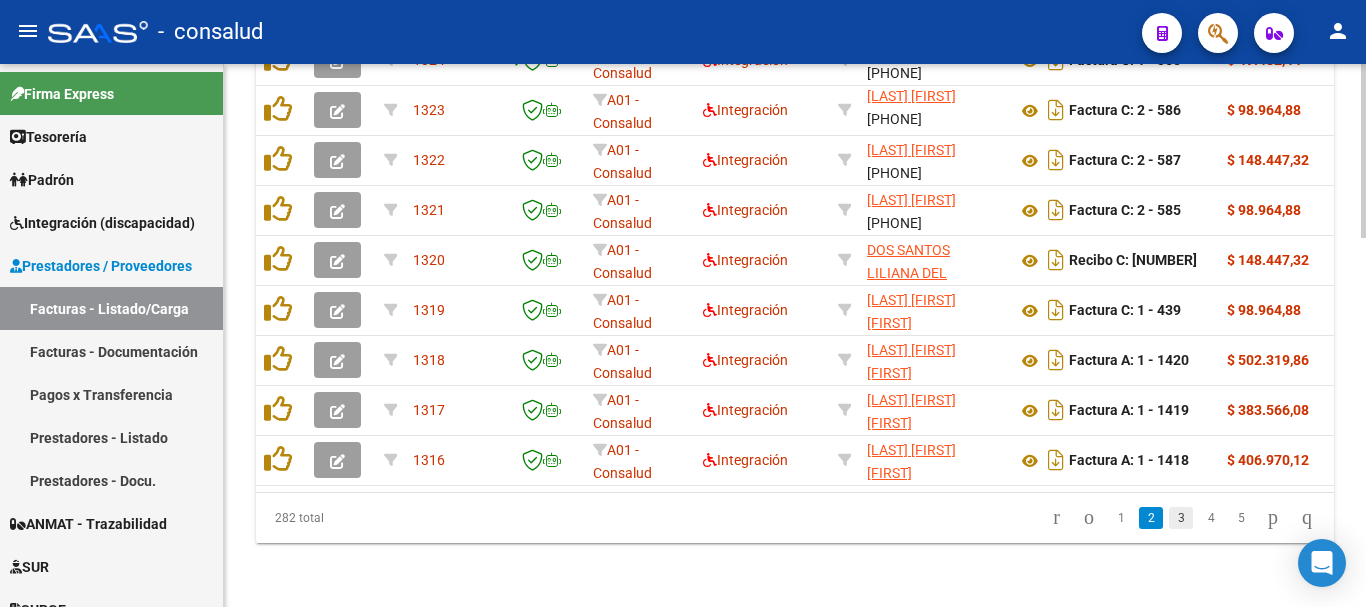 click on "3" 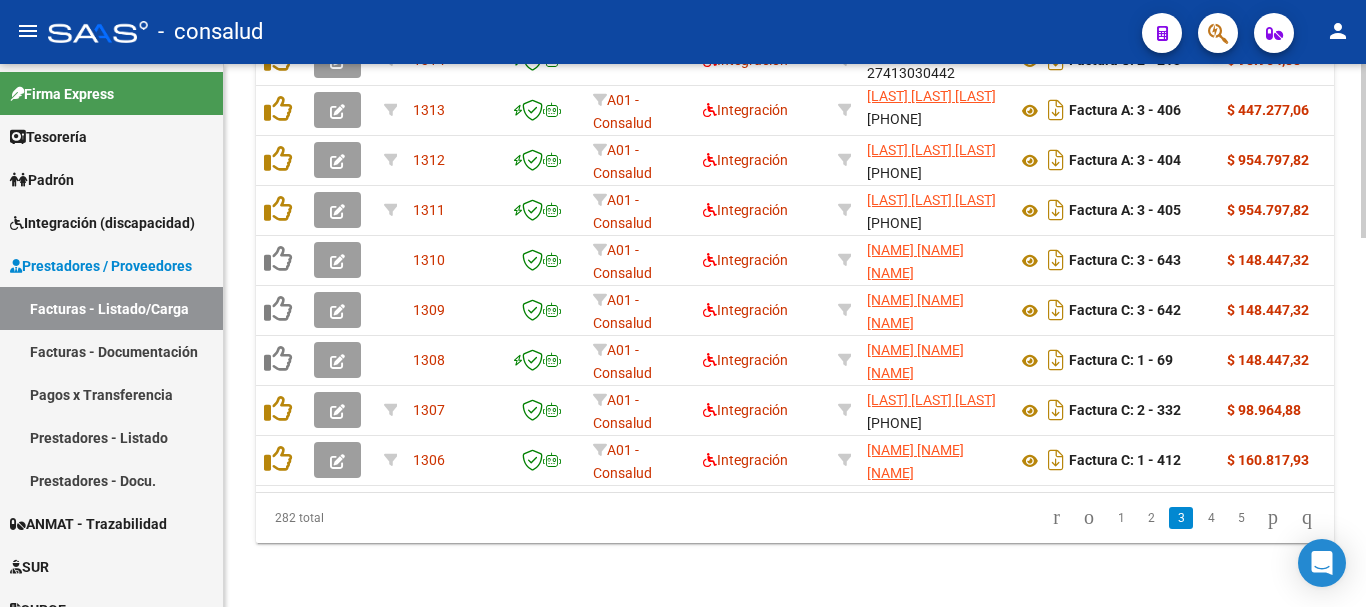 scroll, scrollTop: 1156, scrollLeft: 0, axis: vertical 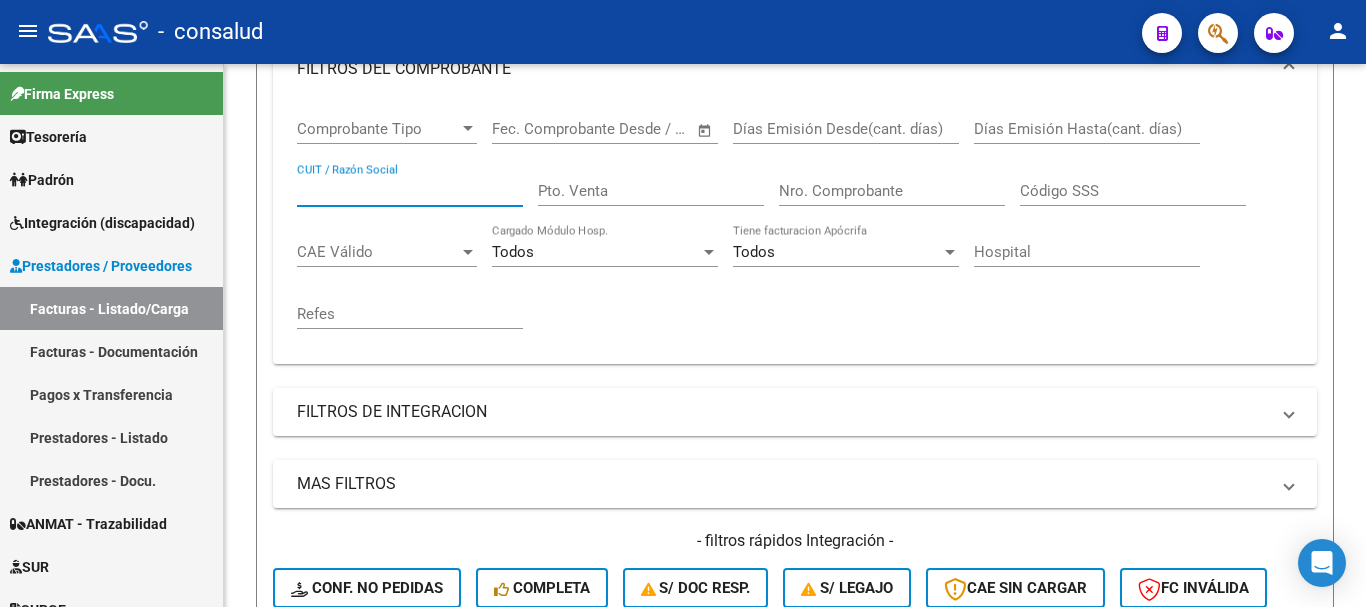 paste on "[PHONE]" 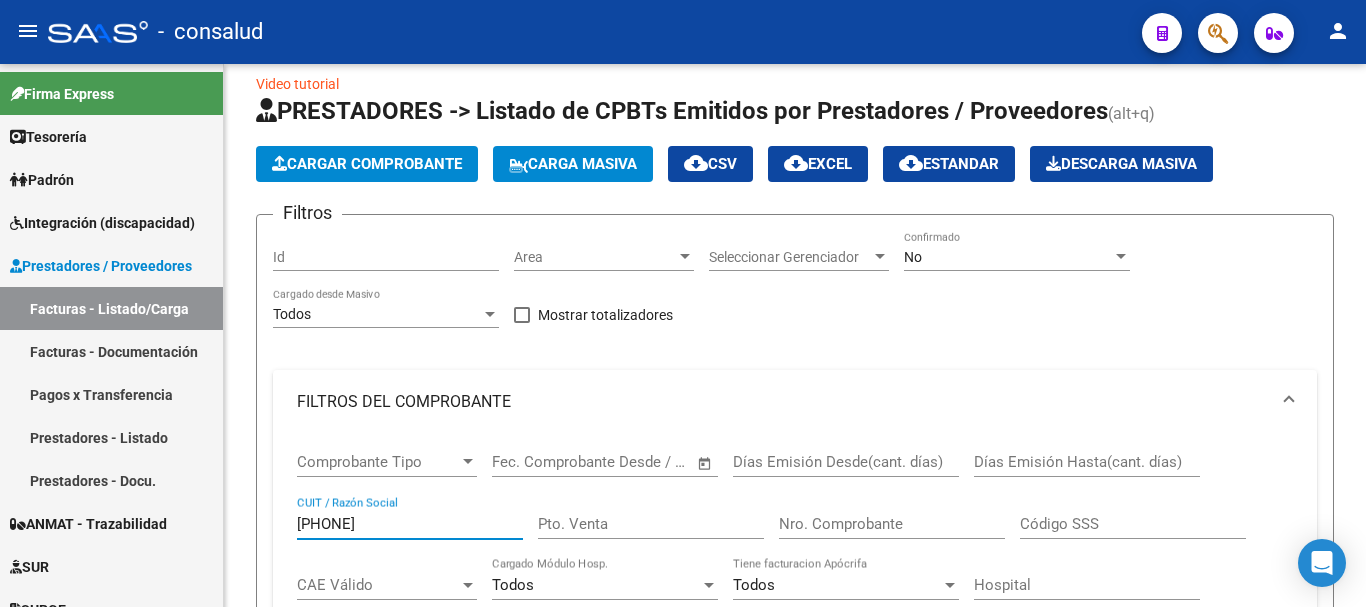 scroll, scrollTop: 0, scrollLeft: 0, axis: both 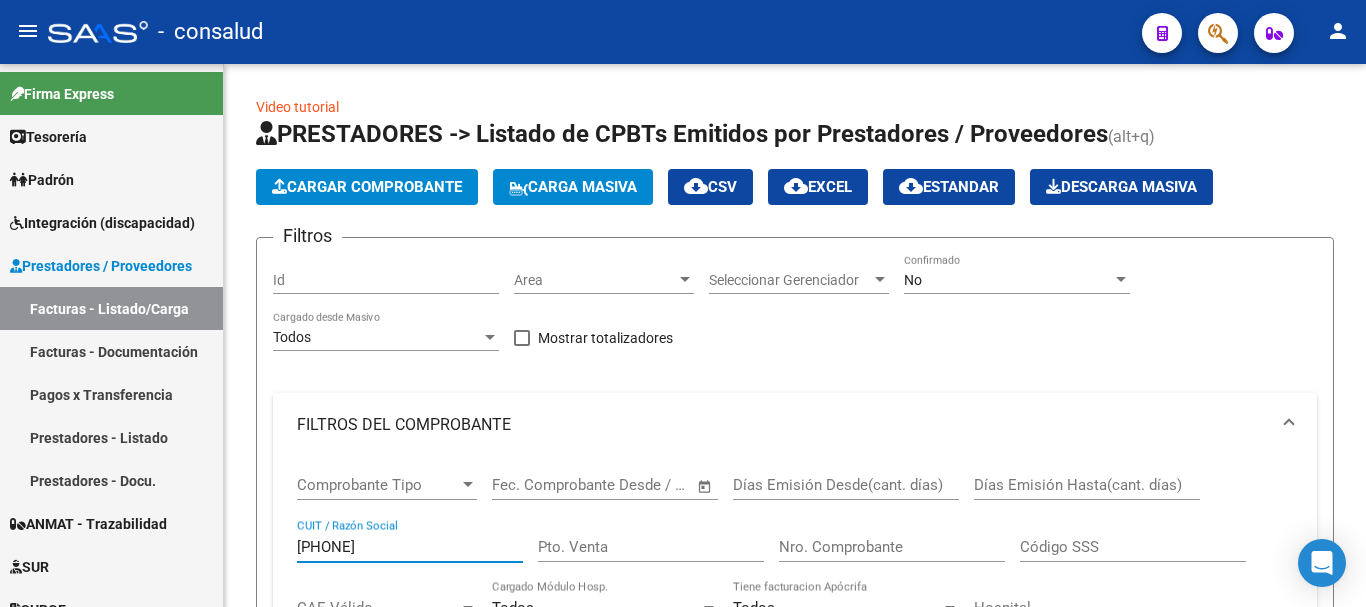 type on "[PHONE]" 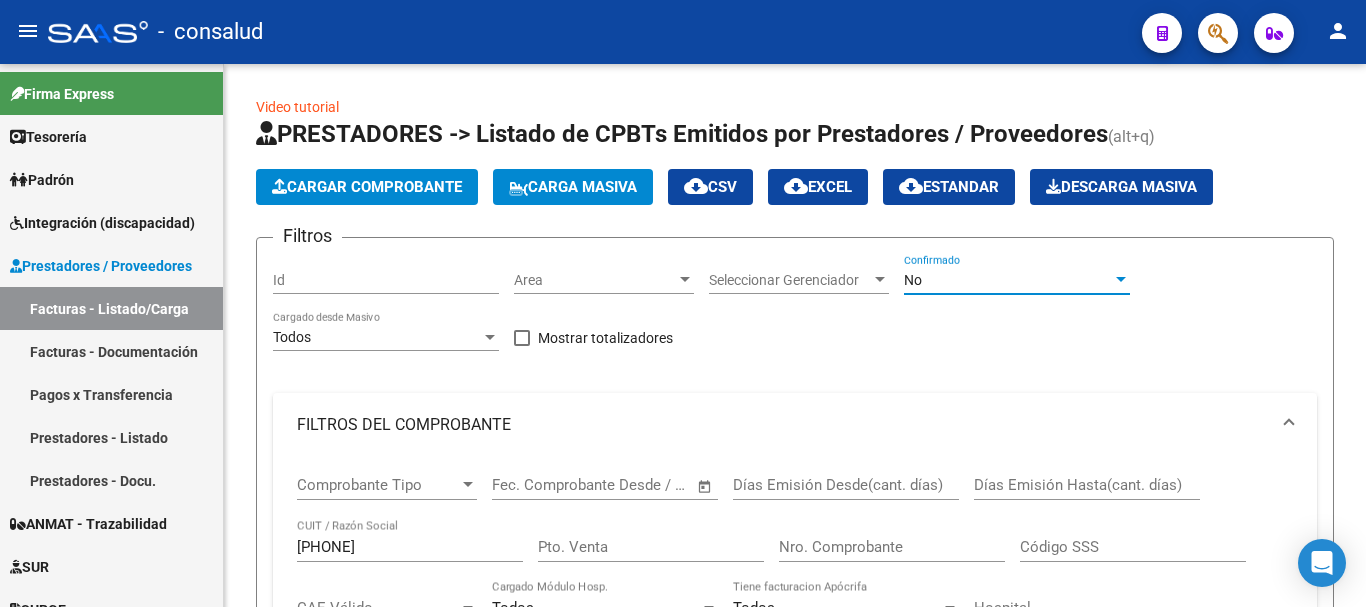 click on "No" at bounding box center [1008, 280] 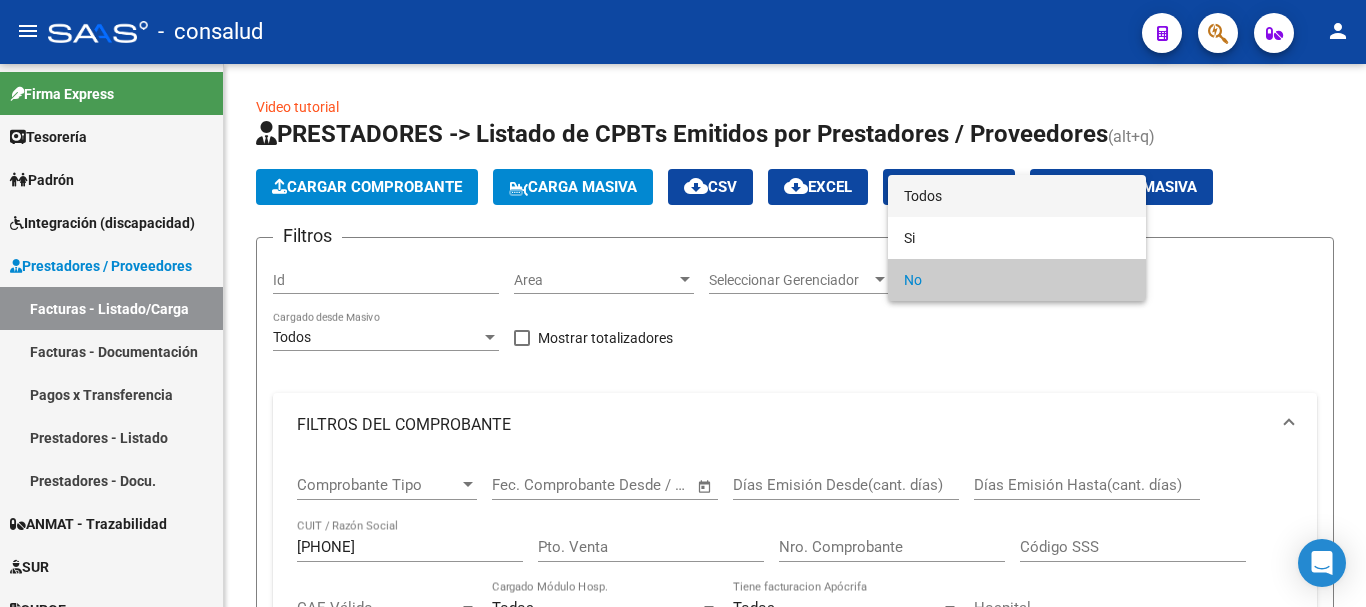 click on "Todos" at bounding box center (1017, 196) 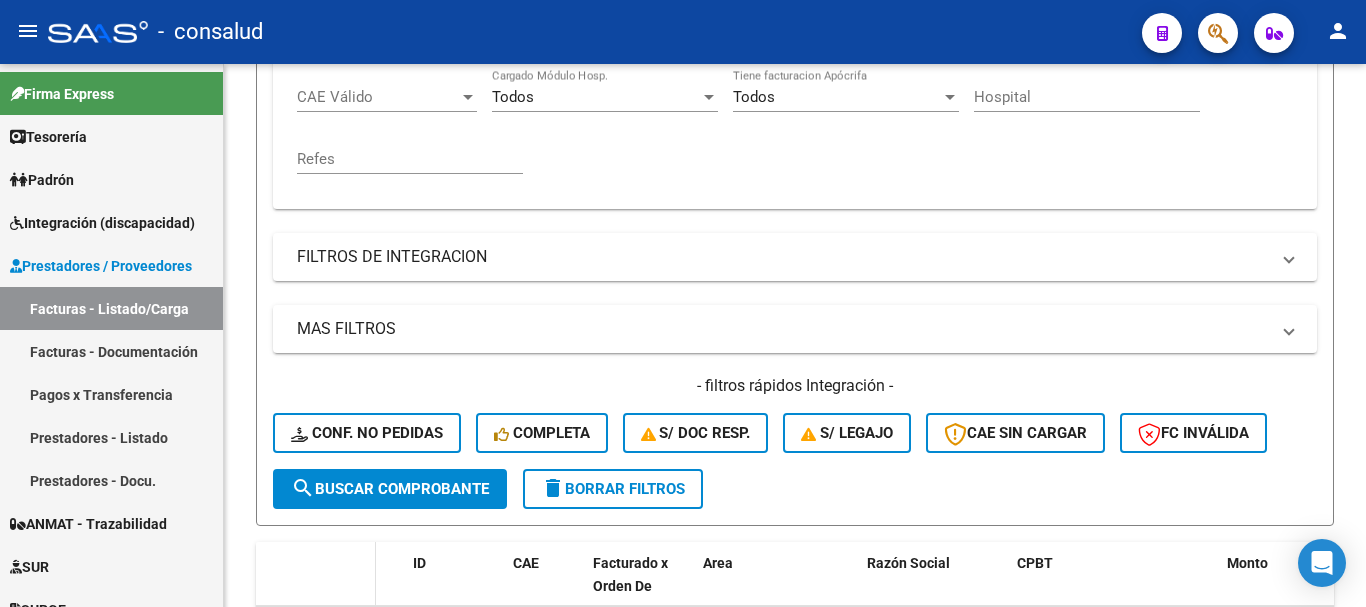 scroll, scrollTop: 600, scrollLeft: 0, axis: vertical 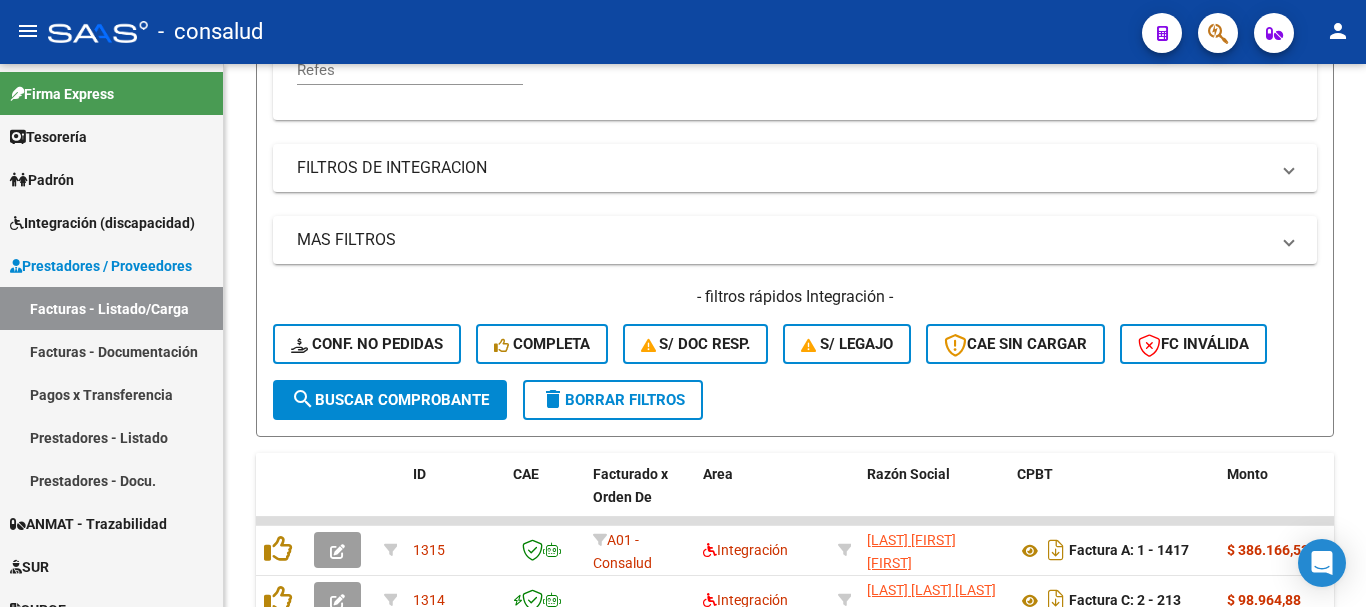 drag, startPoint x: 349, startPoint y: 411, endPoint x: 393, endPoint y: 444, distance: 55 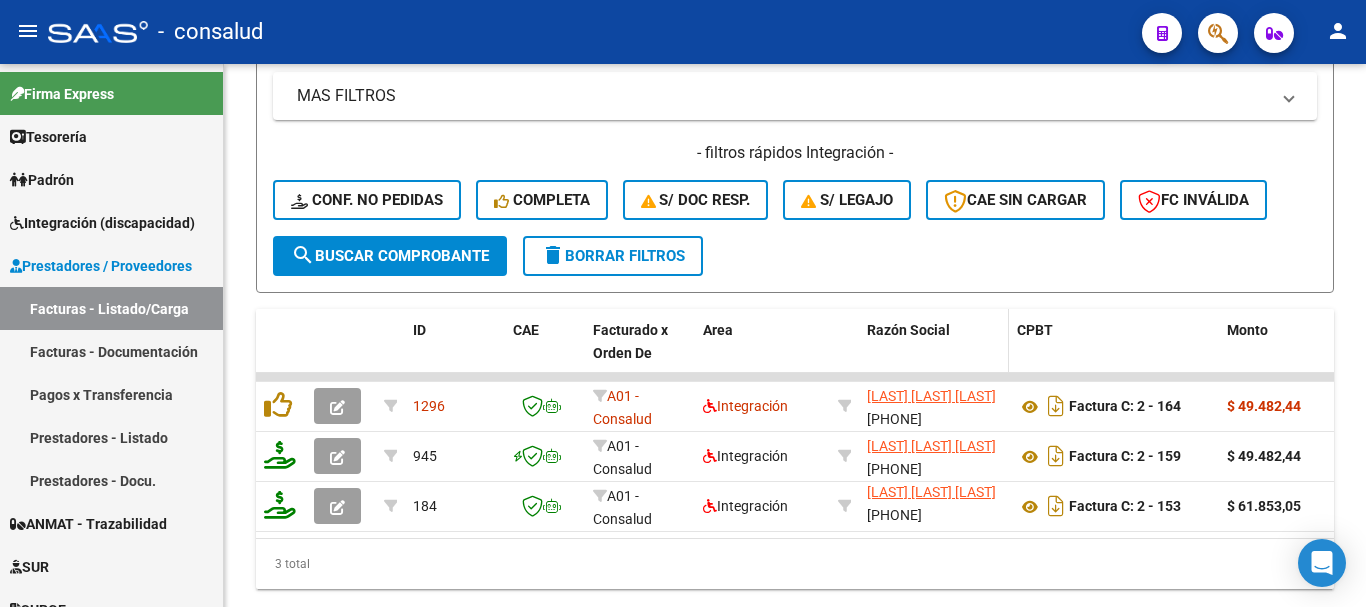 scroll, scrollTop: 800, scrollLeft: 0, axis: vertical 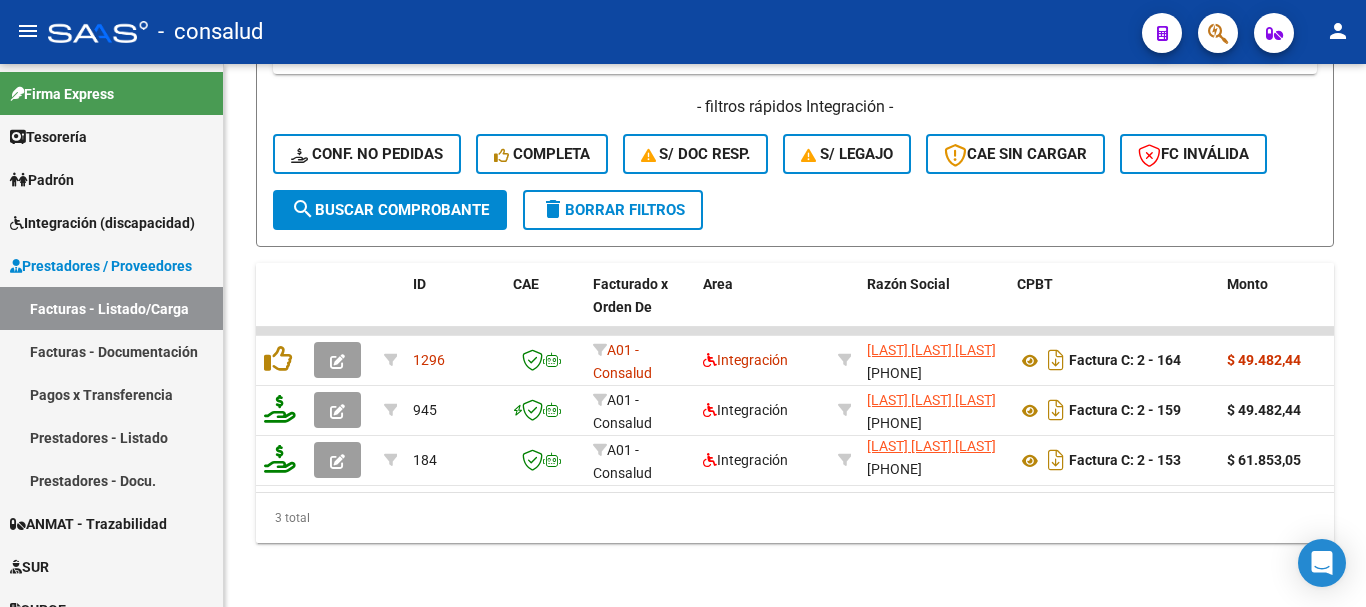 click on "delete  Borrar Filtros" 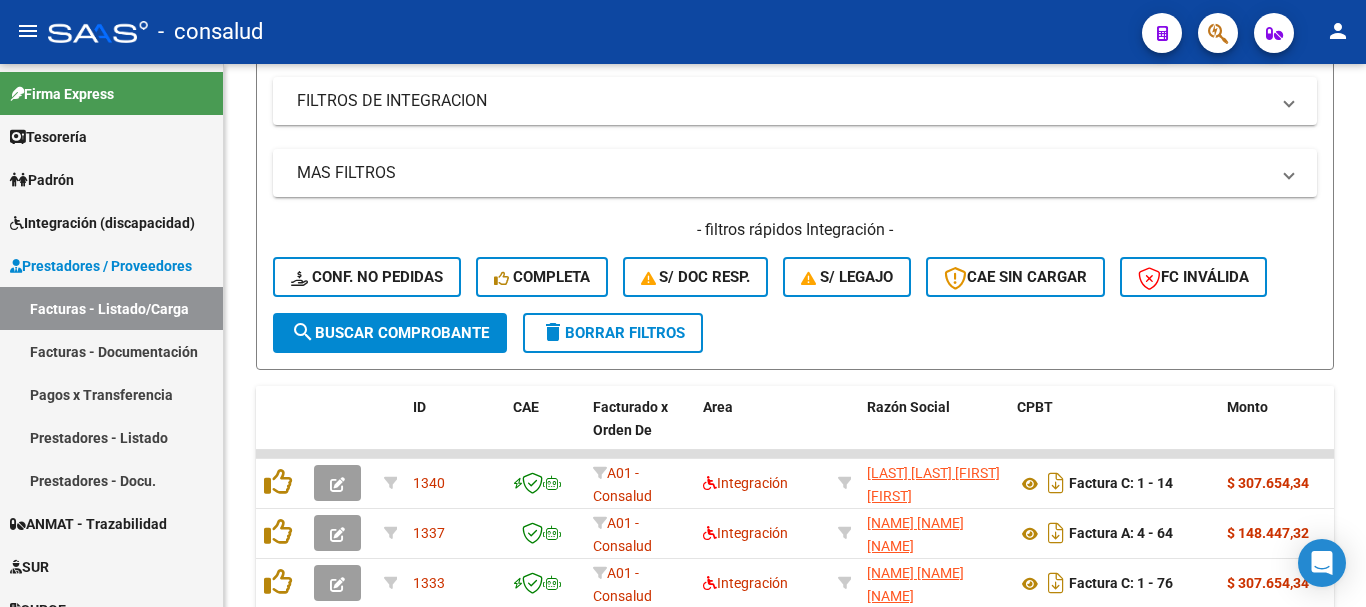 scroll, scrollTop: 800, scrollLeft: 0, axis: vertical 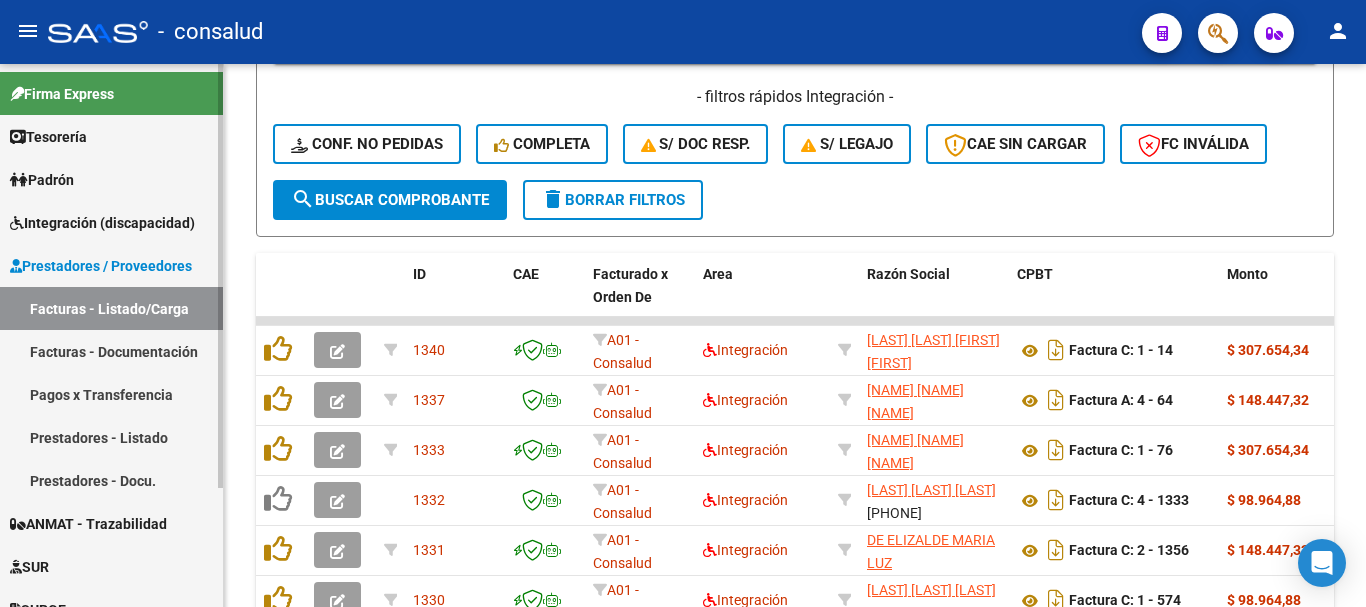 click on "Integración (discapacidad)" at bounding box center (102, 223) 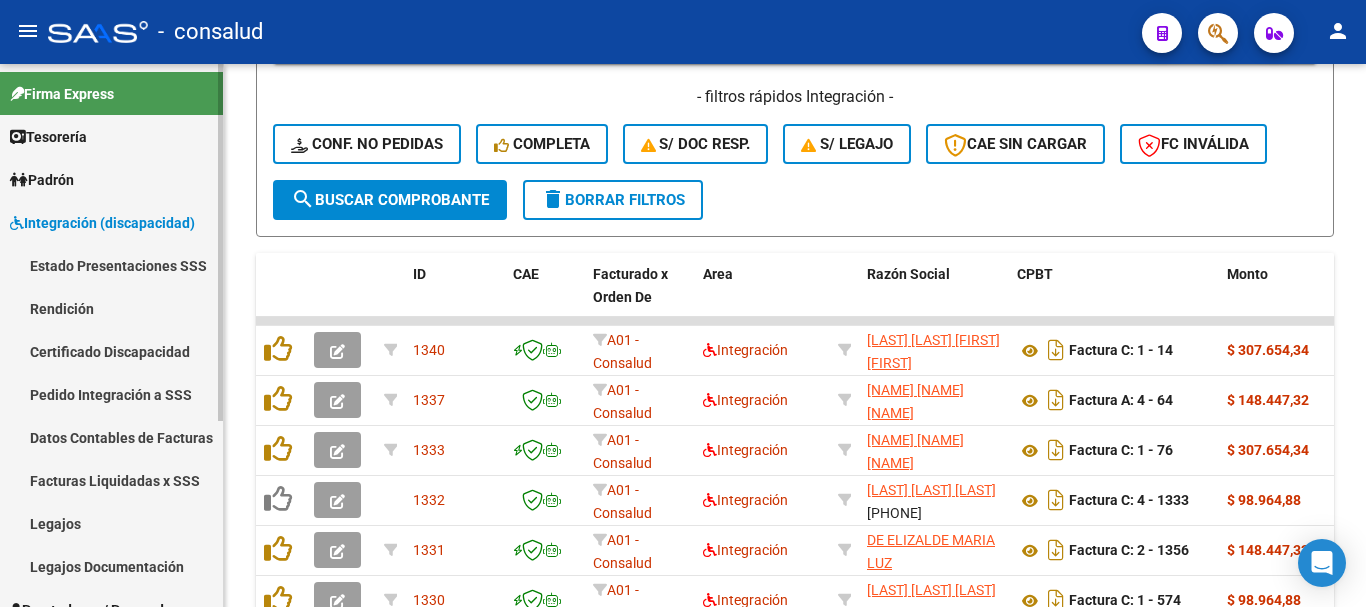 click on "Certificado Discapacidad" at bounding box center [111, 351] 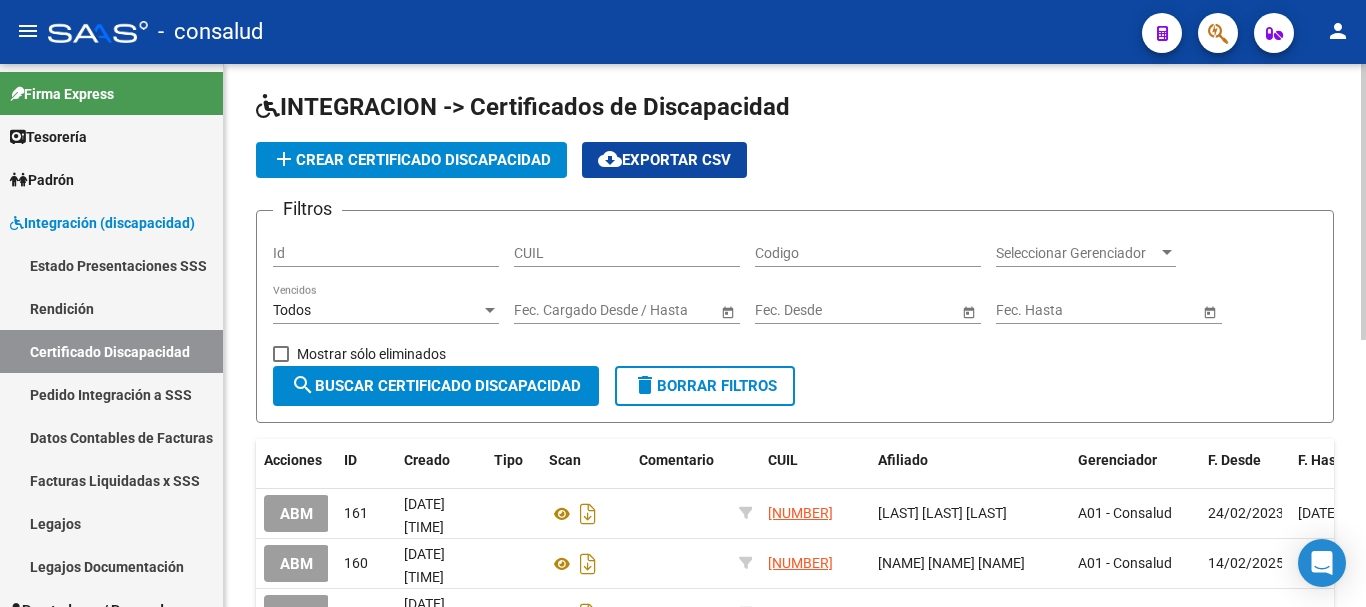 scroll, scrollTop: 0, scrollLeft: 0, axis: both 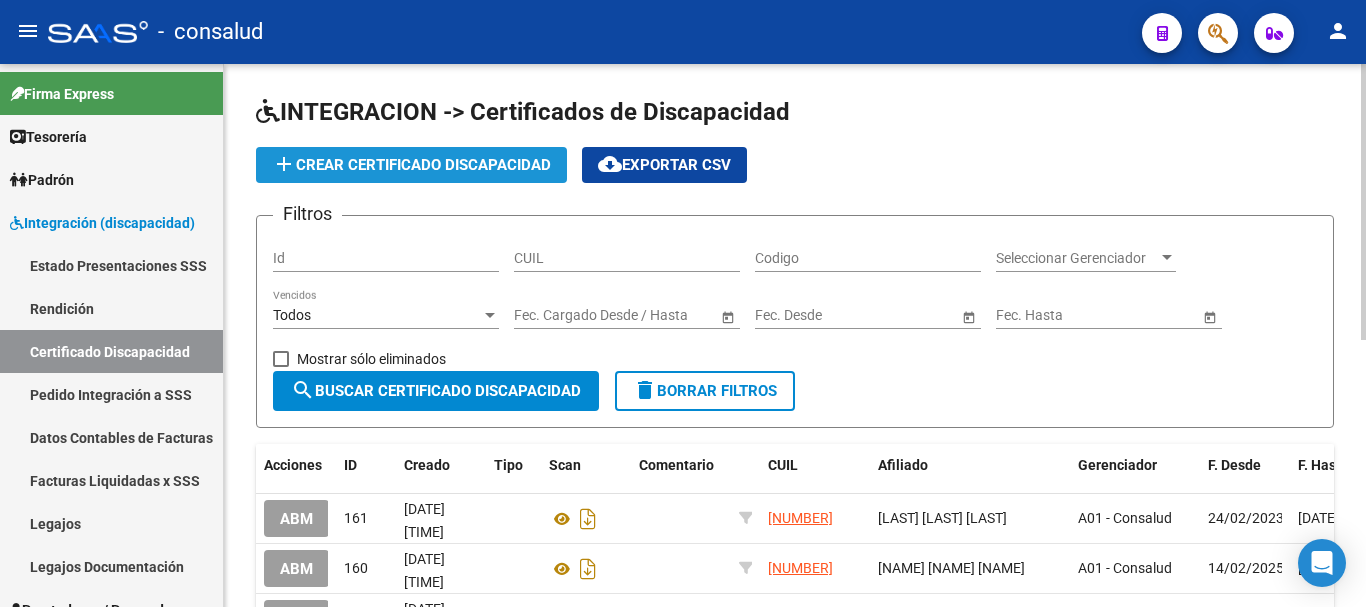 click on "add  Crear Certificado Discapacidad" 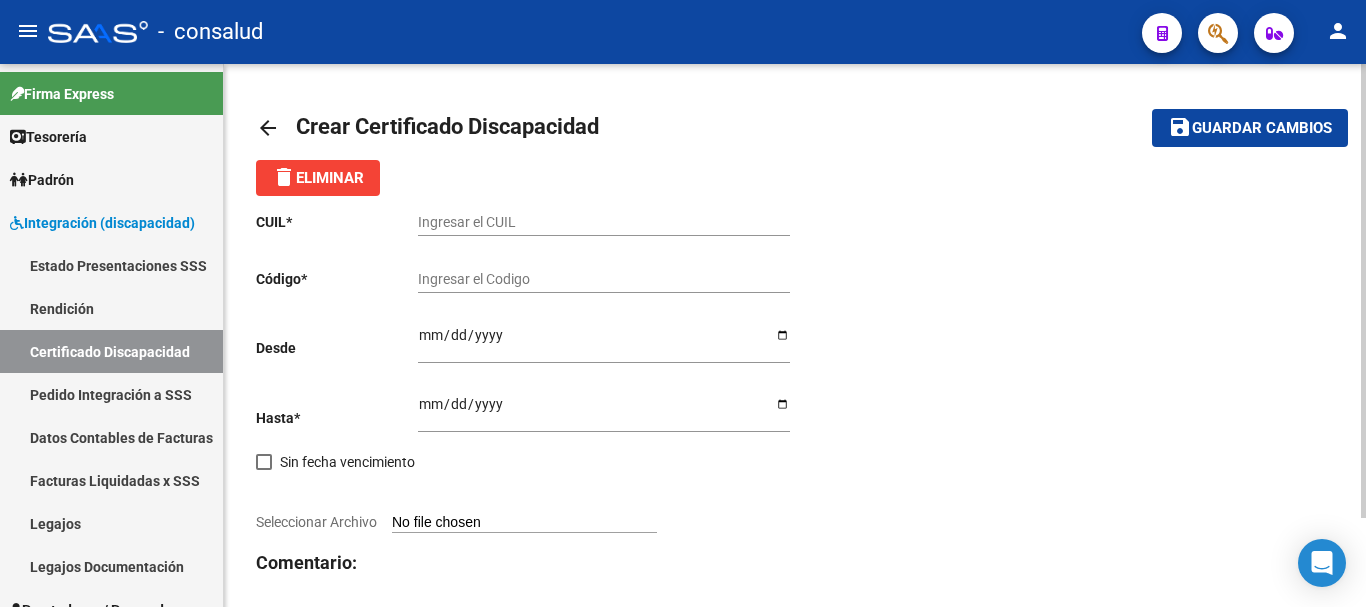 click on "Ingresar el CUIL" at bounding box center [604, 222] 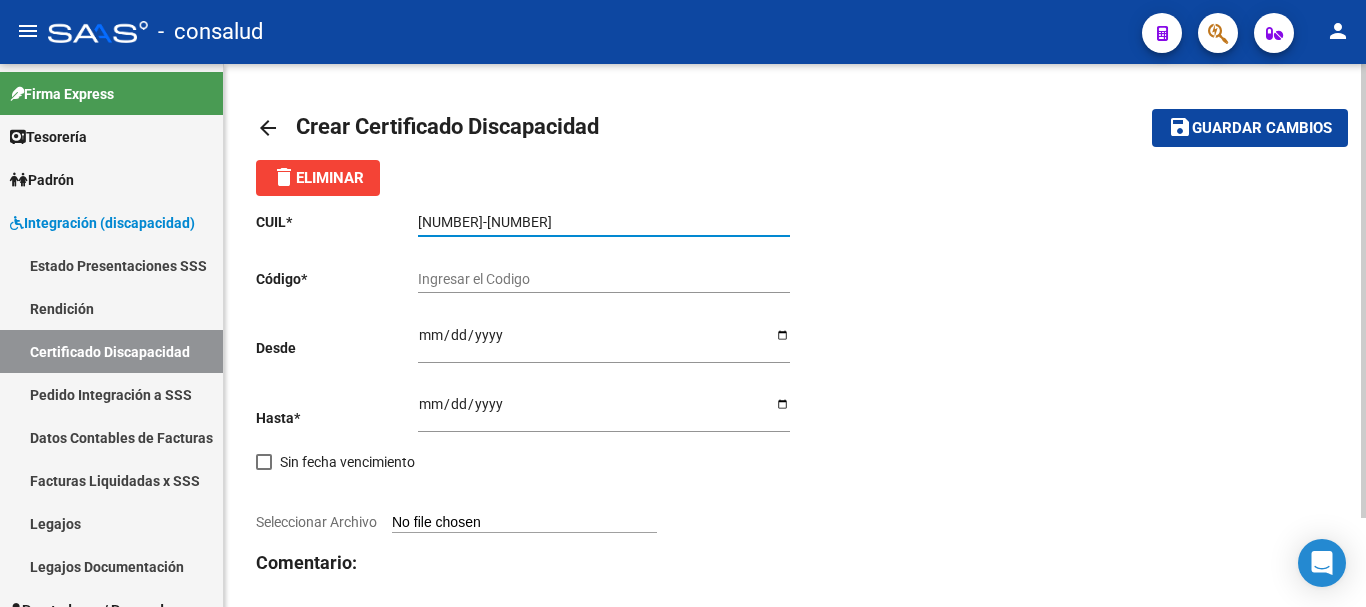 type on "[NUMBER]-[NUMBER]" 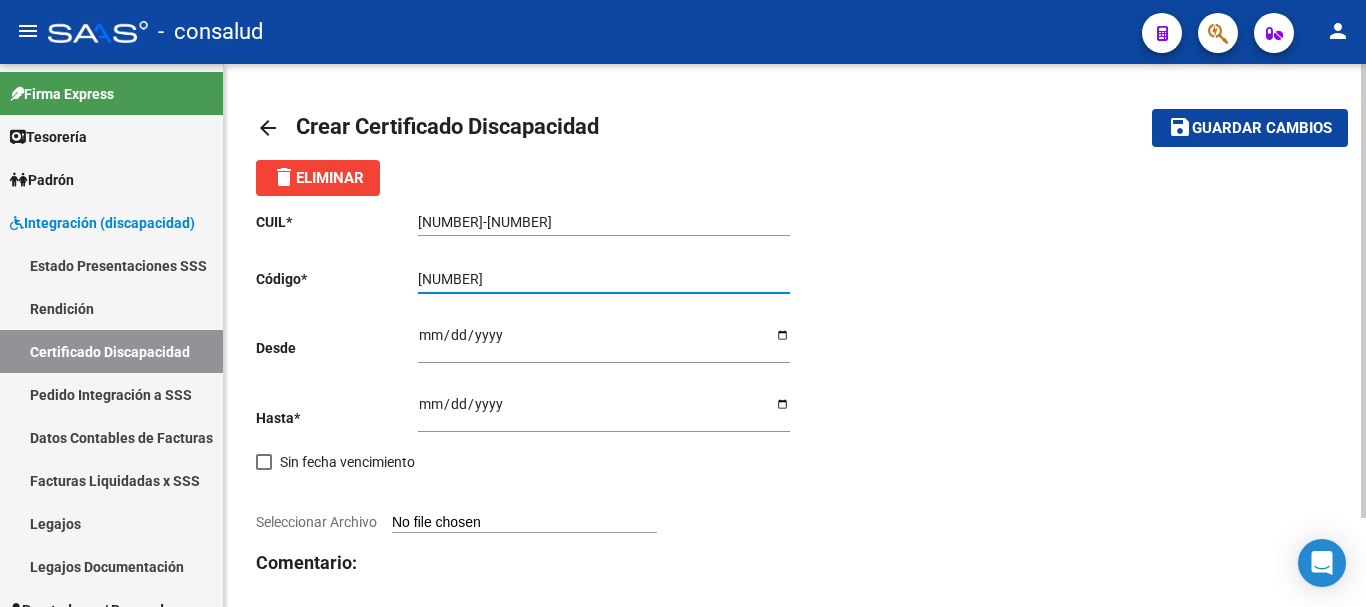 type on "[NUMBER]" 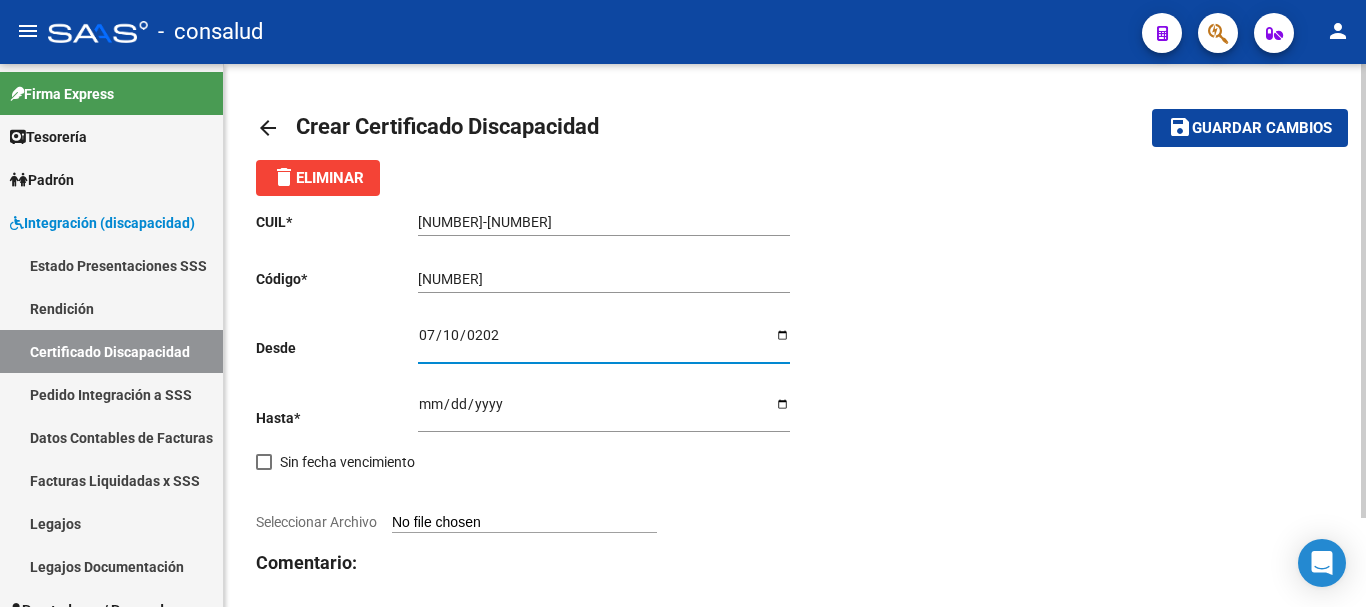 type on "2025-07-10" 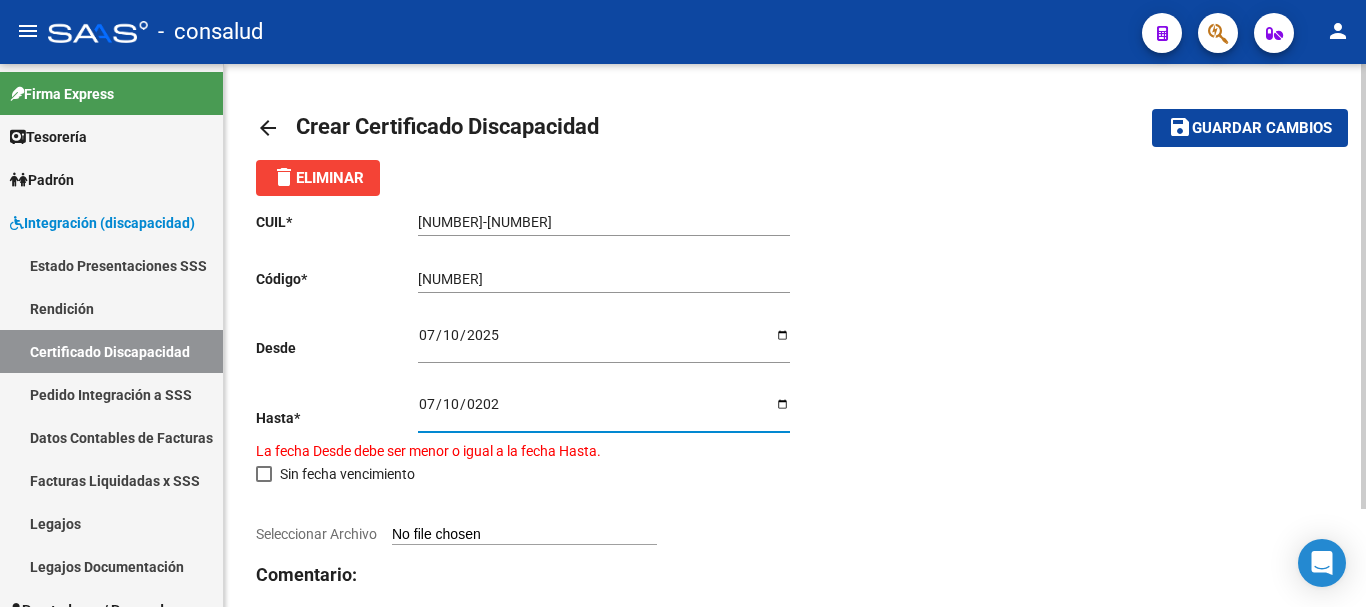 type on "[DATE]" 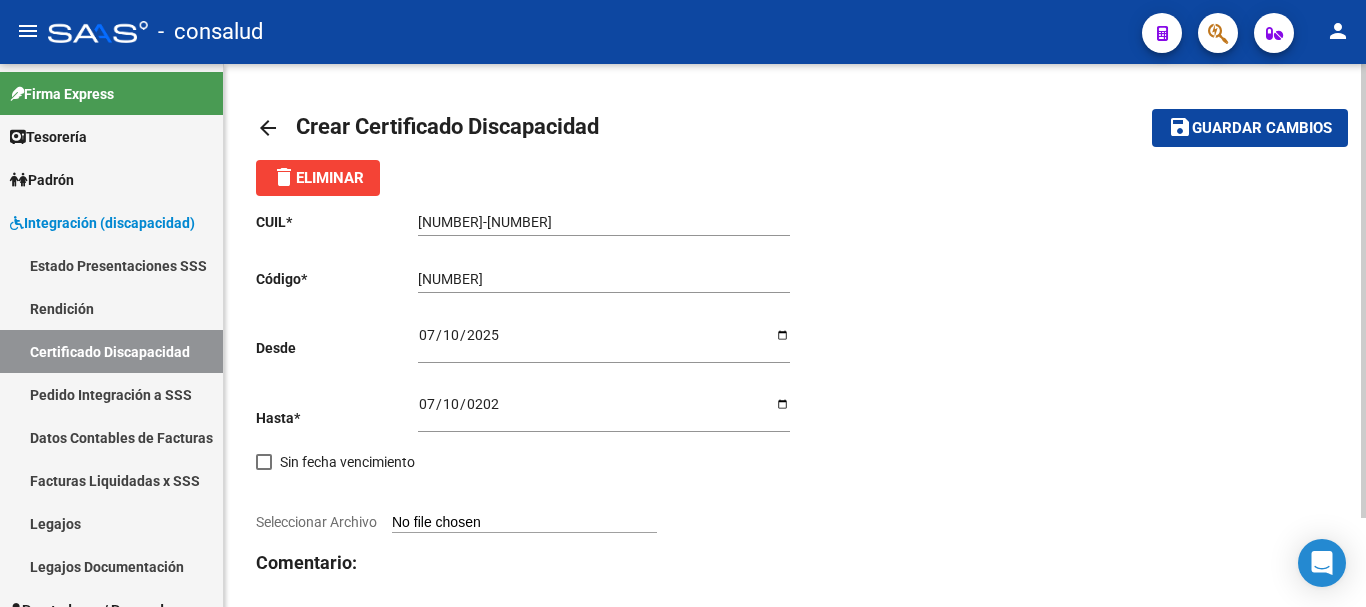 click on "Seleccionar Archivo" at bounding box center (524, 523) 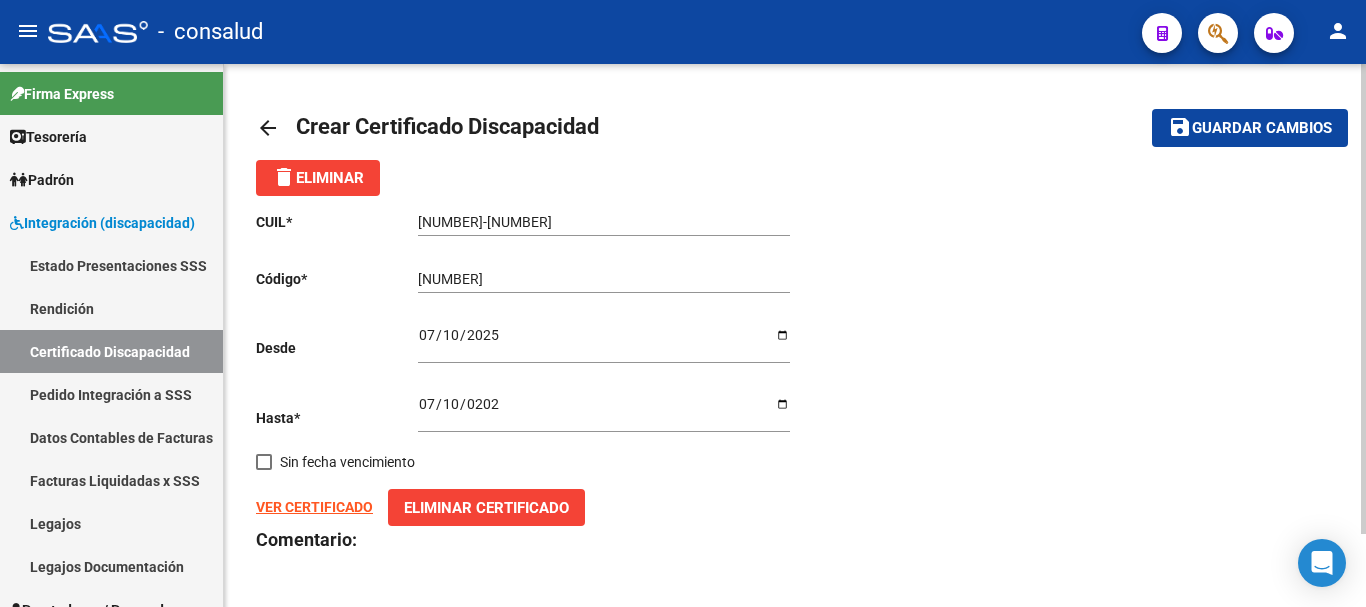 click on "VER CERTIFICADO" 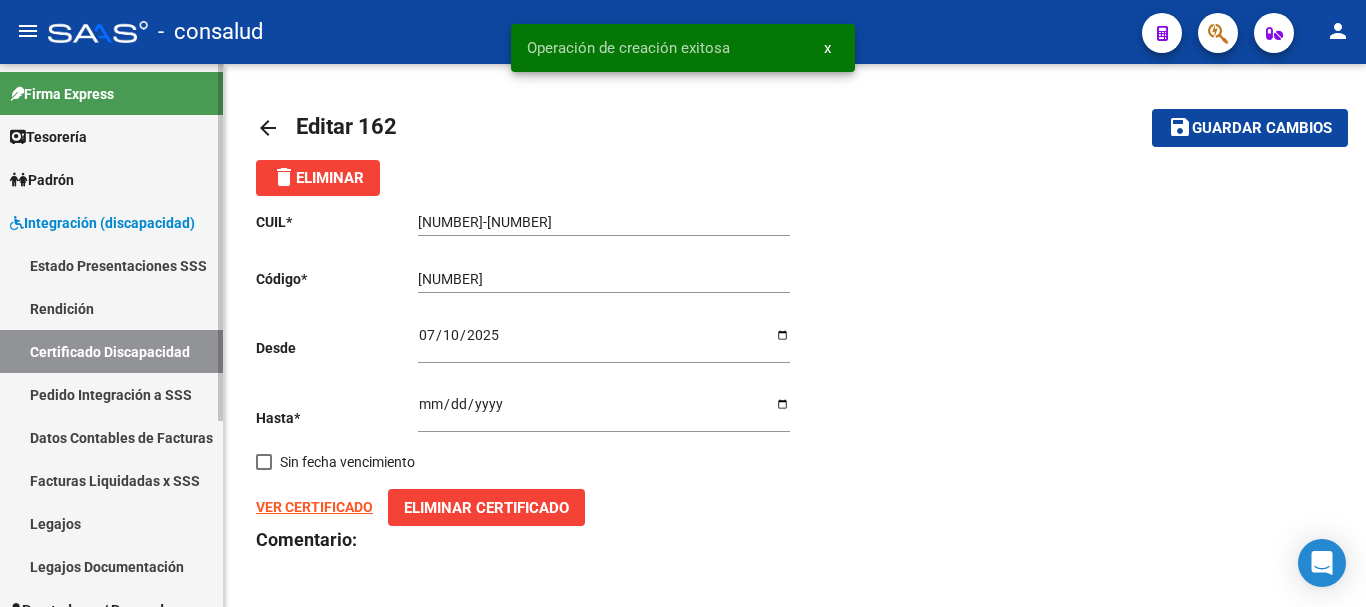 click on "Legajos" at bounding box center (111, 523) 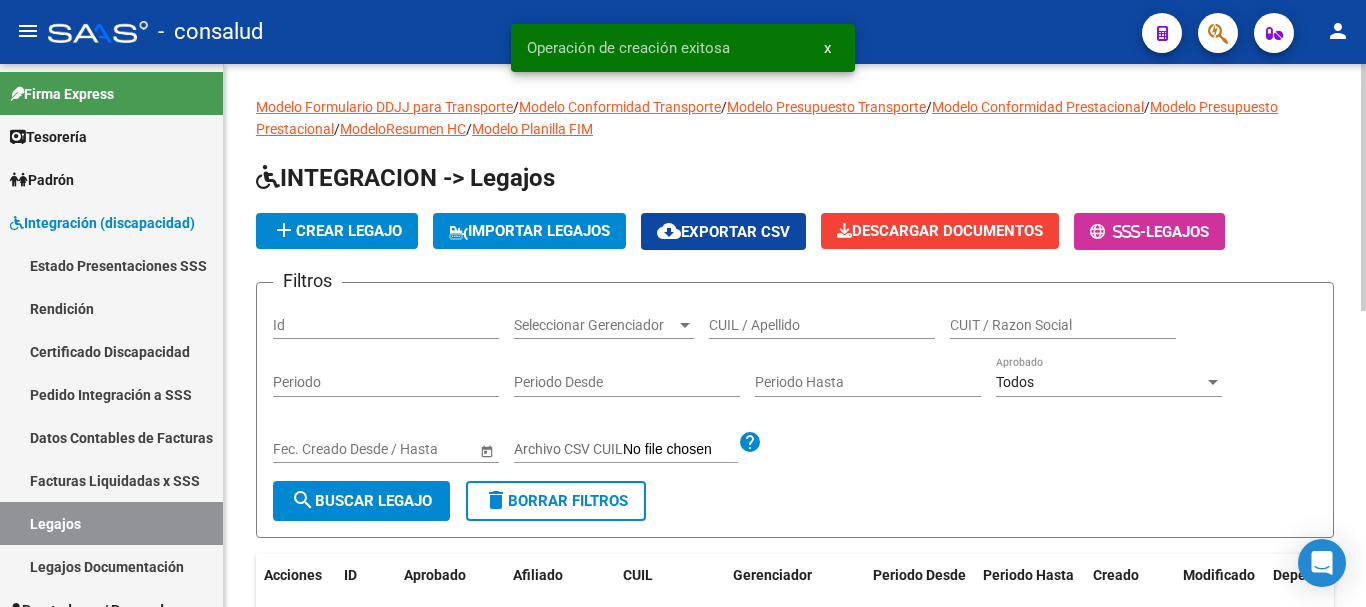 click on "add  Crear Legajo" 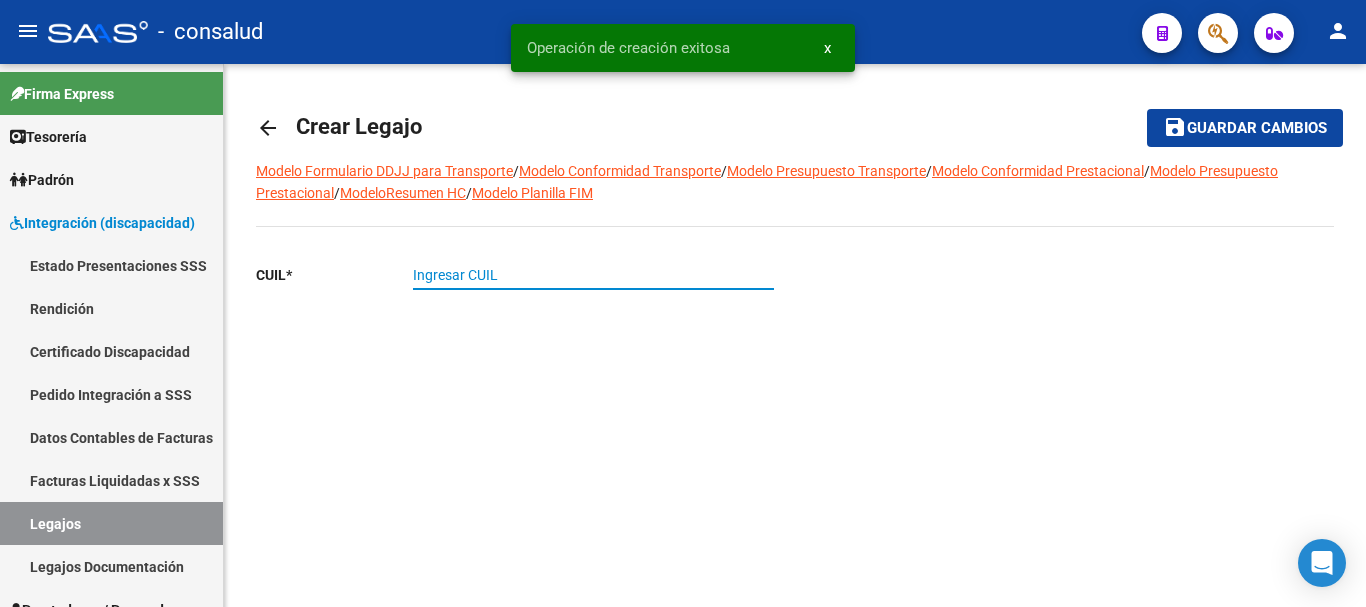 click on "Ingresar CUIL" at bounding box center (593, 275) 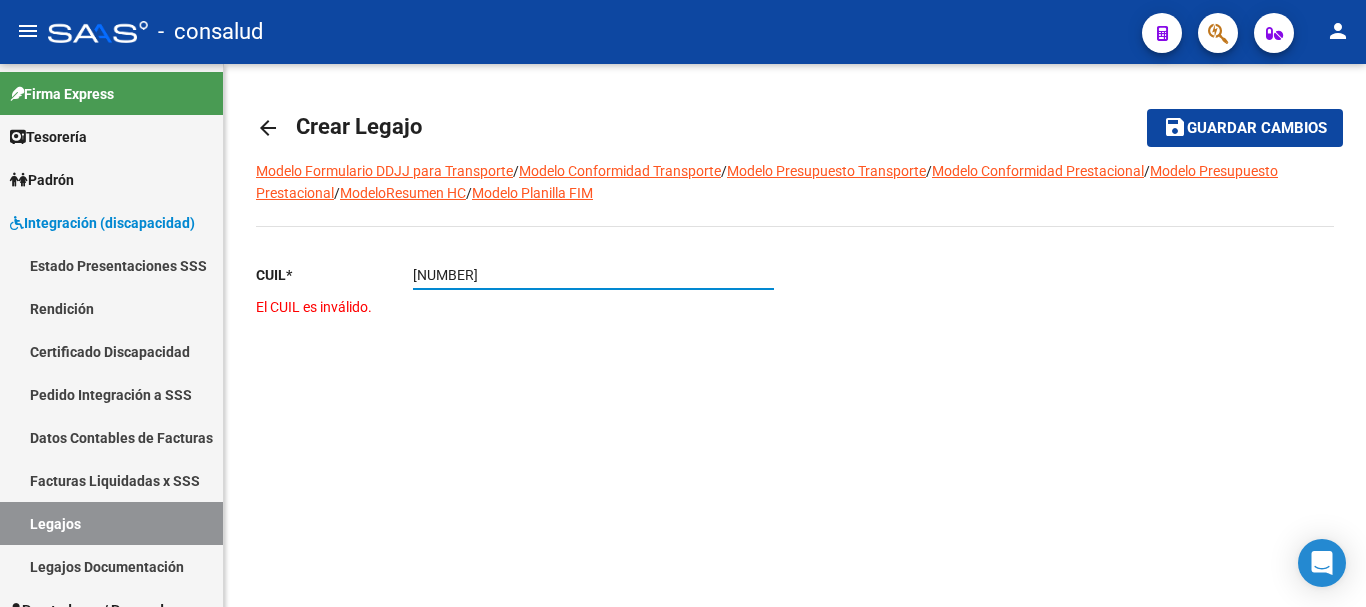 type on "[NUMBER]-[NUMBER]" 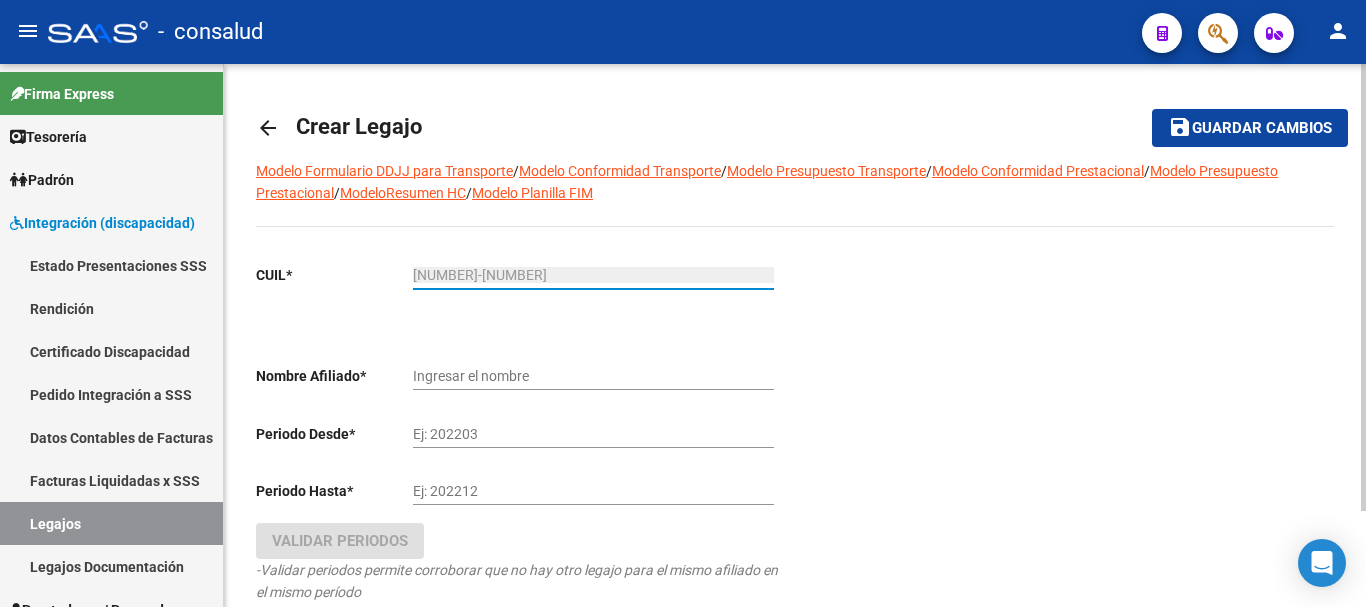 type on "[NAME] [NAME] [NAME]" 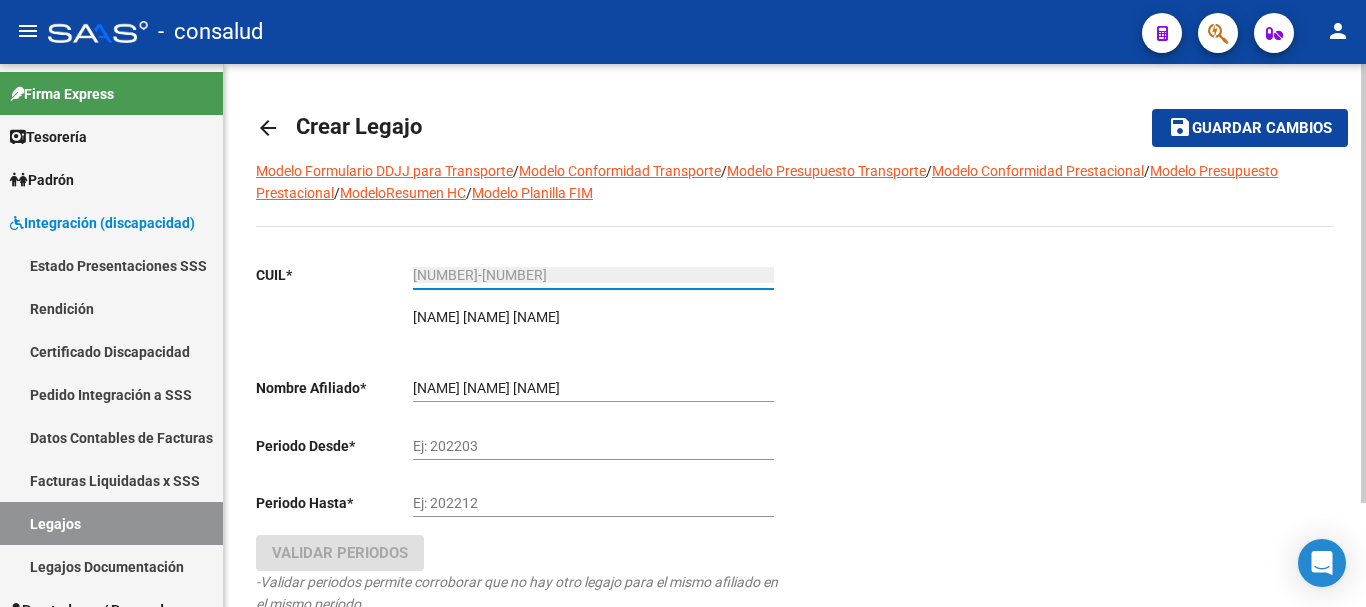 type on "[NUMBER]-[NUMBER]" 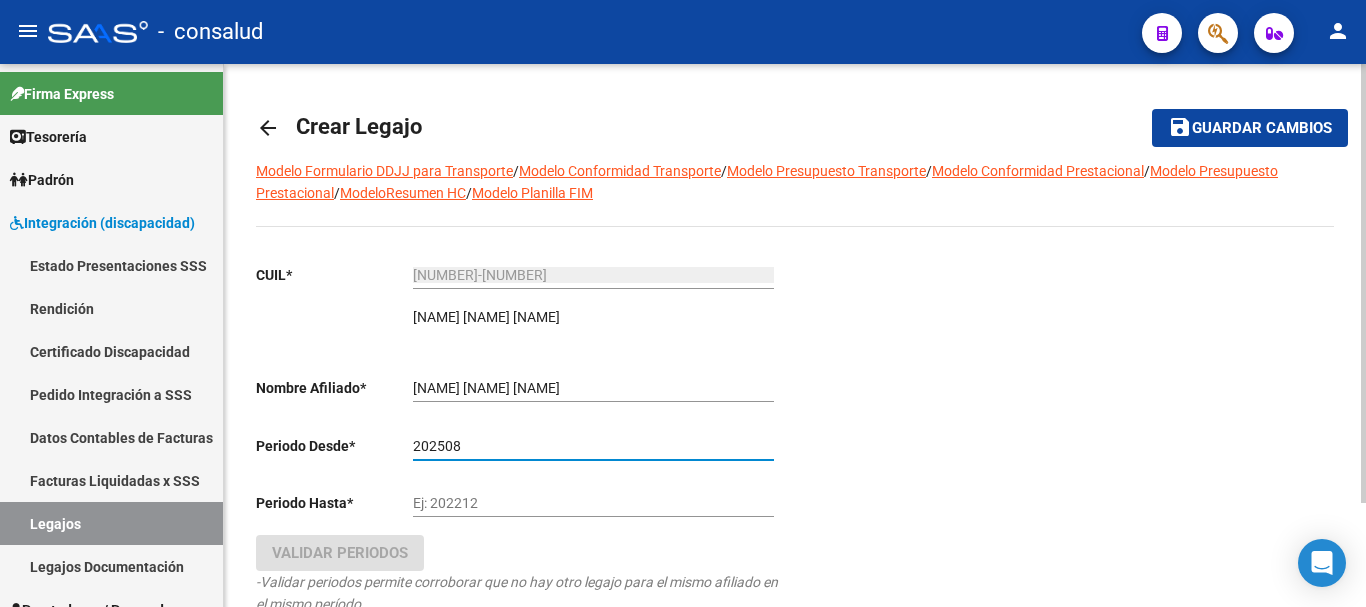 type on "202508" 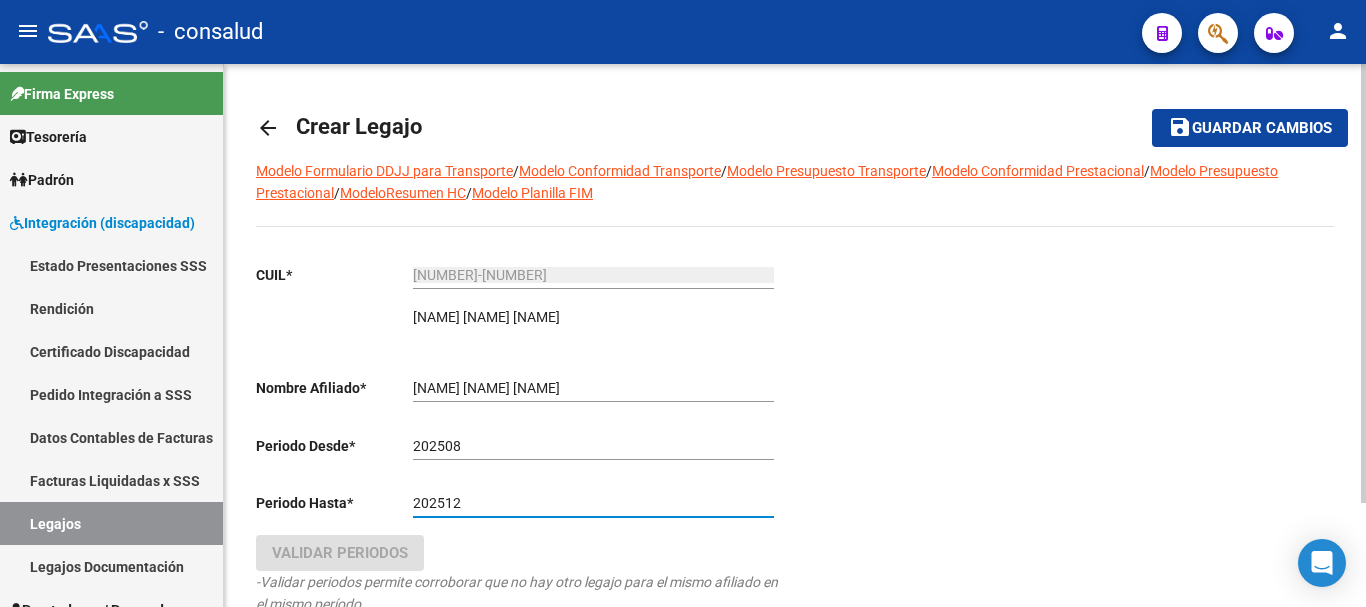 type on "202512" 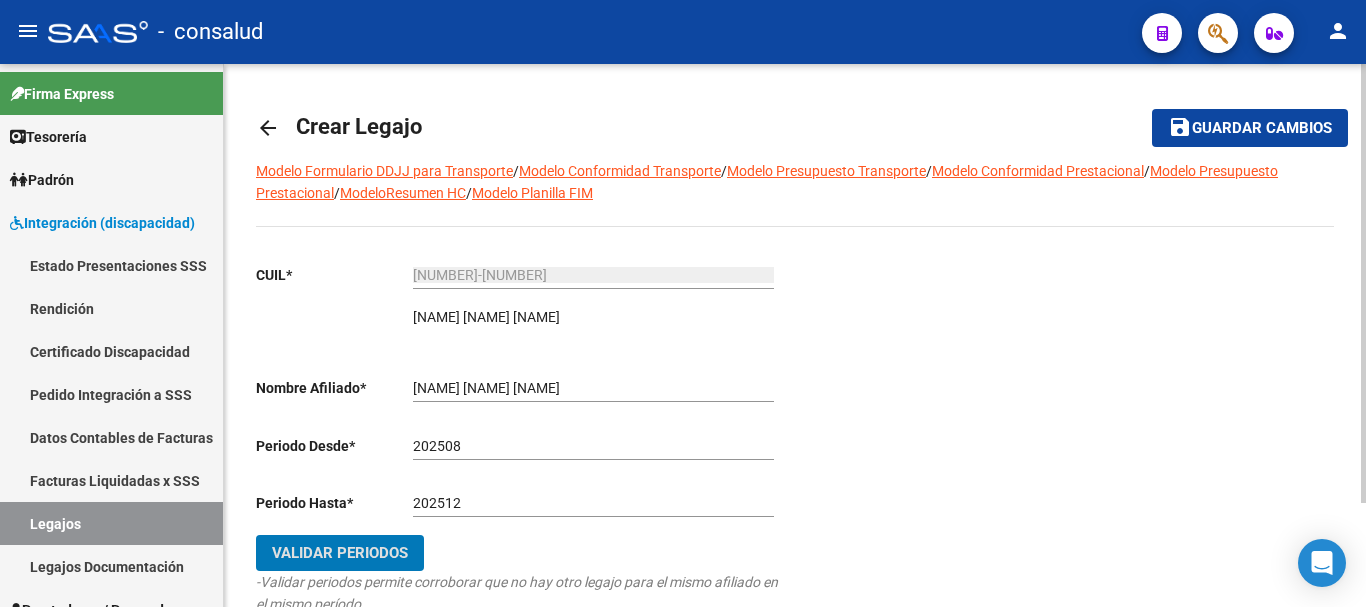 type 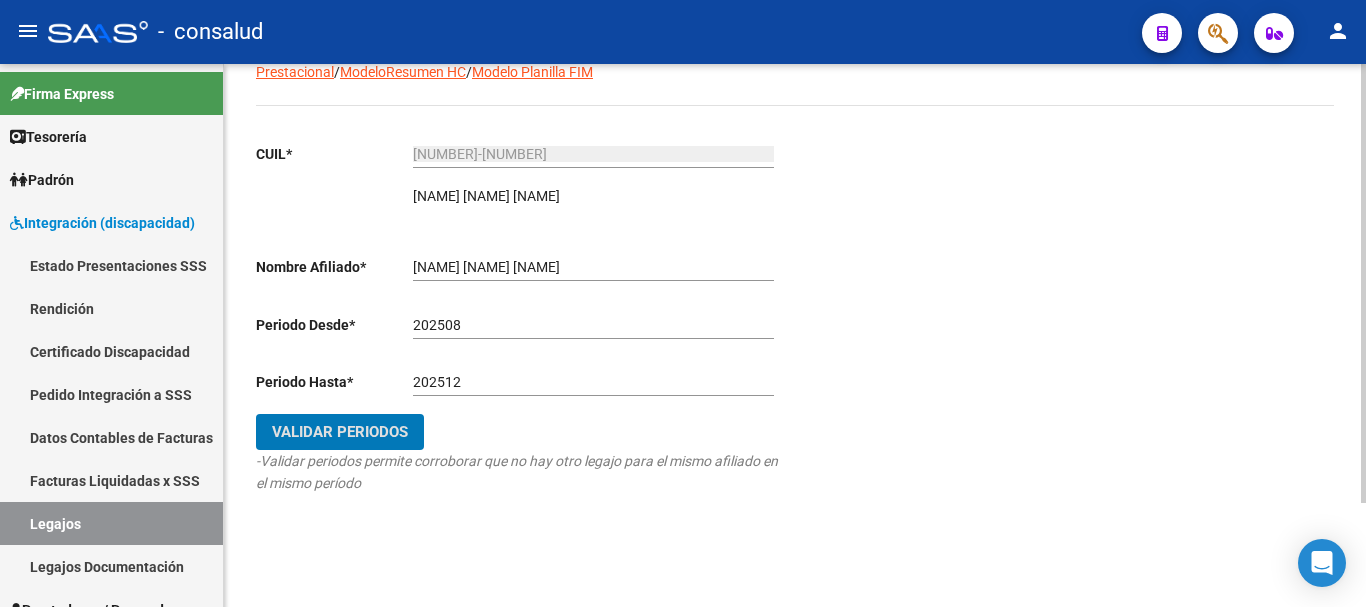 scroll, scrollTop: 128, scrollLeft: 0, axis: vertical 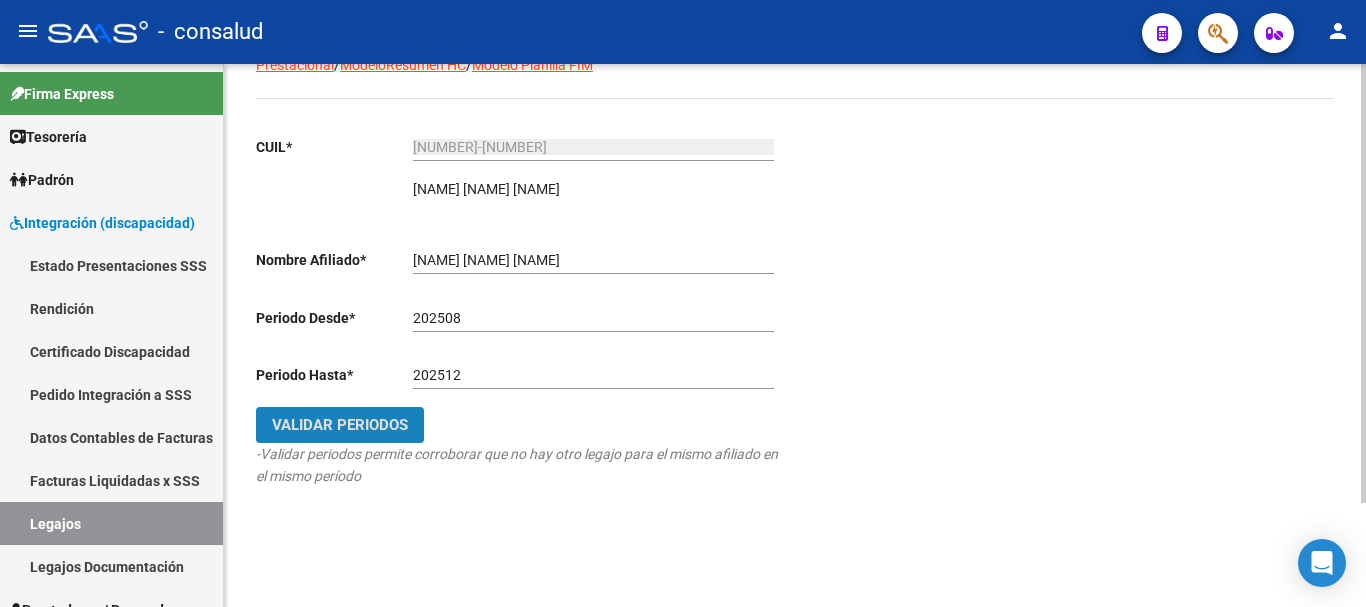click on "Validar Periodos" 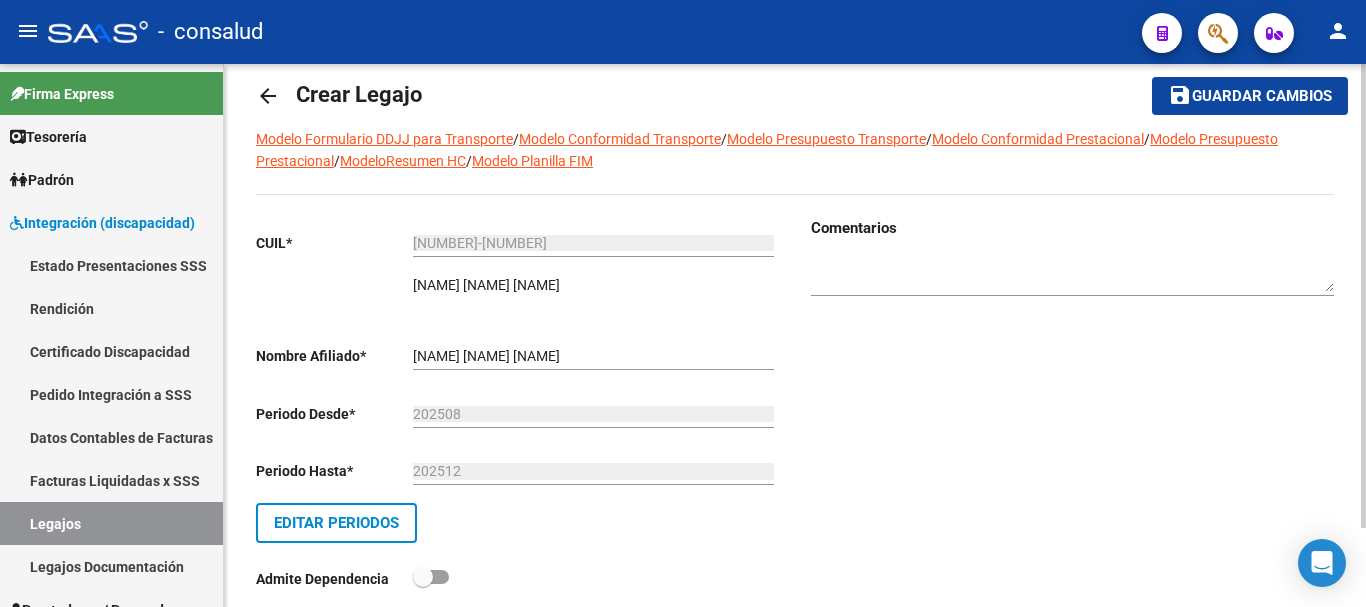 scroll, scrollTop: 0, scrollLeft: 0, axis: both 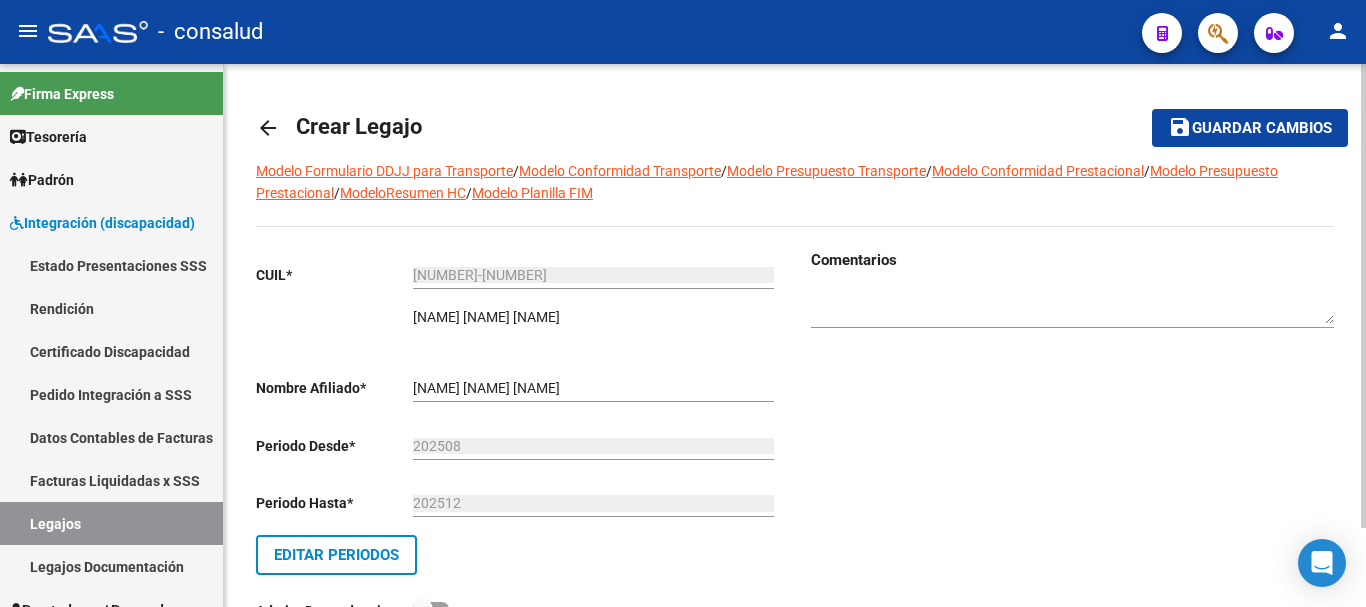 click on "Guardar cambios" 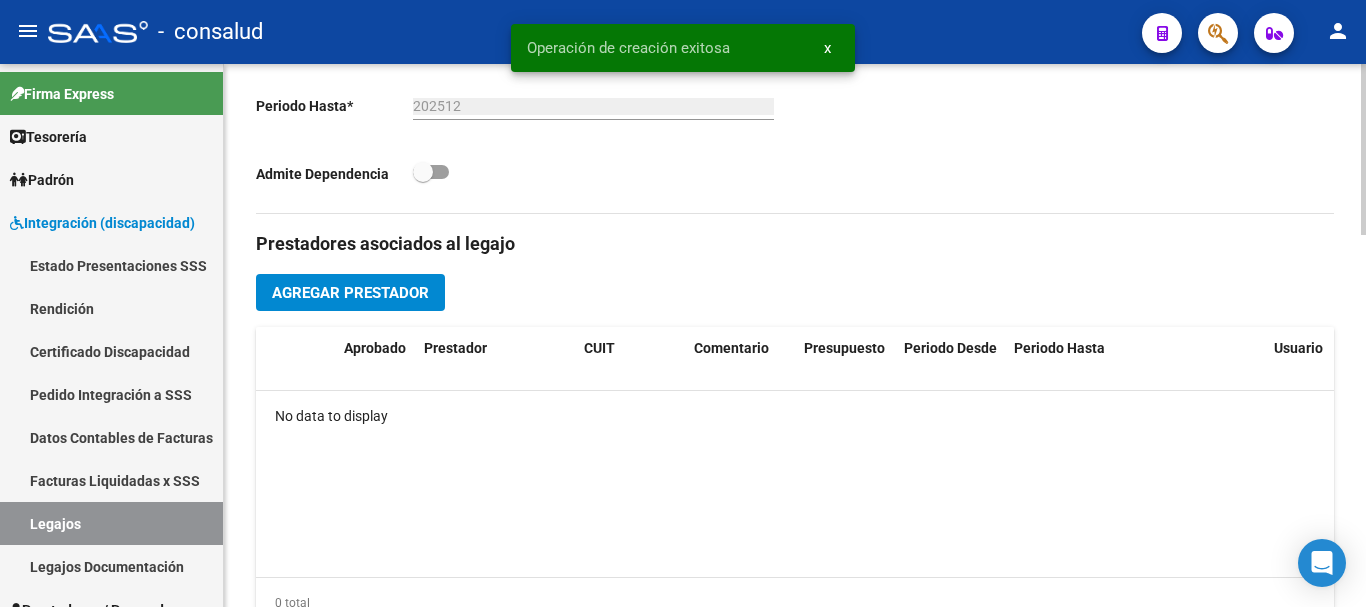 scroll, scrollTop: 700, scrollLeft: 0, axis: vertical 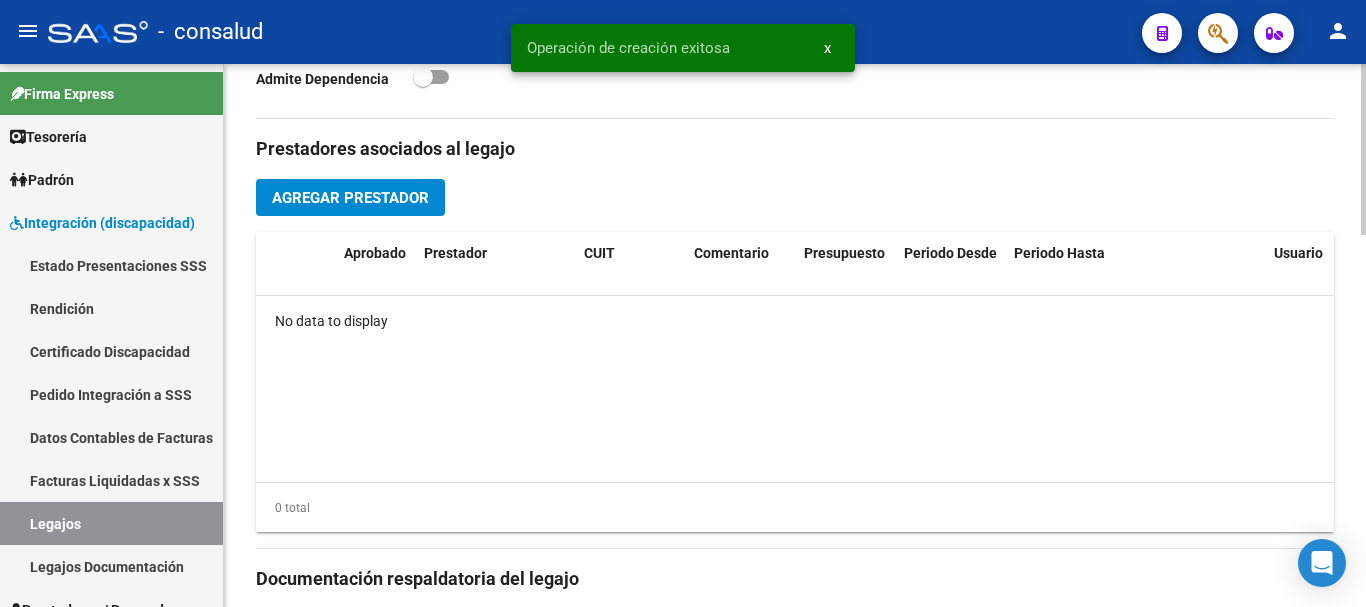 click on "Agregar Prestador" 